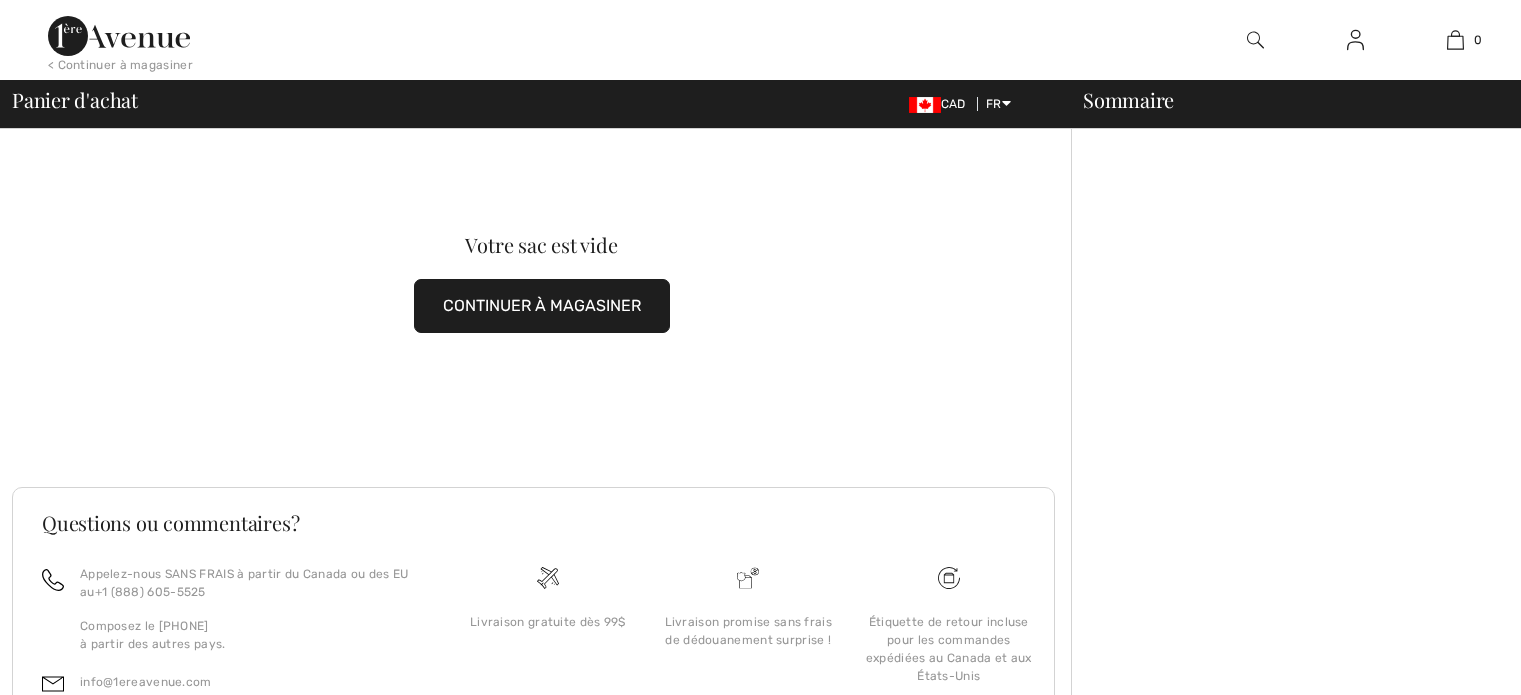 scroll, scrollTop: 0, scrollLeft: 0, axis: both 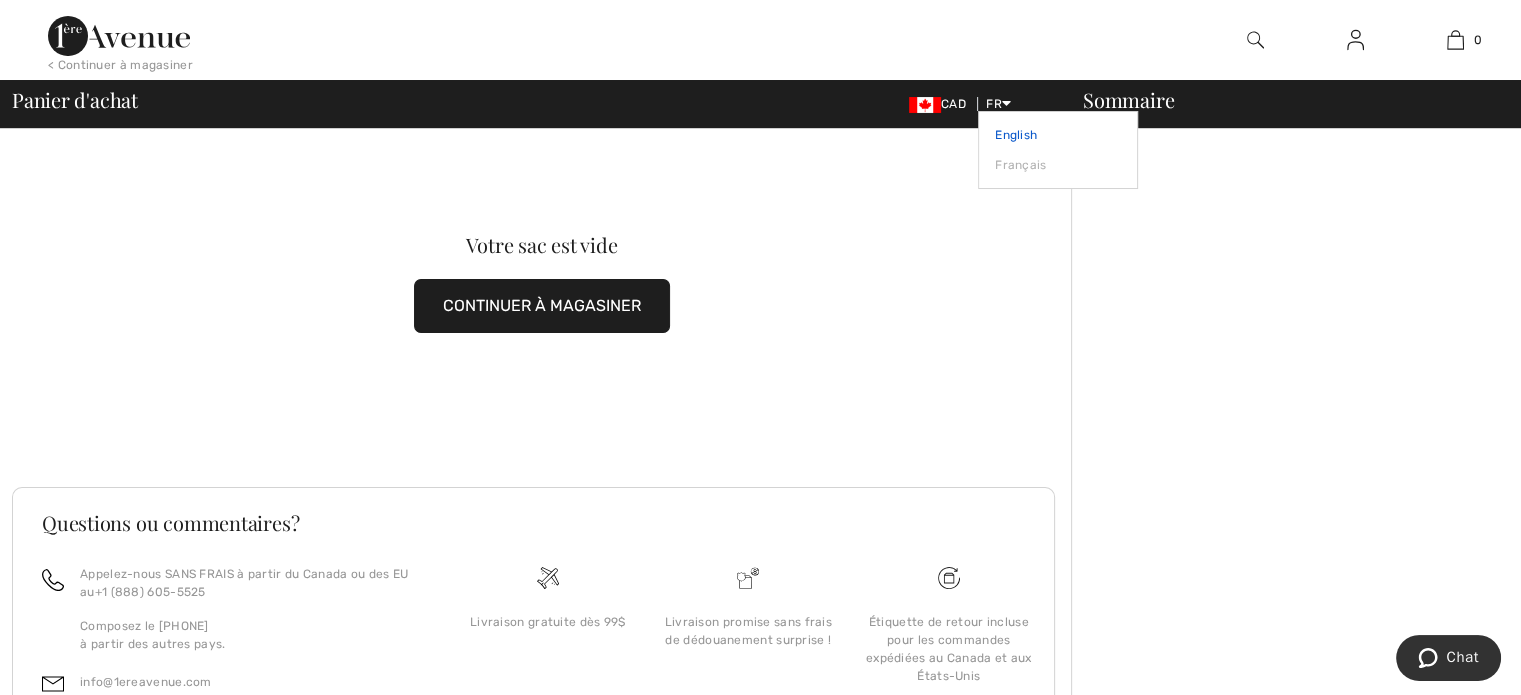 click on "English" at bounding box center (1058, 135) 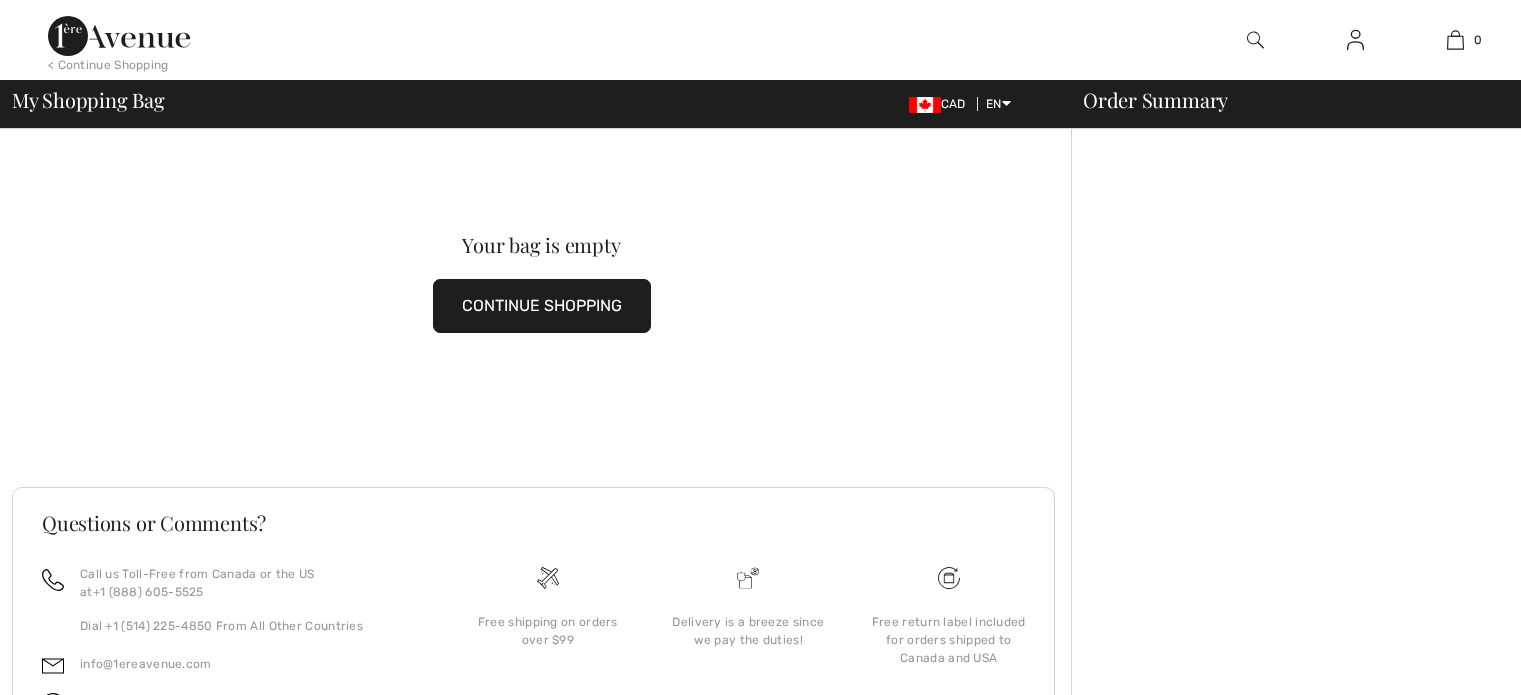 scroll, scrollTop: 0, scrollLeft: 0, axis: both 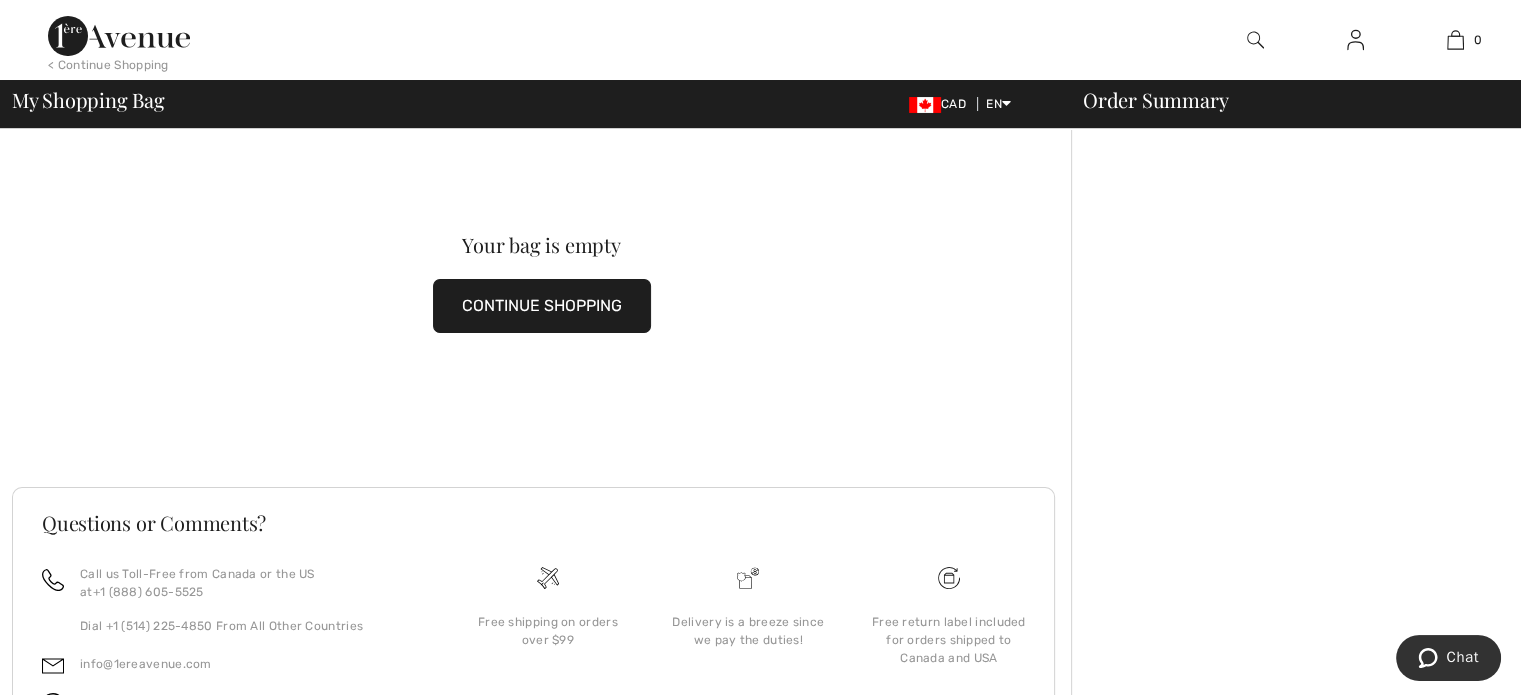 click on "CONTINUE SHOPPING" at bounding box center [542, 306] 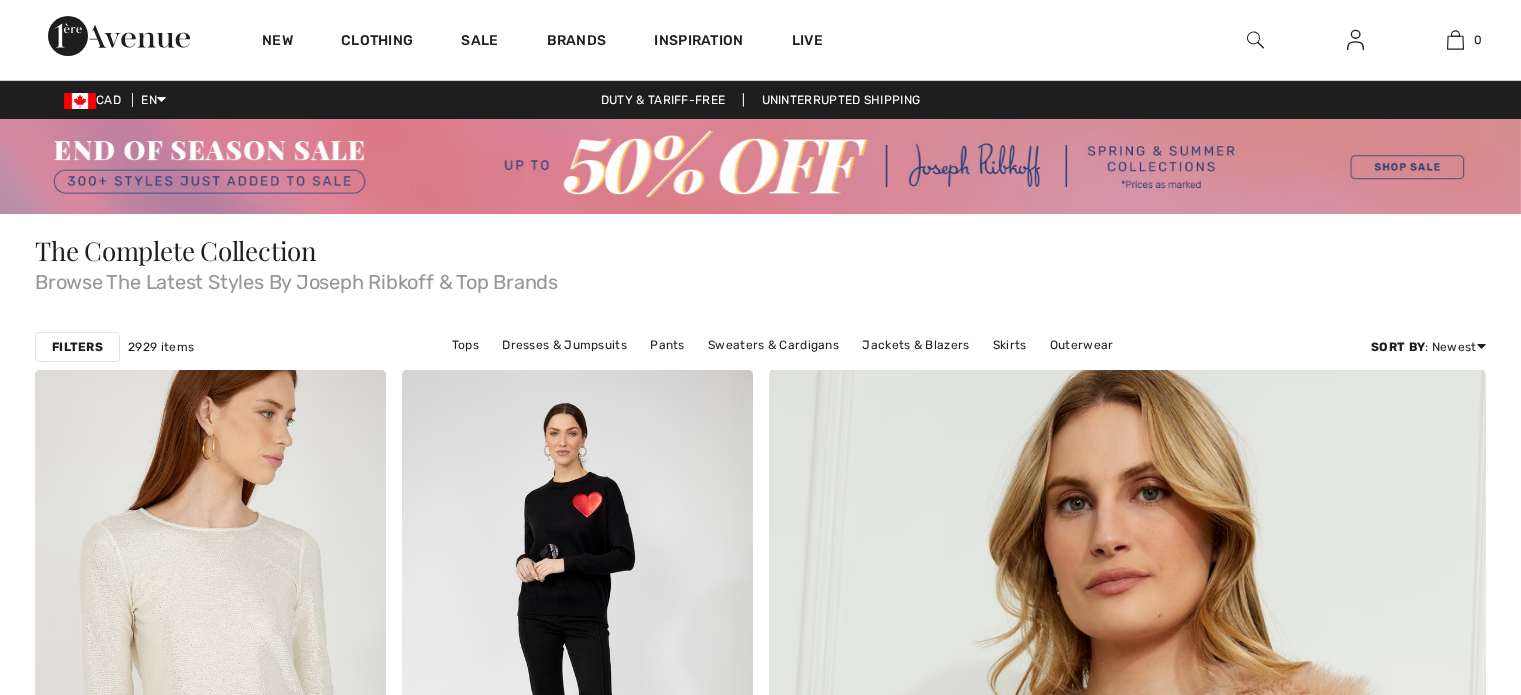 scroll, scrollTop: 0, scrollLeft: 0, axis: both 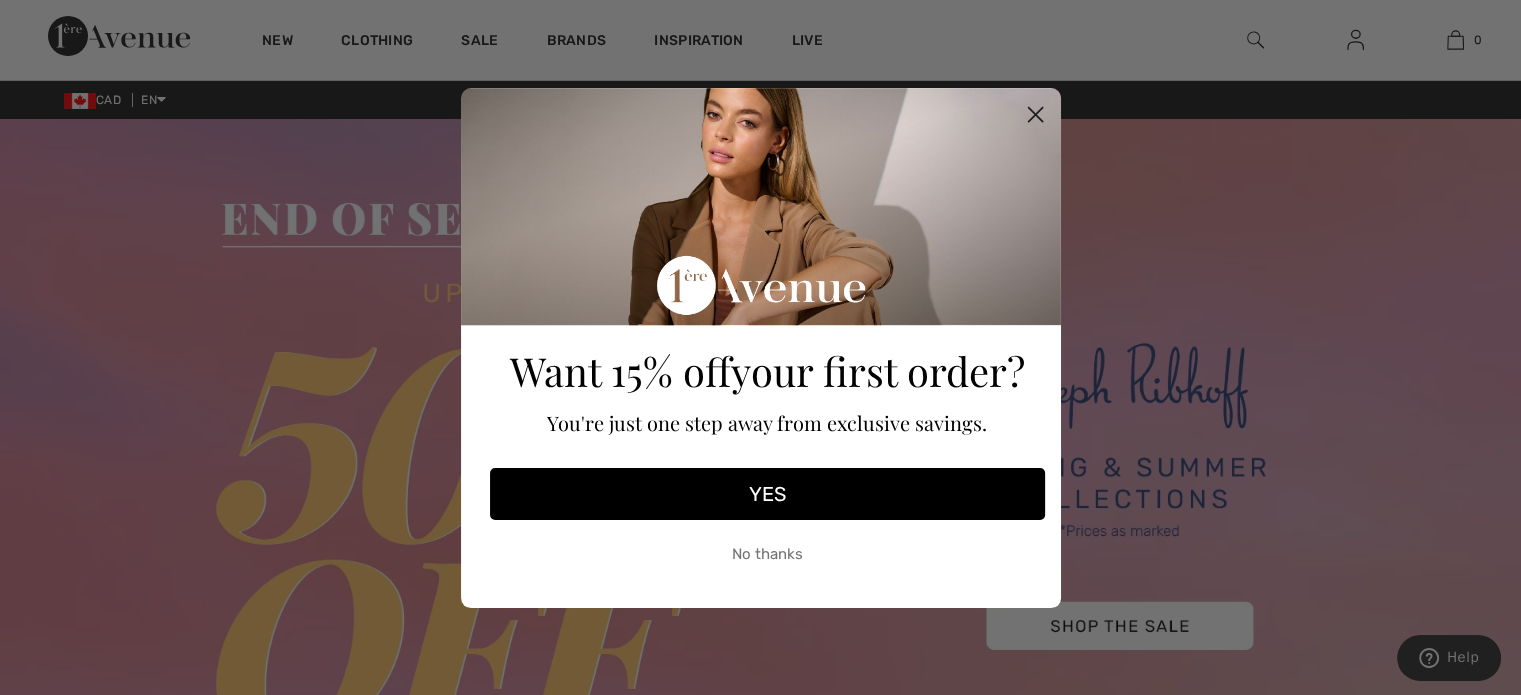 click 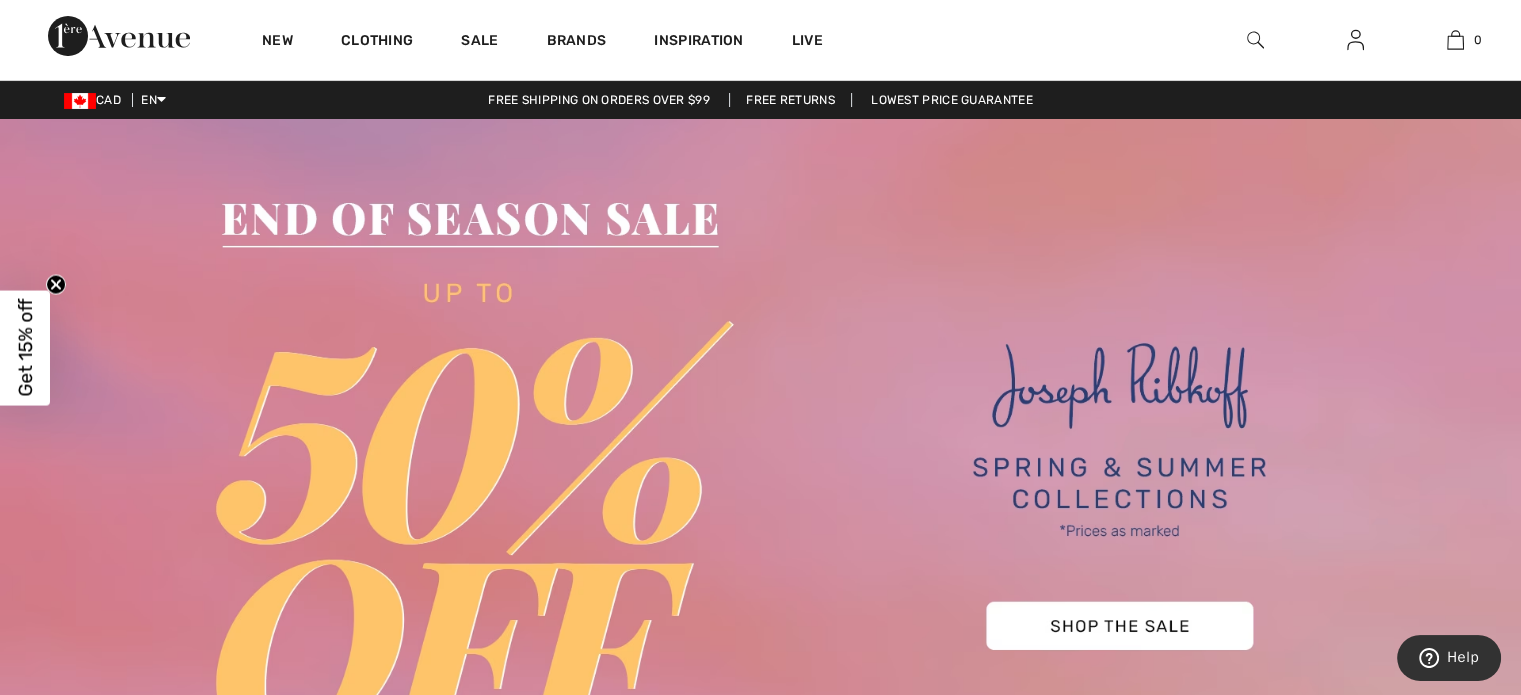 click at bounding box center [760, 483] 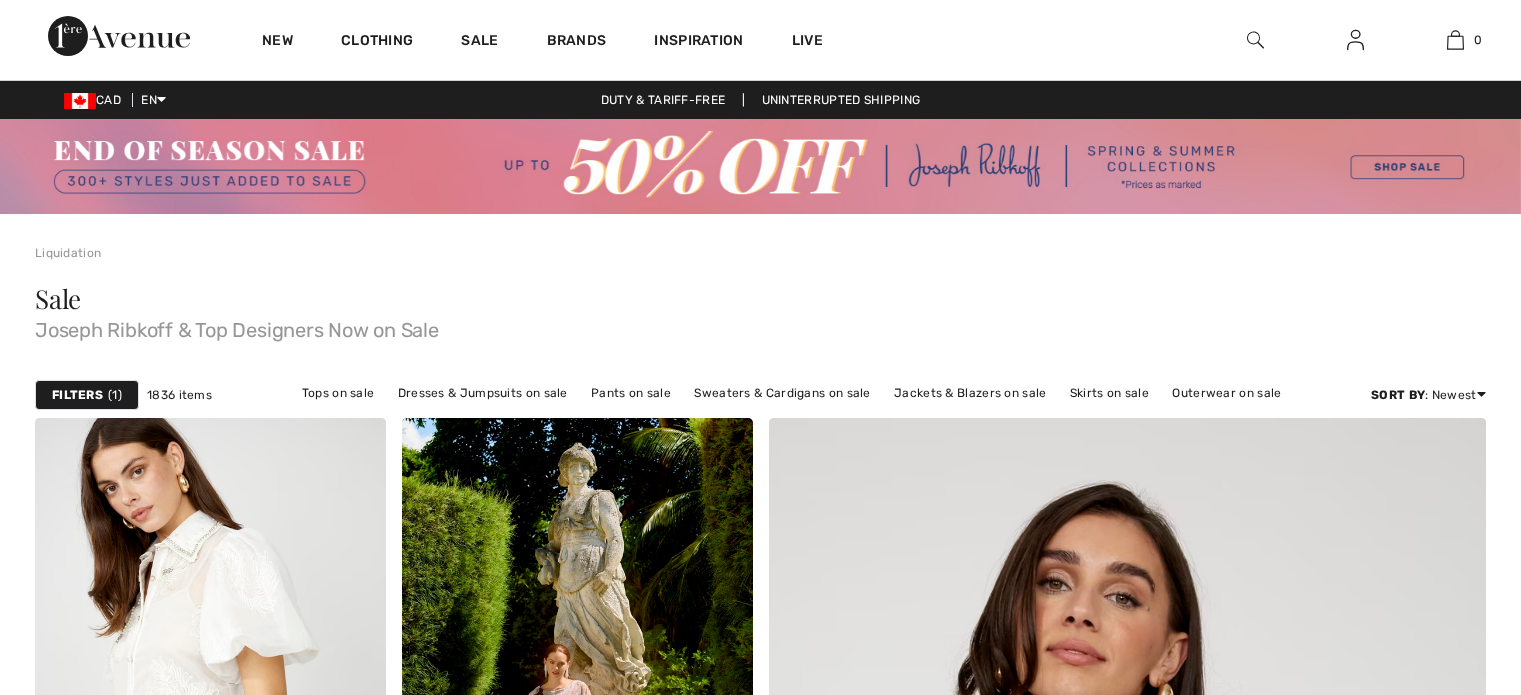 scroll, scrollTop: 0, scrollLeft: 0, axis: both 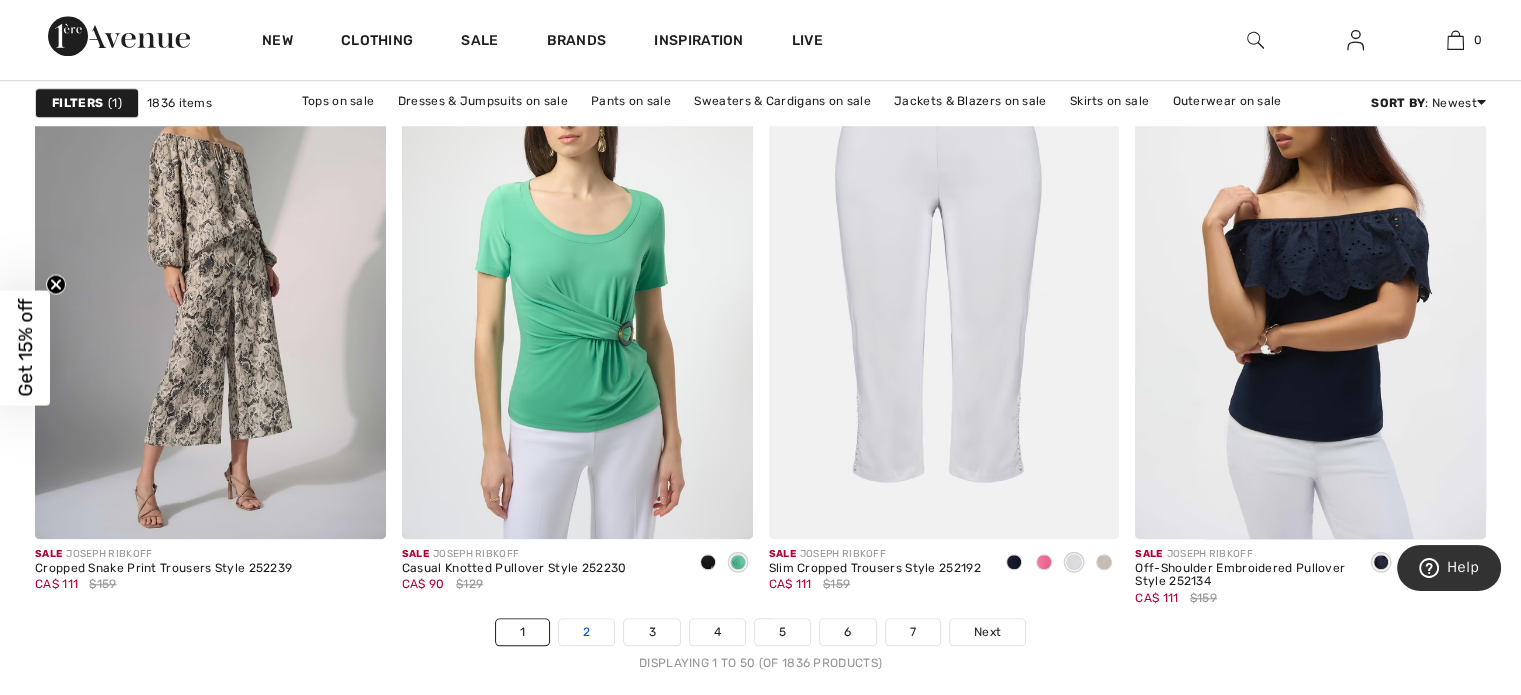 click on "2" at bounding box center (586, 632) 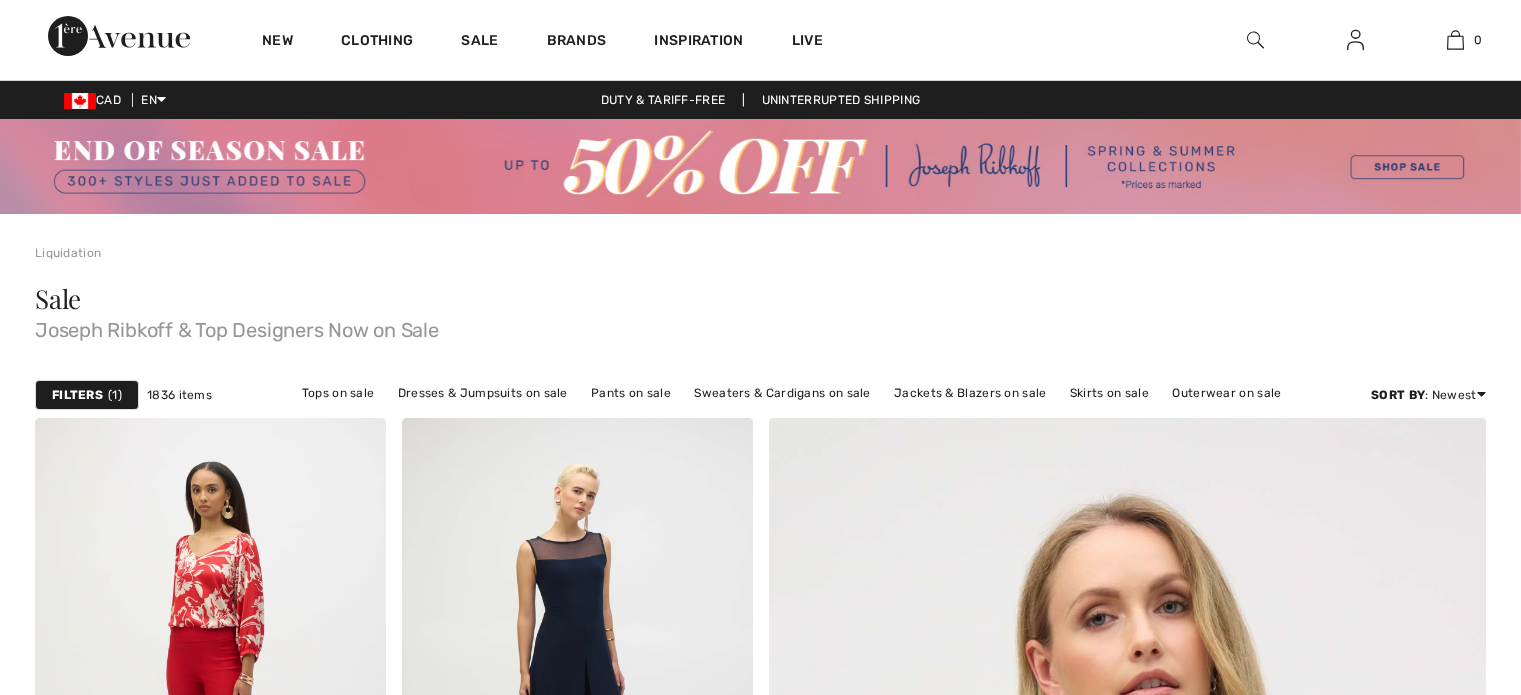 scroll, scrollTop: 0, scrollLeft: 0, axis: both 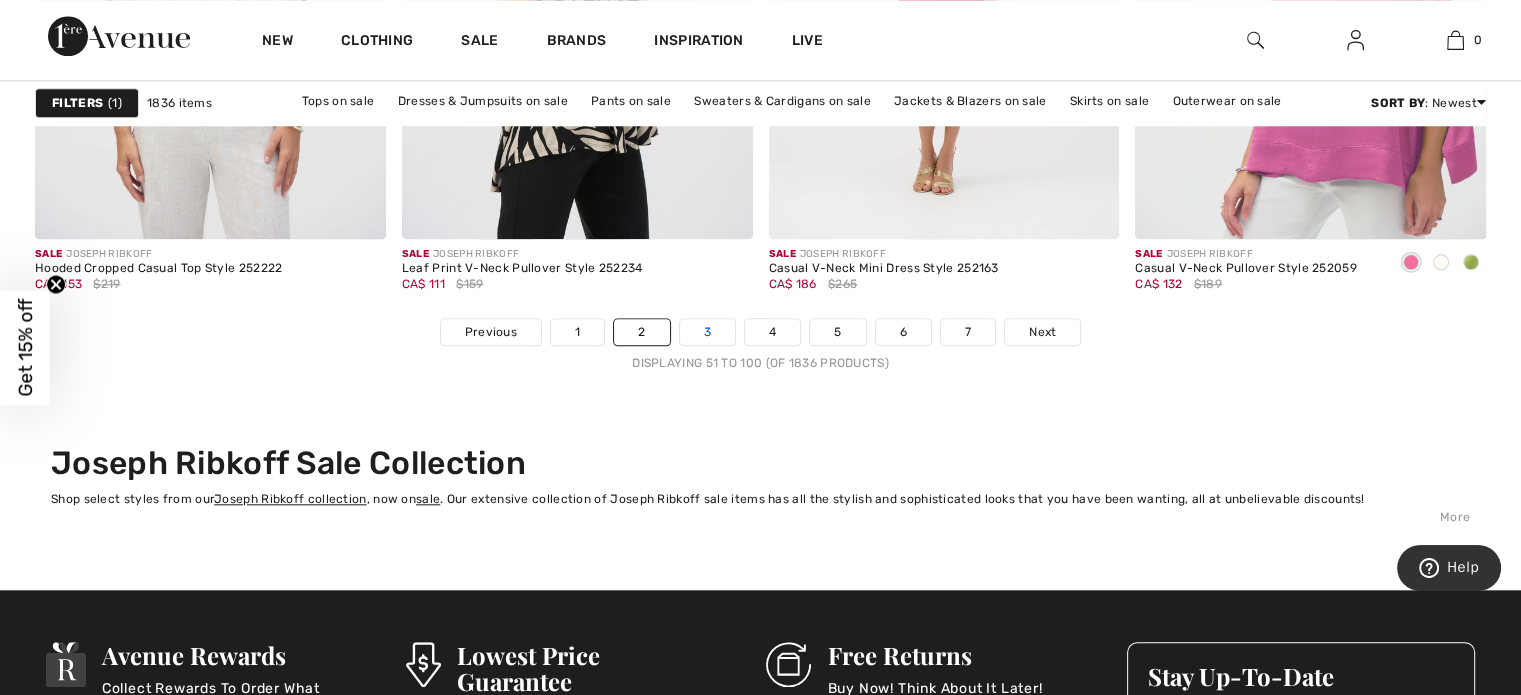 click on "3" at bounding box center (707, 332) 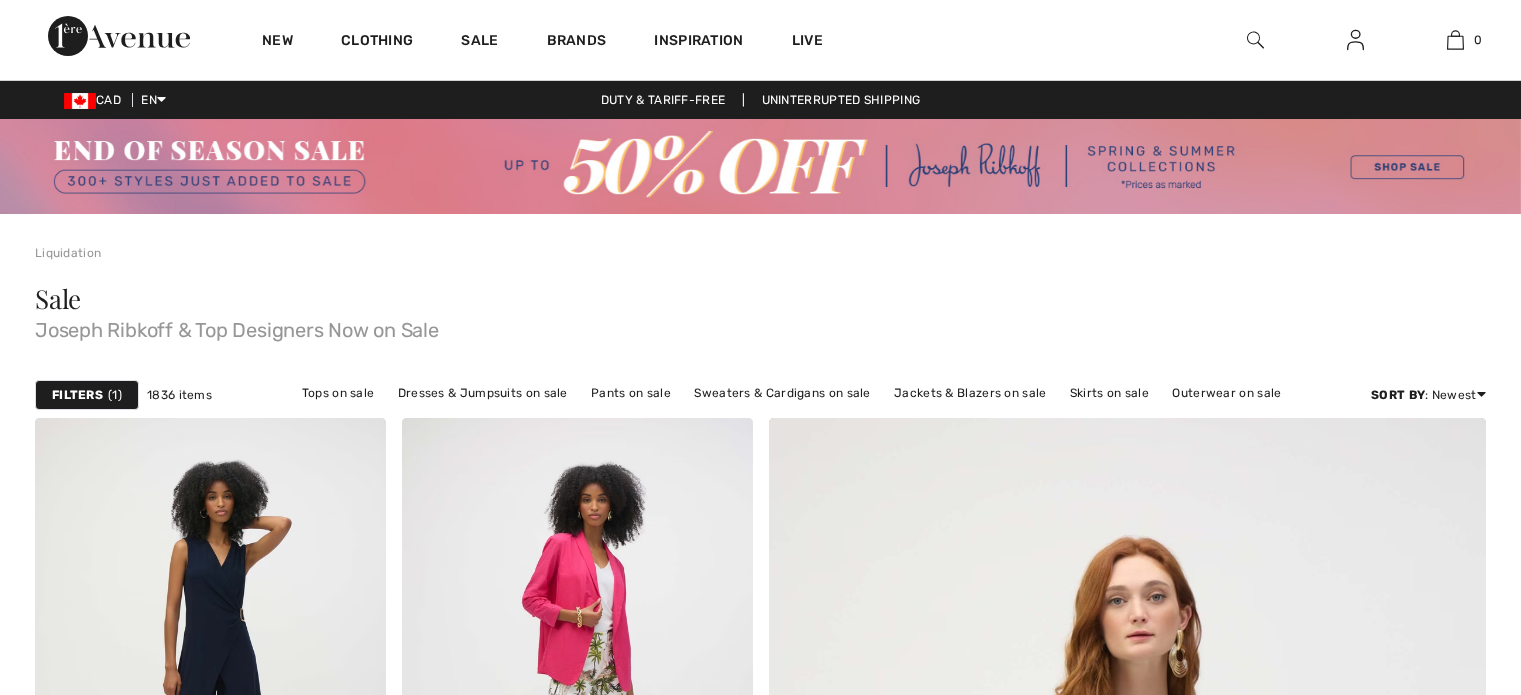 scroll, scrollTop: 0, scrollLeft: 0, axis: both 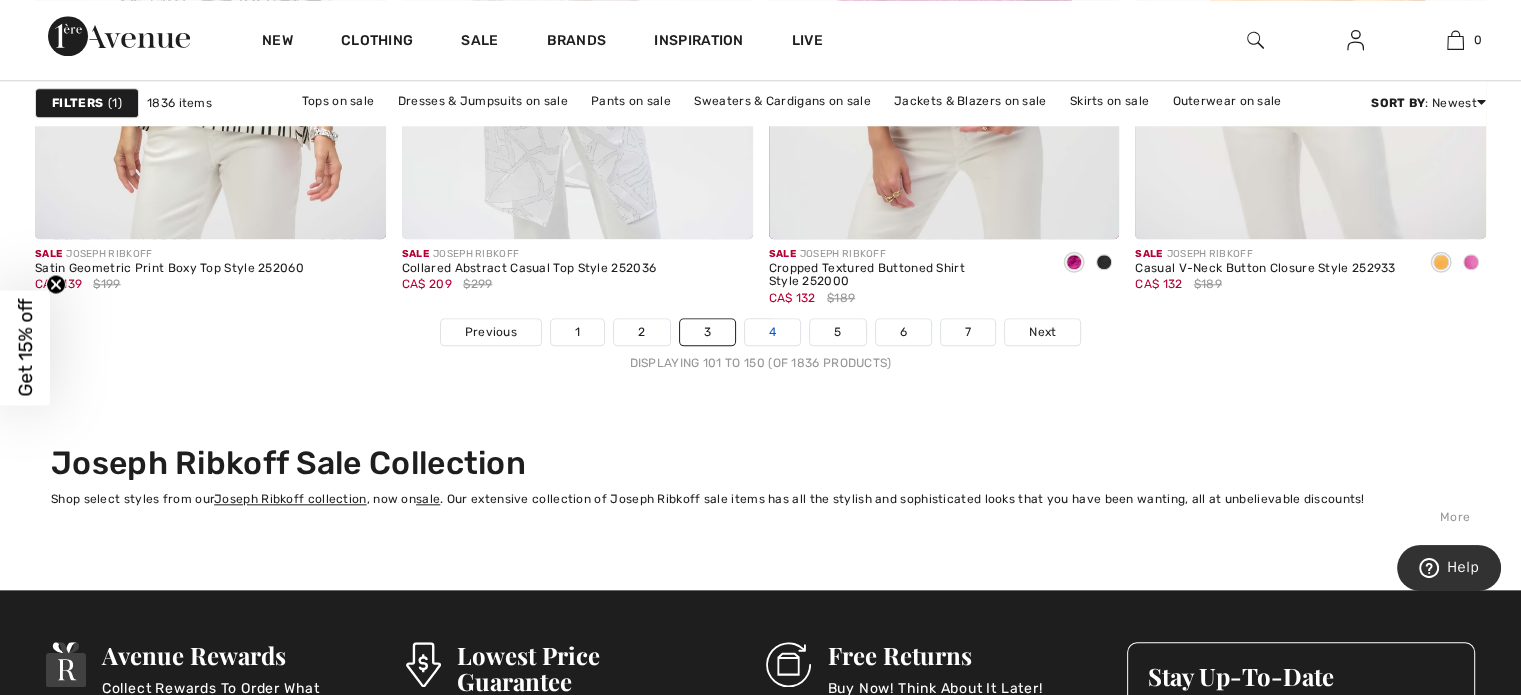 click on "4" at bounding box center (772, 332) 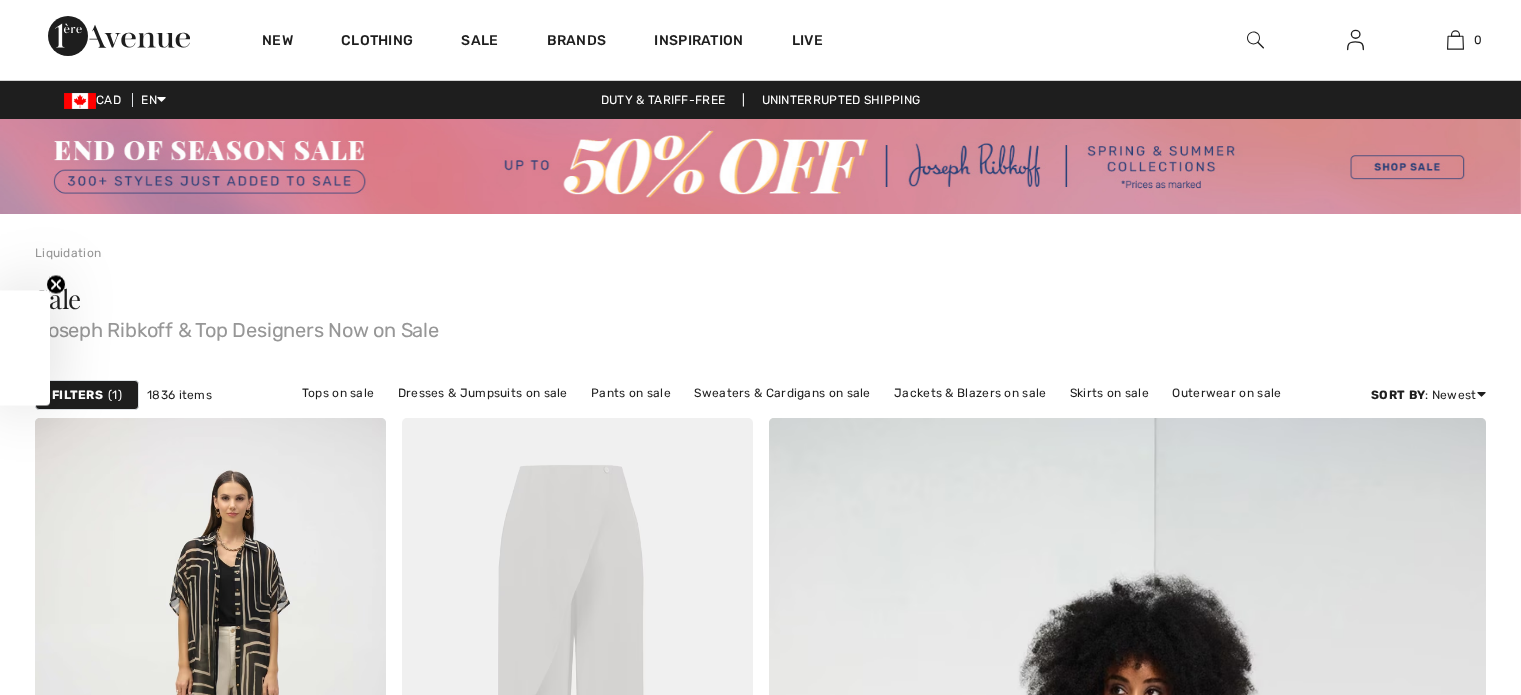 scroll, scrollTop: 0, scrollLeft: 0, axis: both 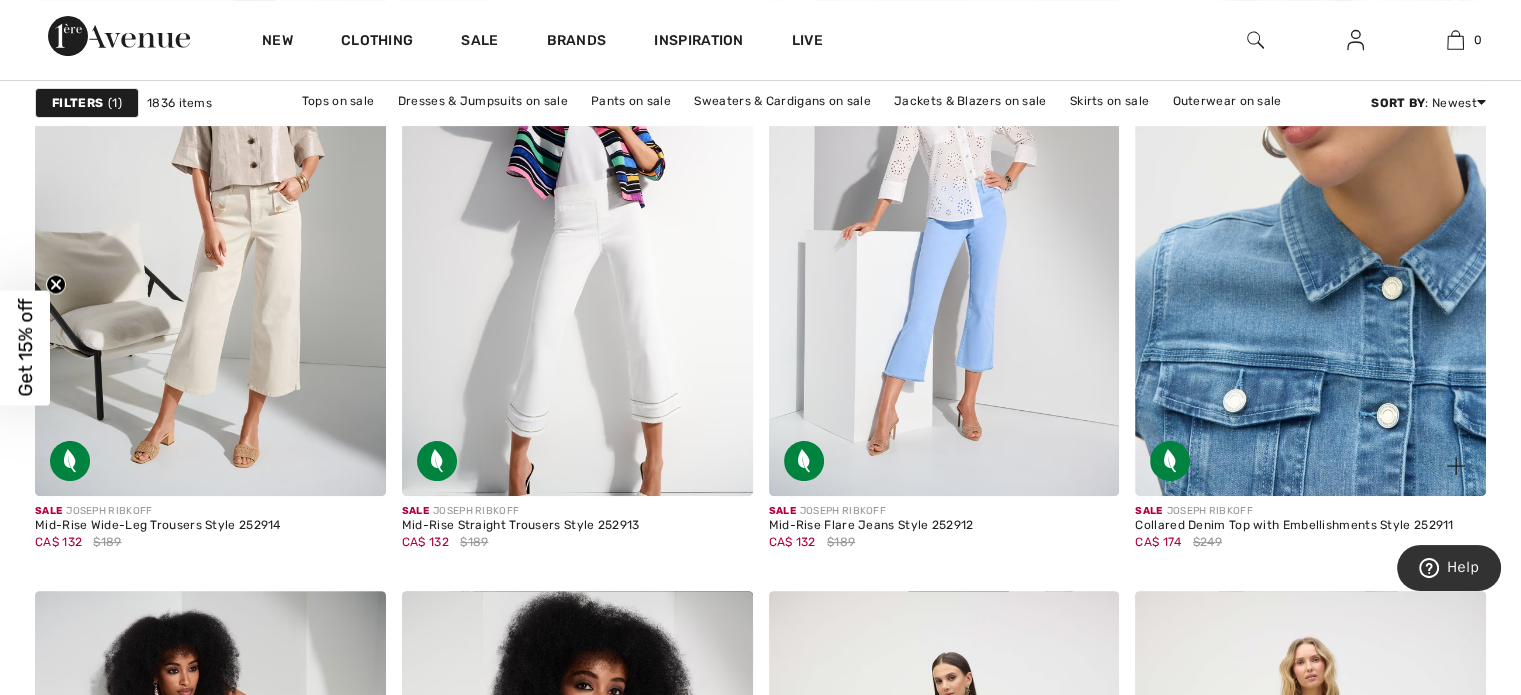 click at bounding box center (1310, 233) 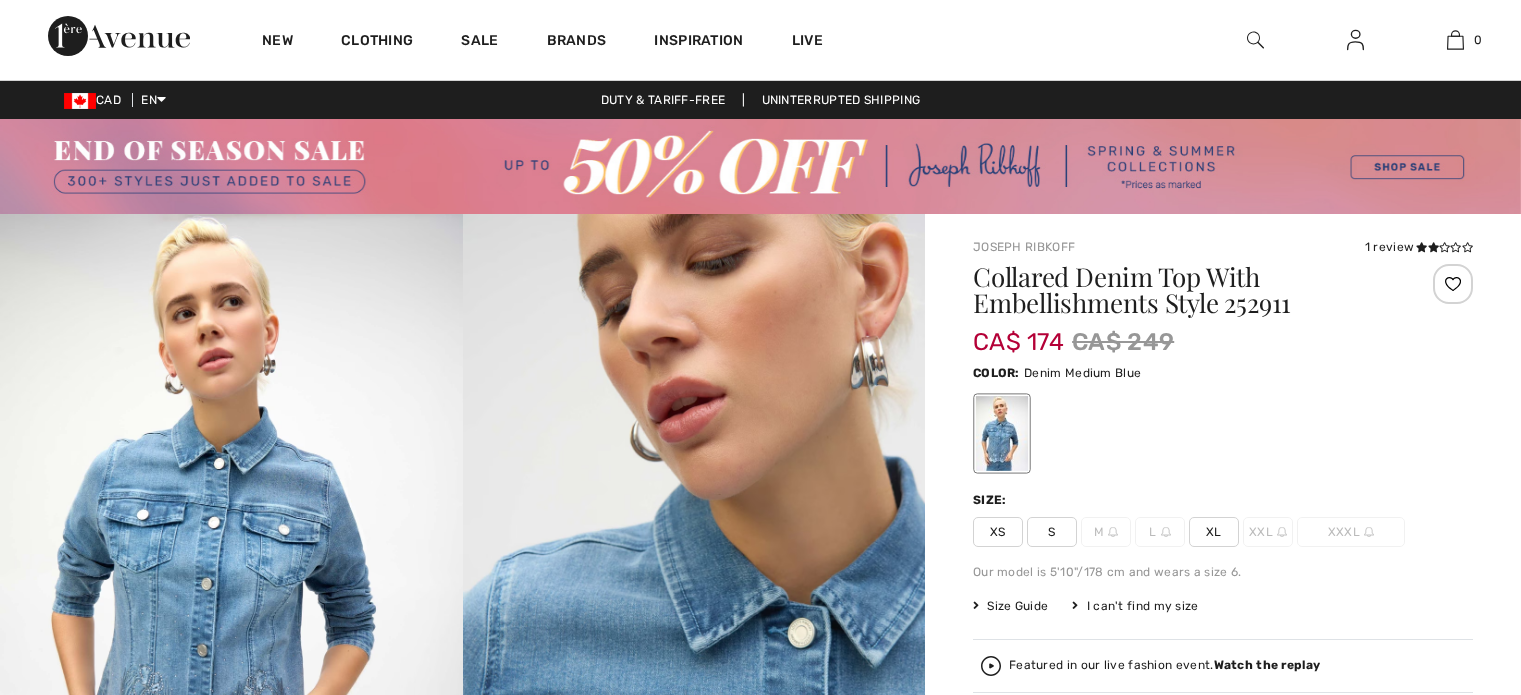 scroll, scrollTop: 0, scrollLeft: 0, axis: both 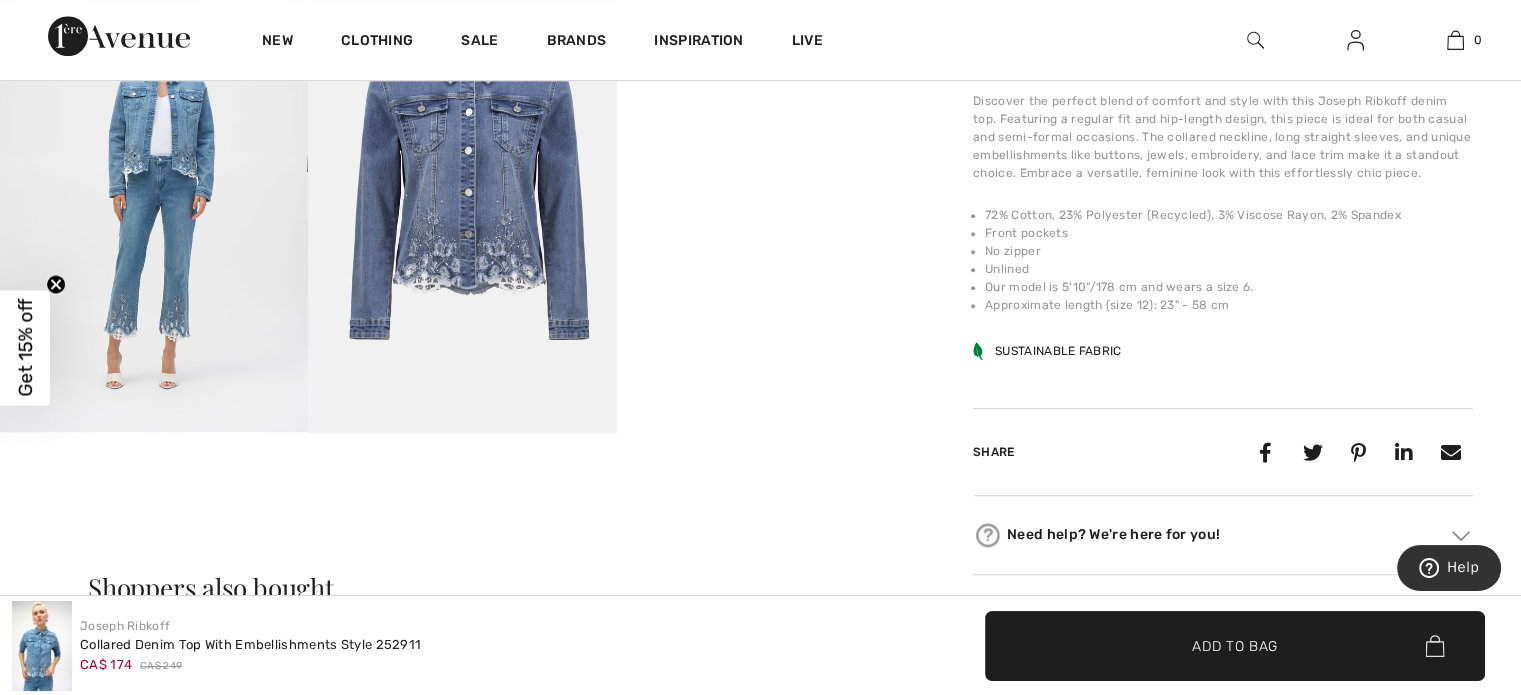 click at bounding box center (154, 201) 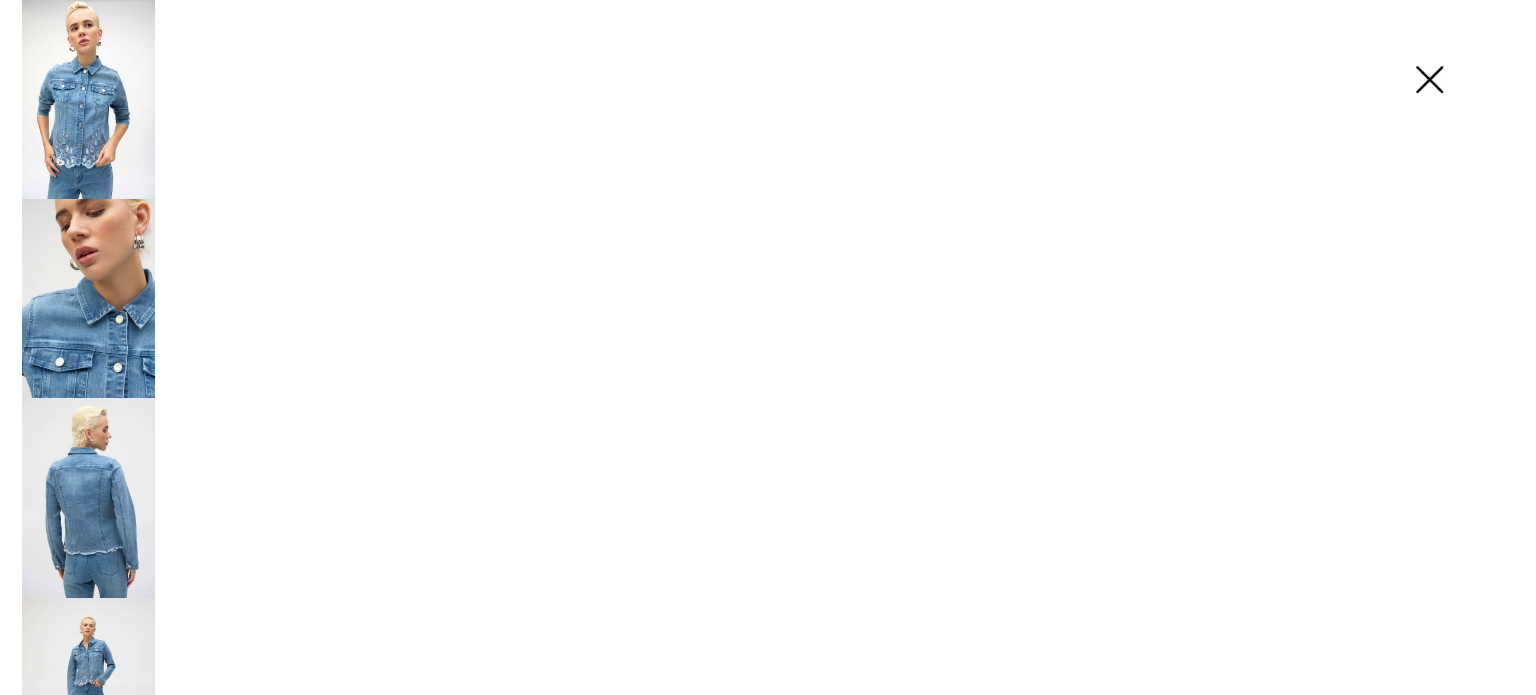 scroll, scrollTop: 1420, scrollLeft: 0, axis: vertical 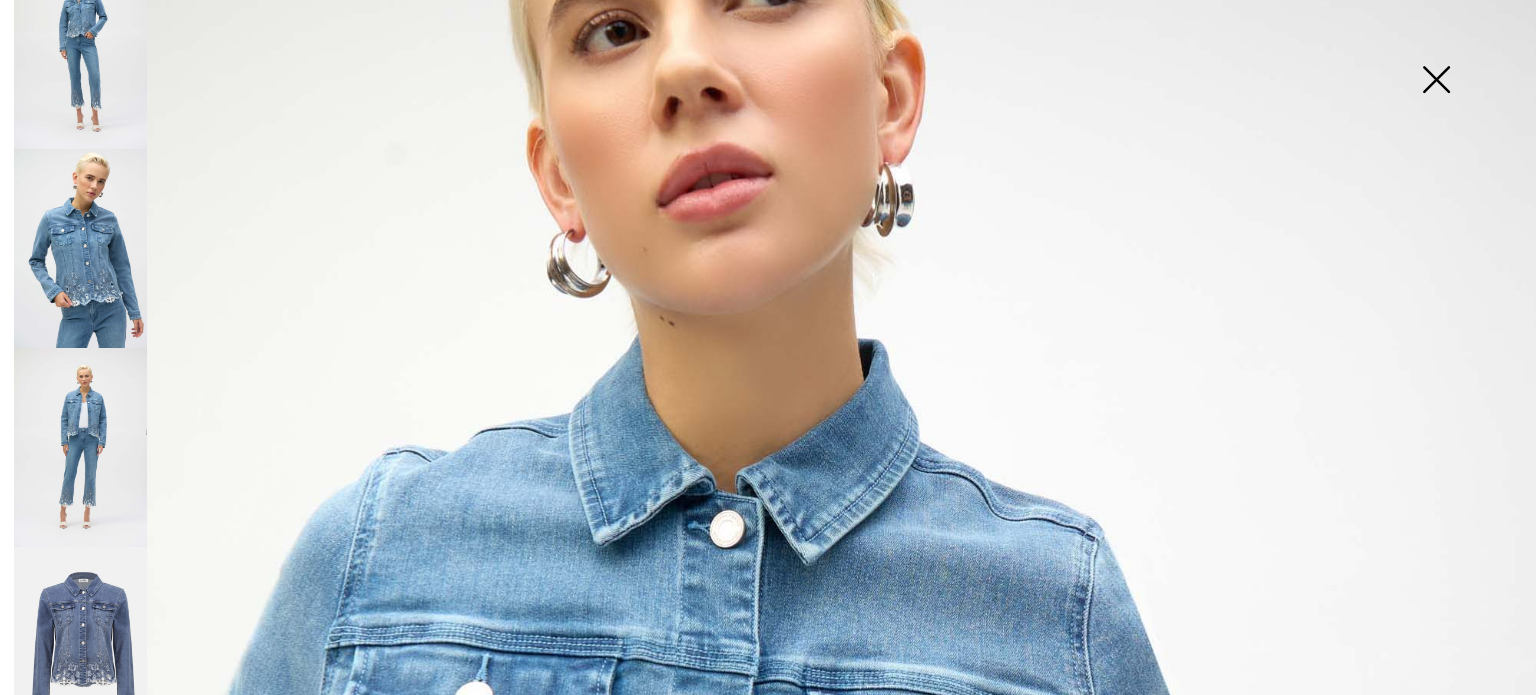 click at bounding box center [80, 447] 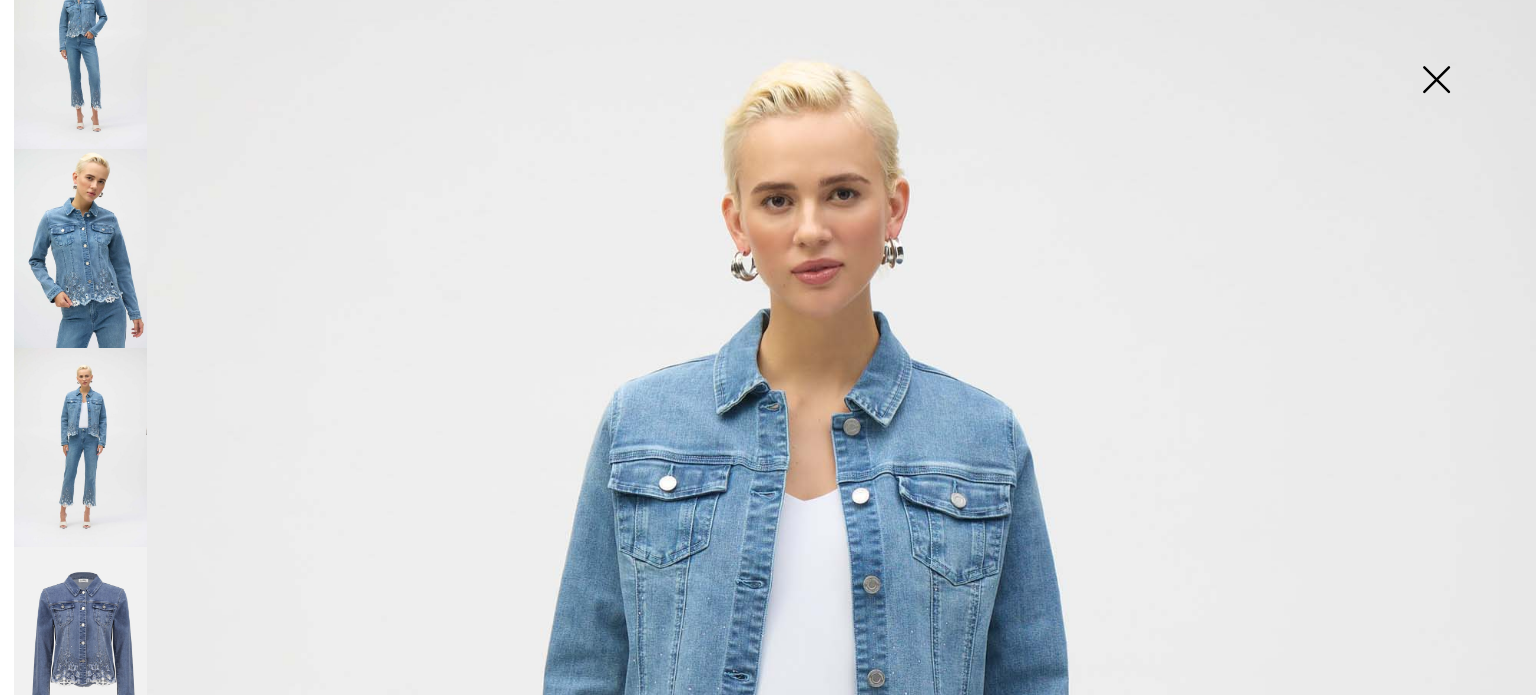 scroll, scrollTop: 0, scrollLeft: 0, axis: both 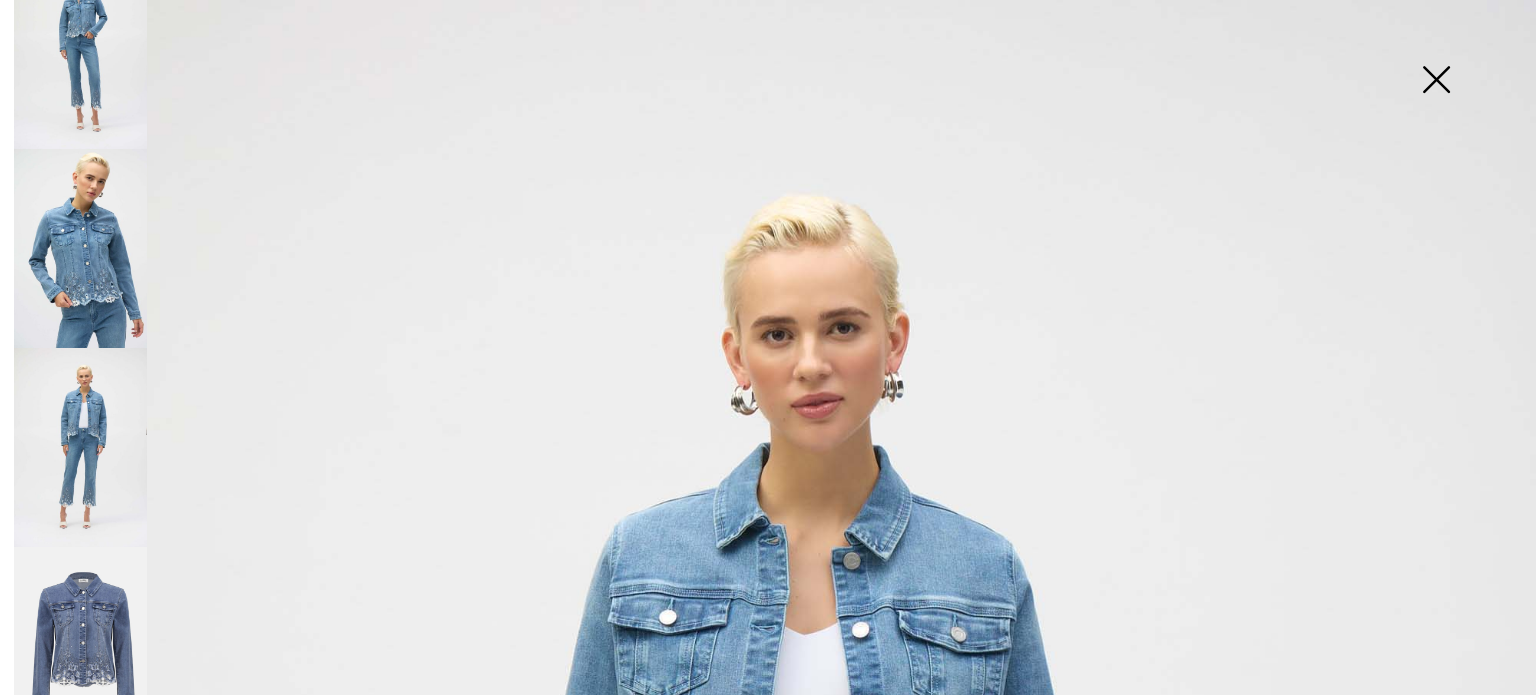 click at bounding box center (1436, 81) 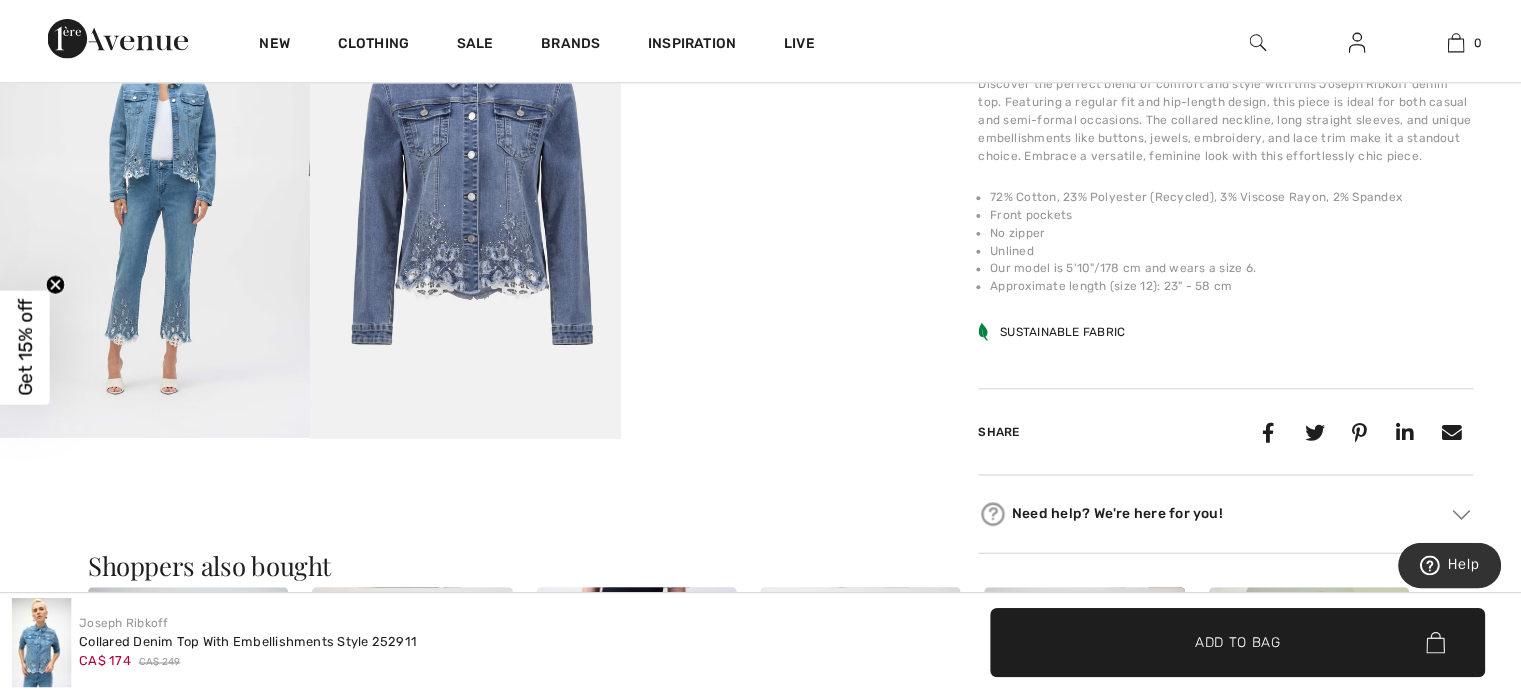 scroll, scrollTop: 1400, scrollLeft: 0, axis: vertical 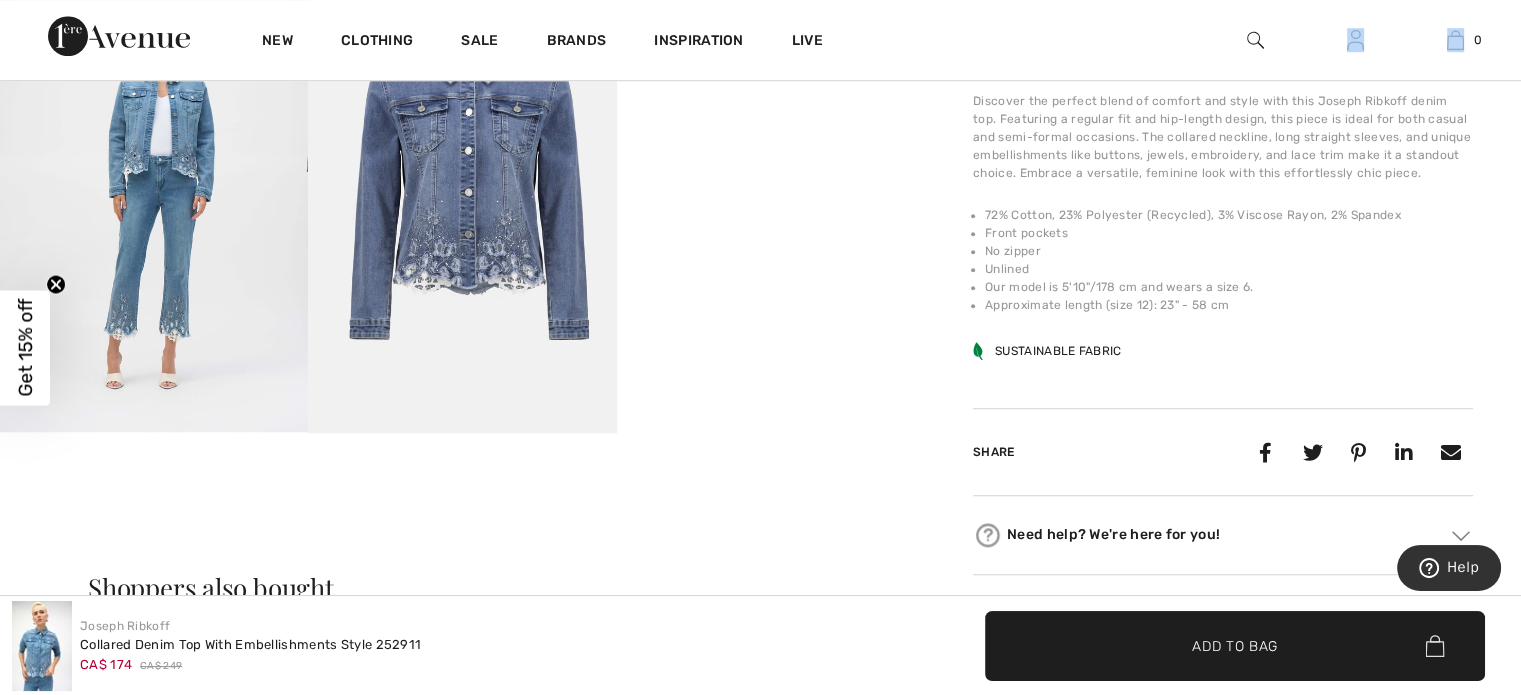 click on "0
Your bag is empty" at bounding box center (1455, 40) 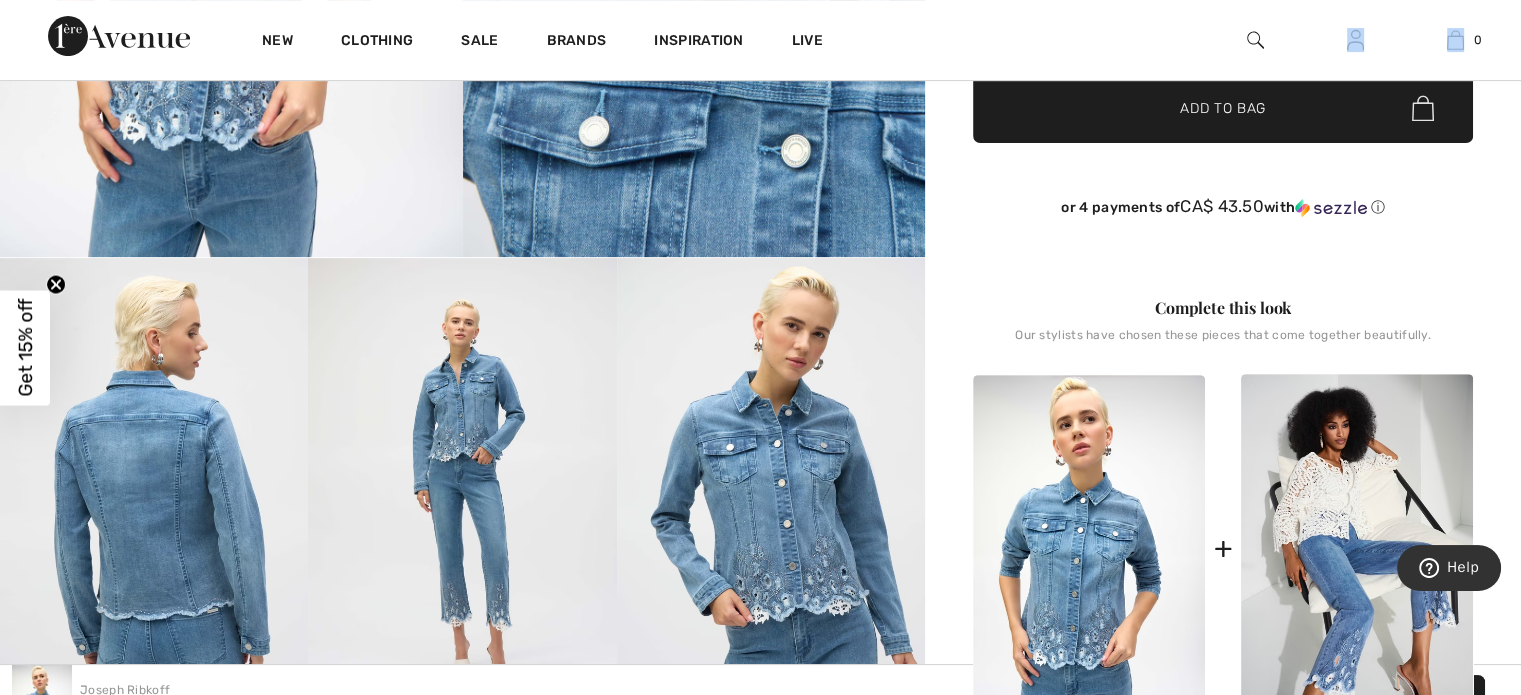 scroll, scrollTop: 800, scrollLeft: 0, axis: vertical 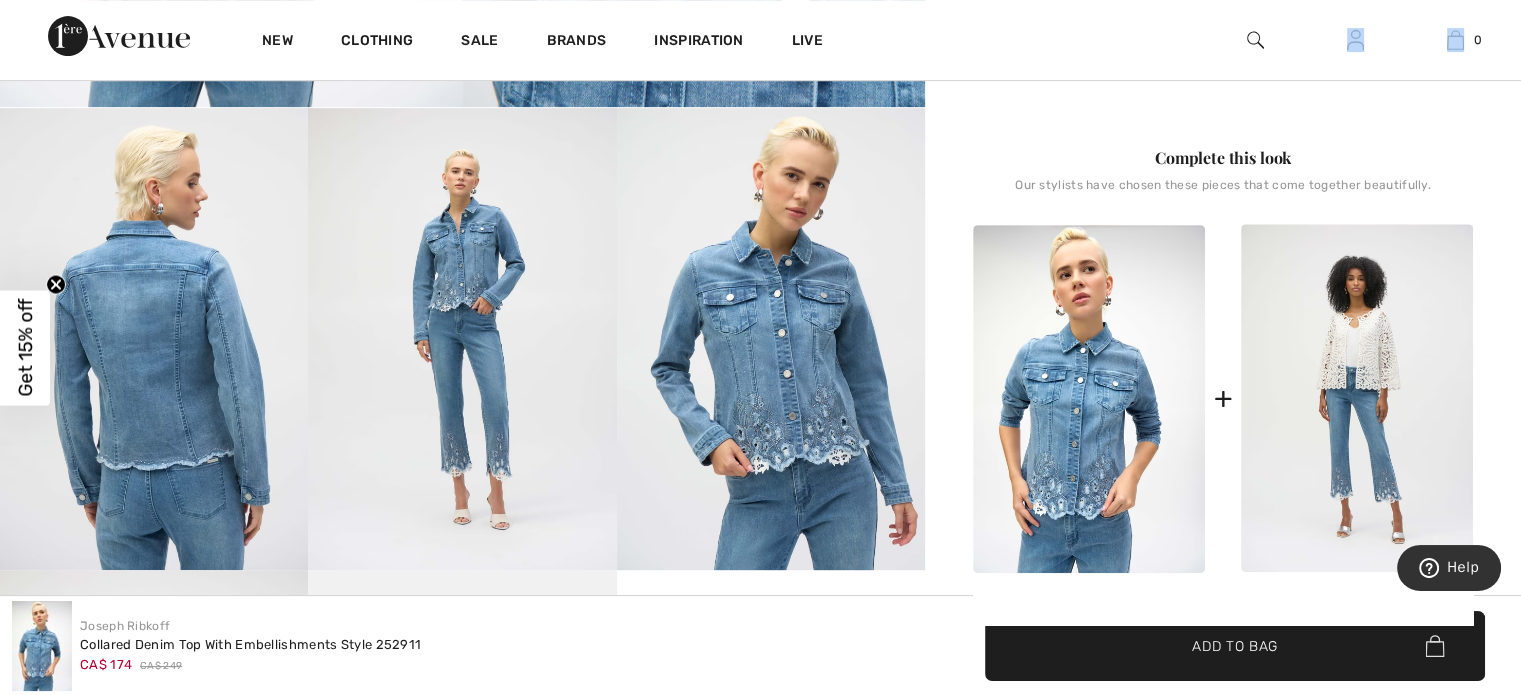 click at bounding box center (1357, 398) 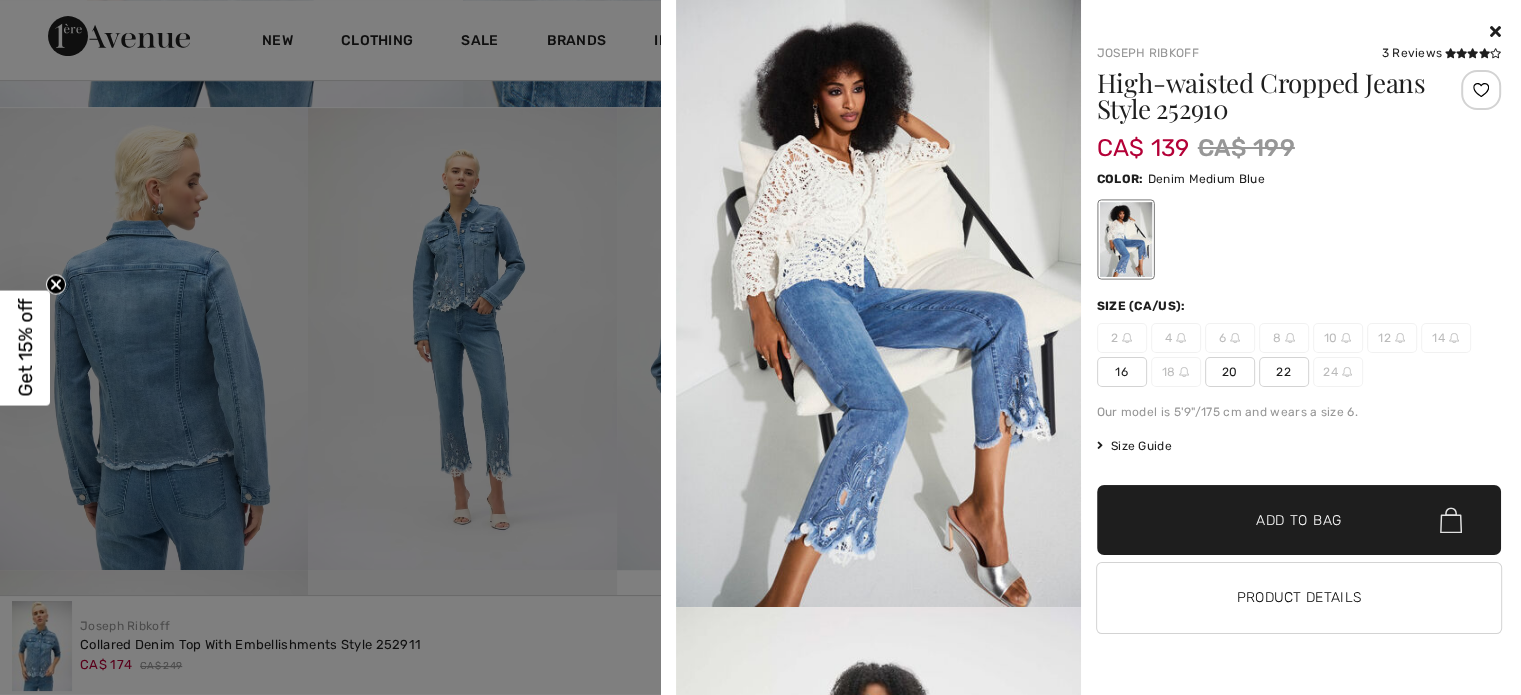 click at bounding box center [760, 347] 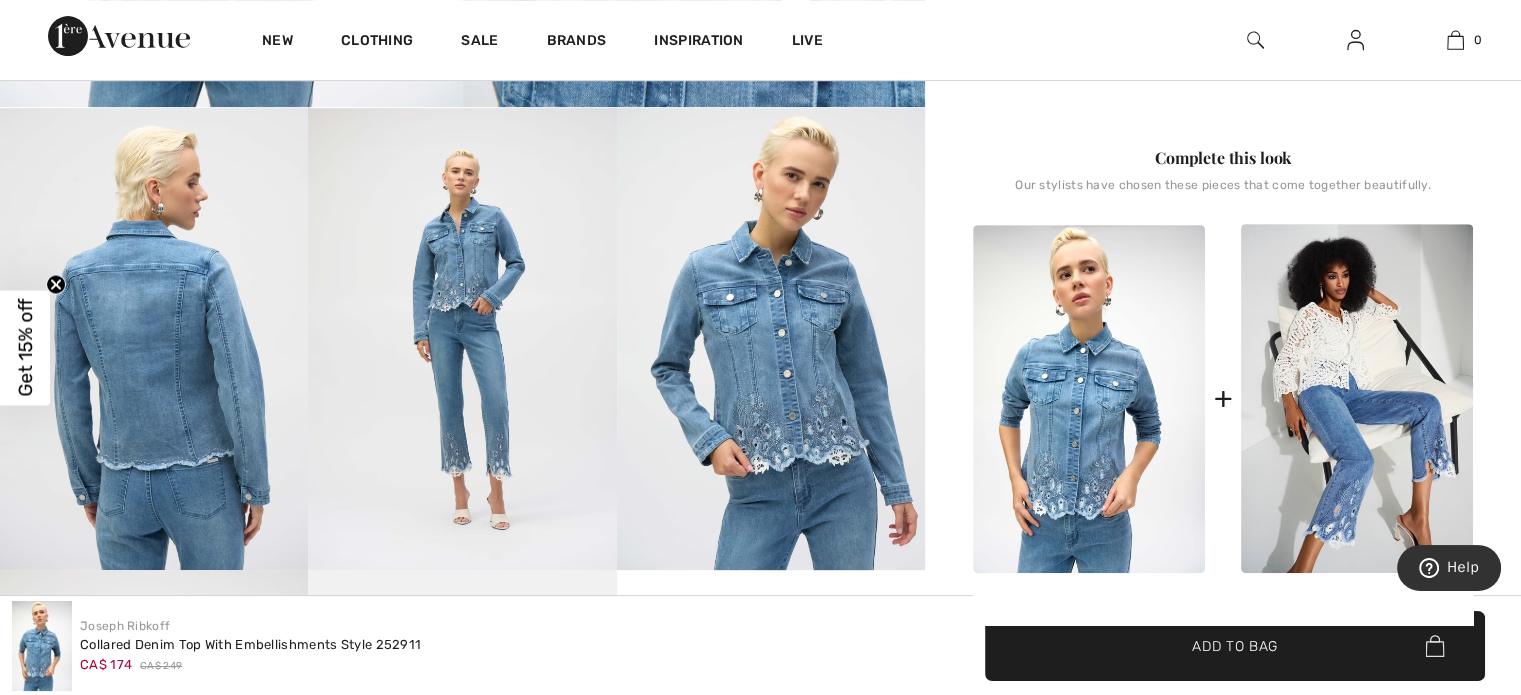 click at bounding box center [462, 339] 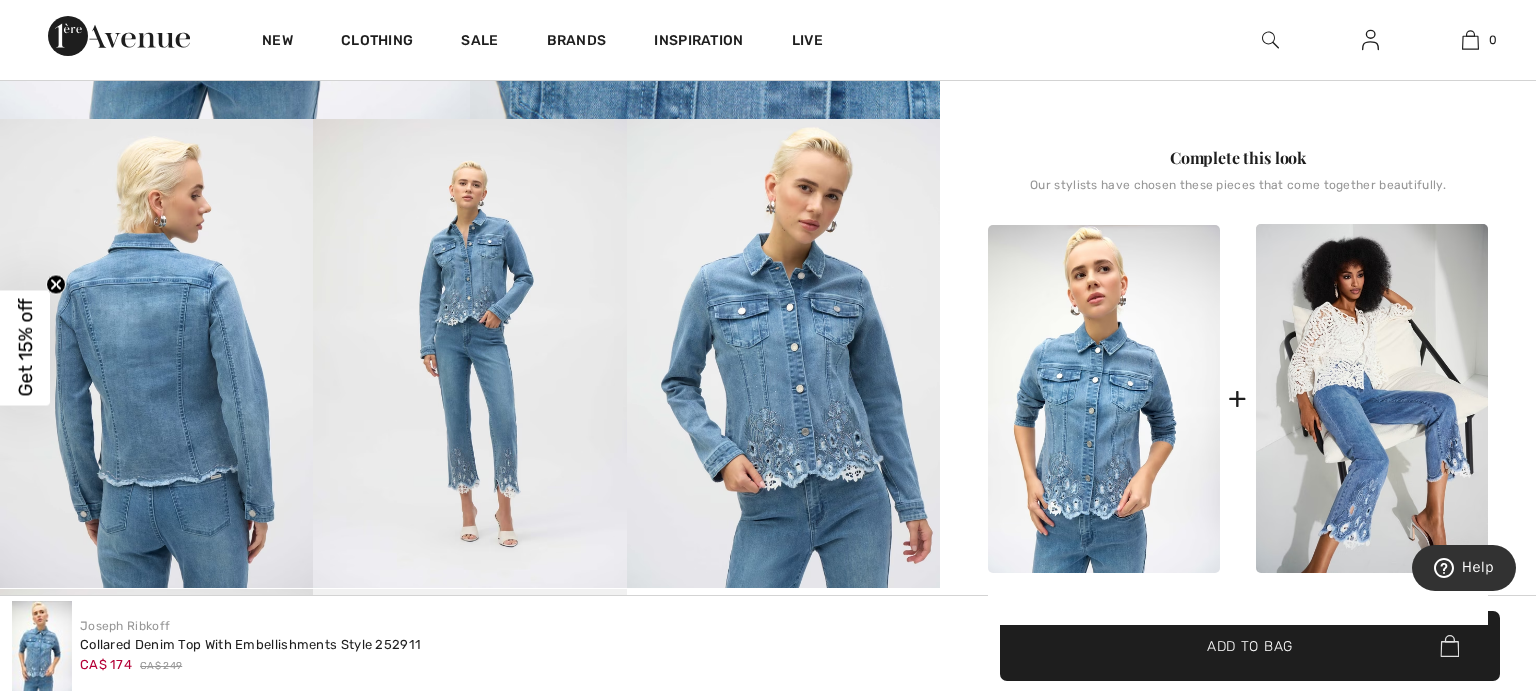 click on "Close
Close
Save changes
Close
Sustainable Fabric
Close
Sustainably made garment for a conscious living and a cleaner environment." at bounding box center [768, 1082] 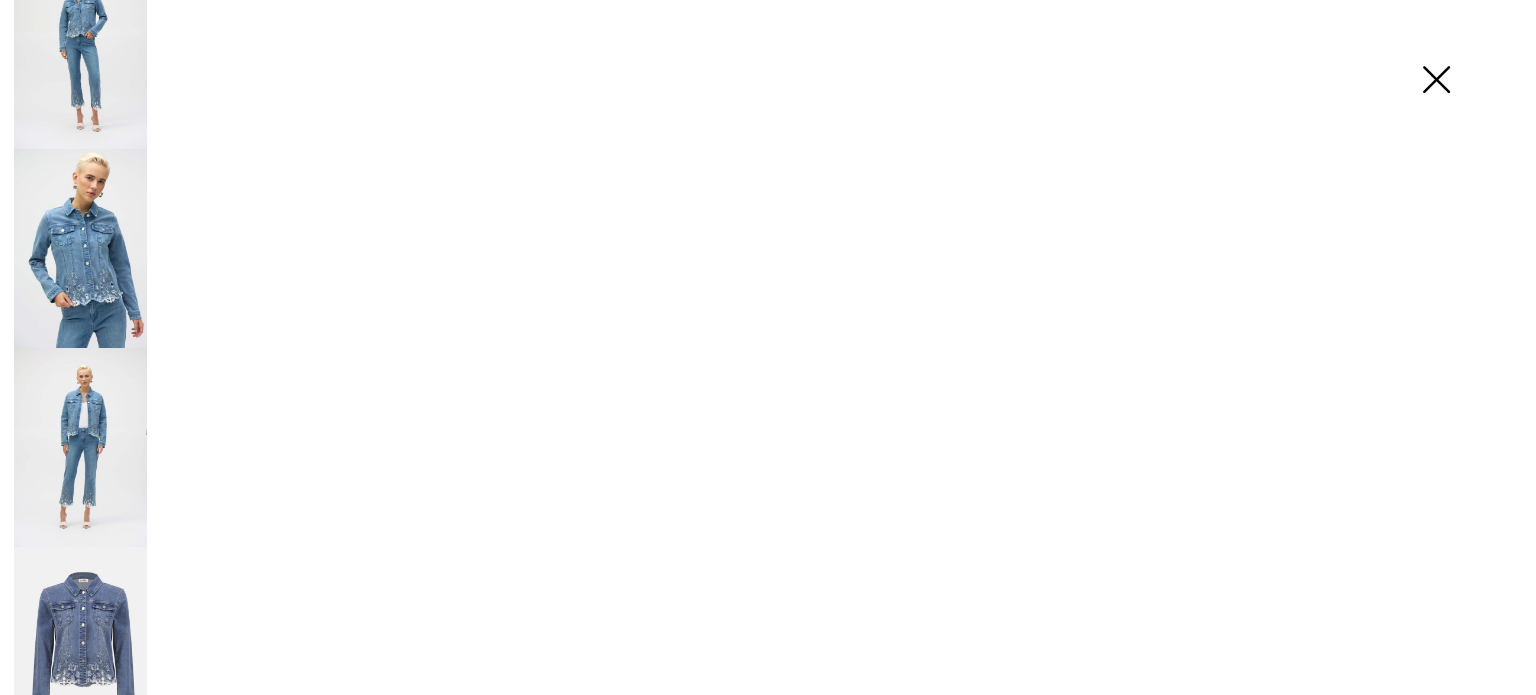 click at bounding box center (768, 1151) 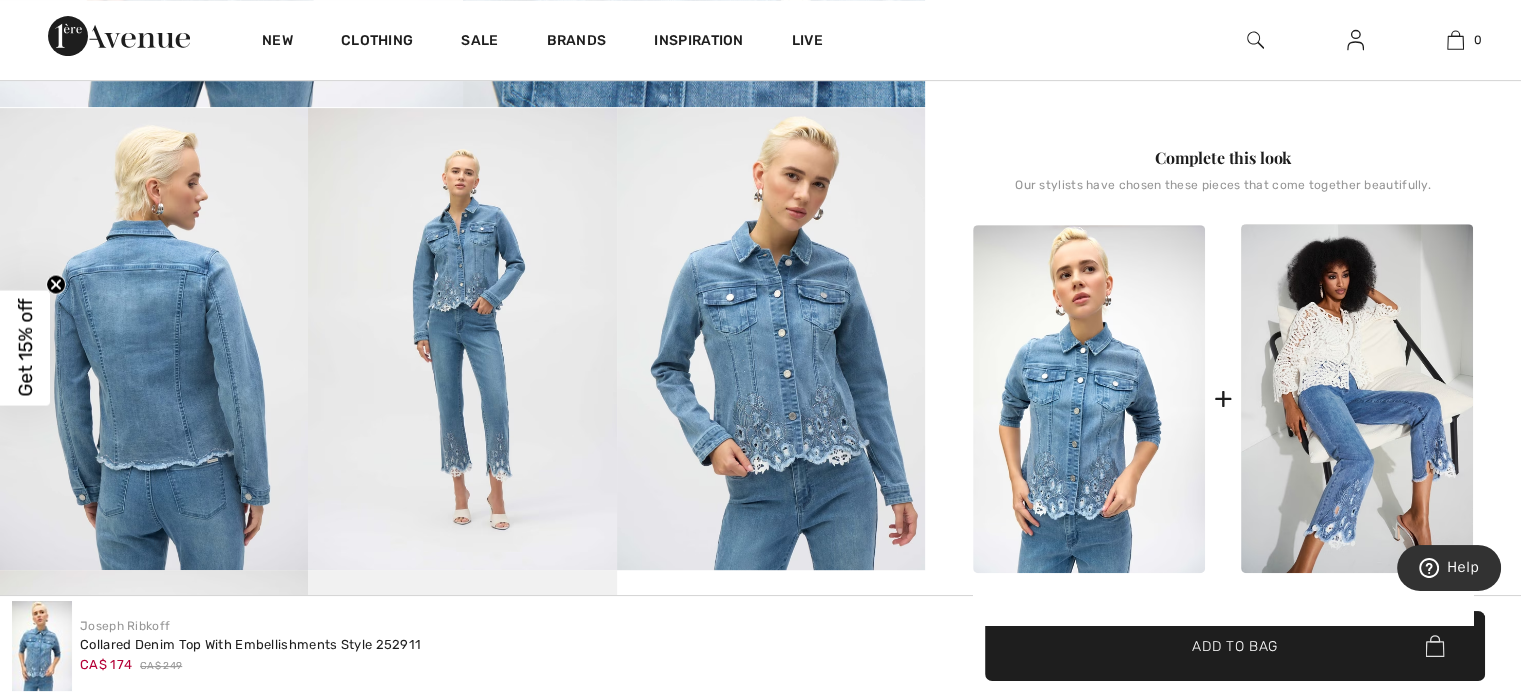 click on "Close
Close
Save changes
Close
Sustainable Fabric
Close
Sustainably made garment for a conscious living and a cleaner environment." at bounding box center (760, 1078) 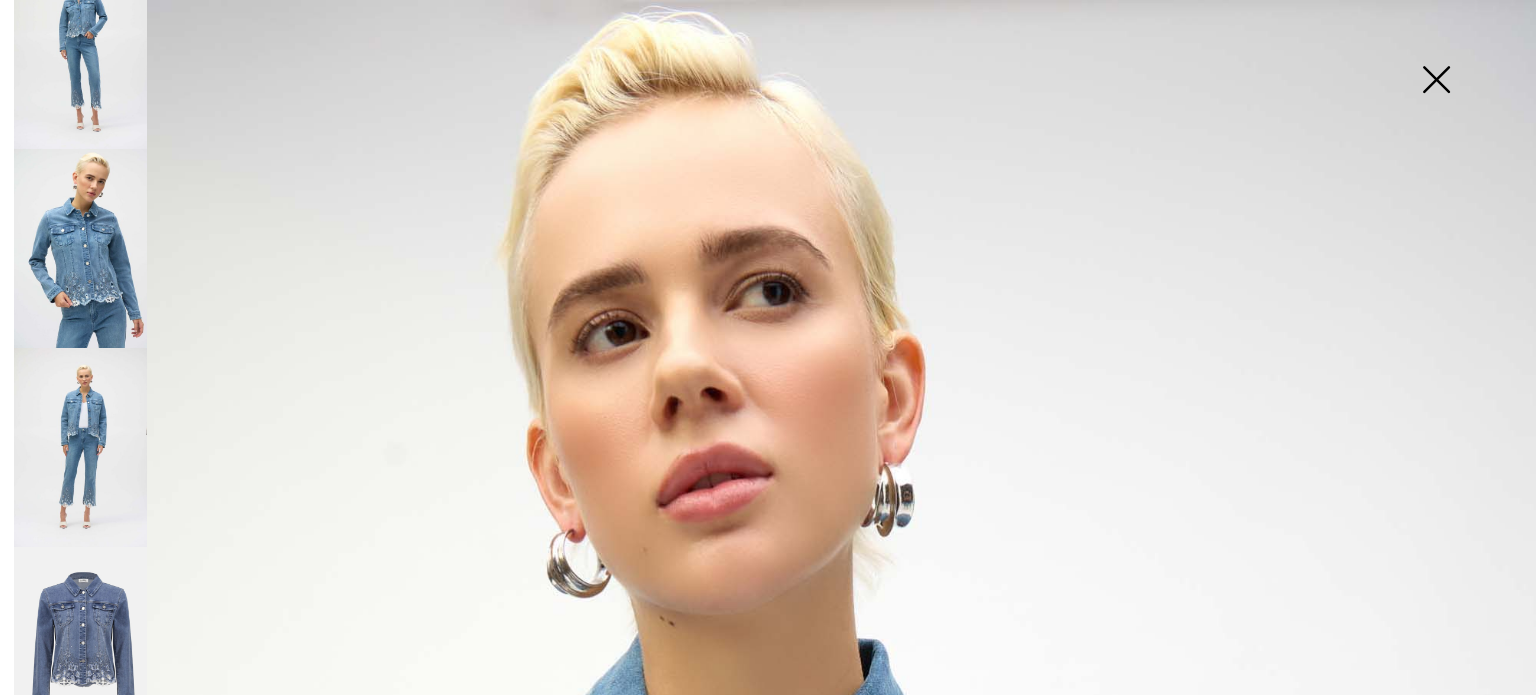 click at bounding box center (768, 1151) 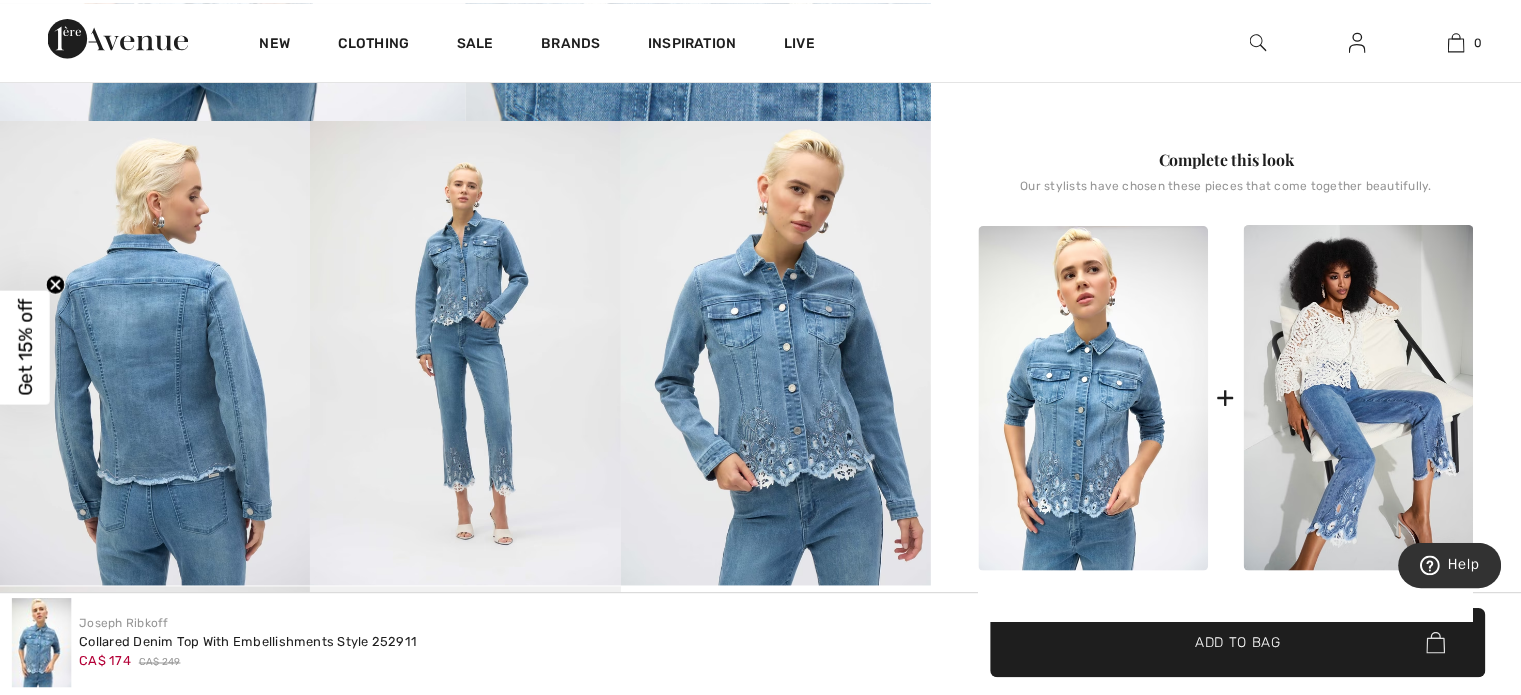 scroll, scrollTop: 800, scrollLeft: 0, axis: vertical 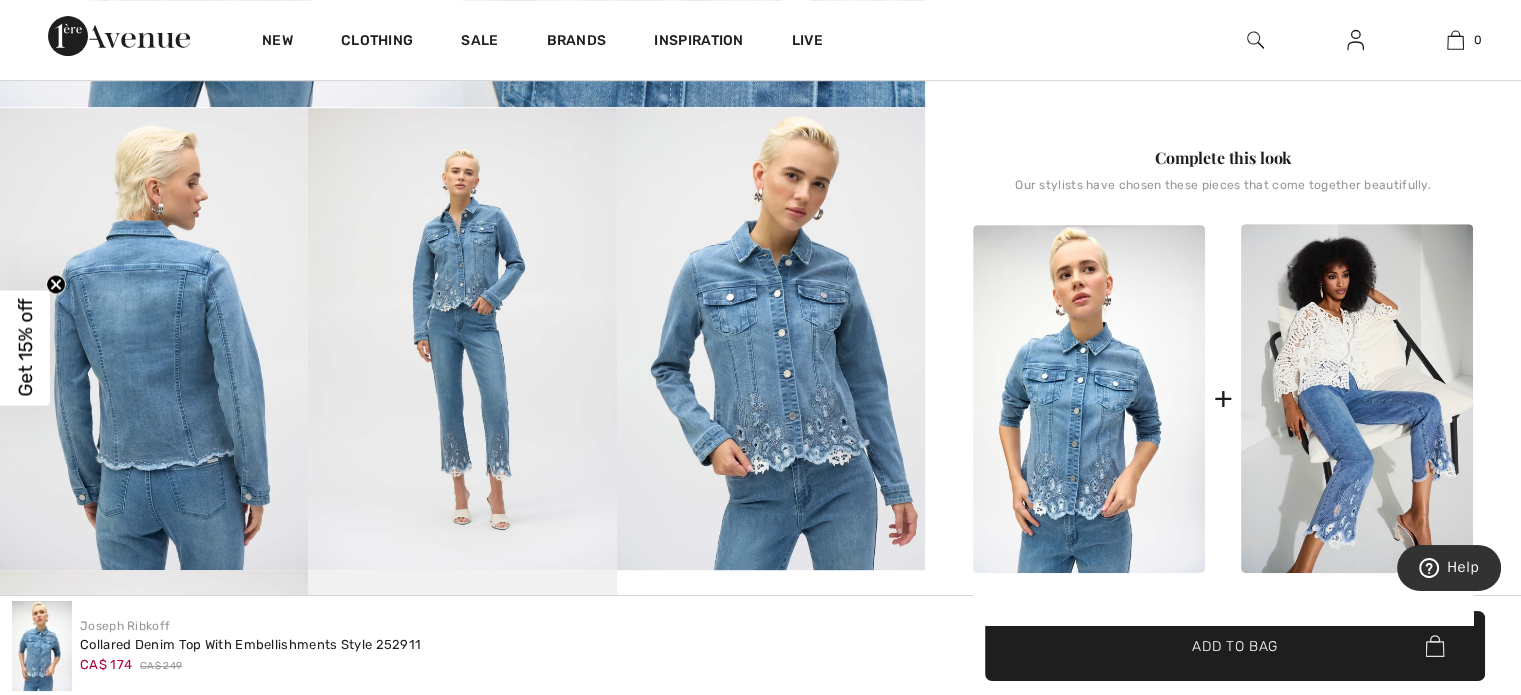 click at bounding box center (771, 339) 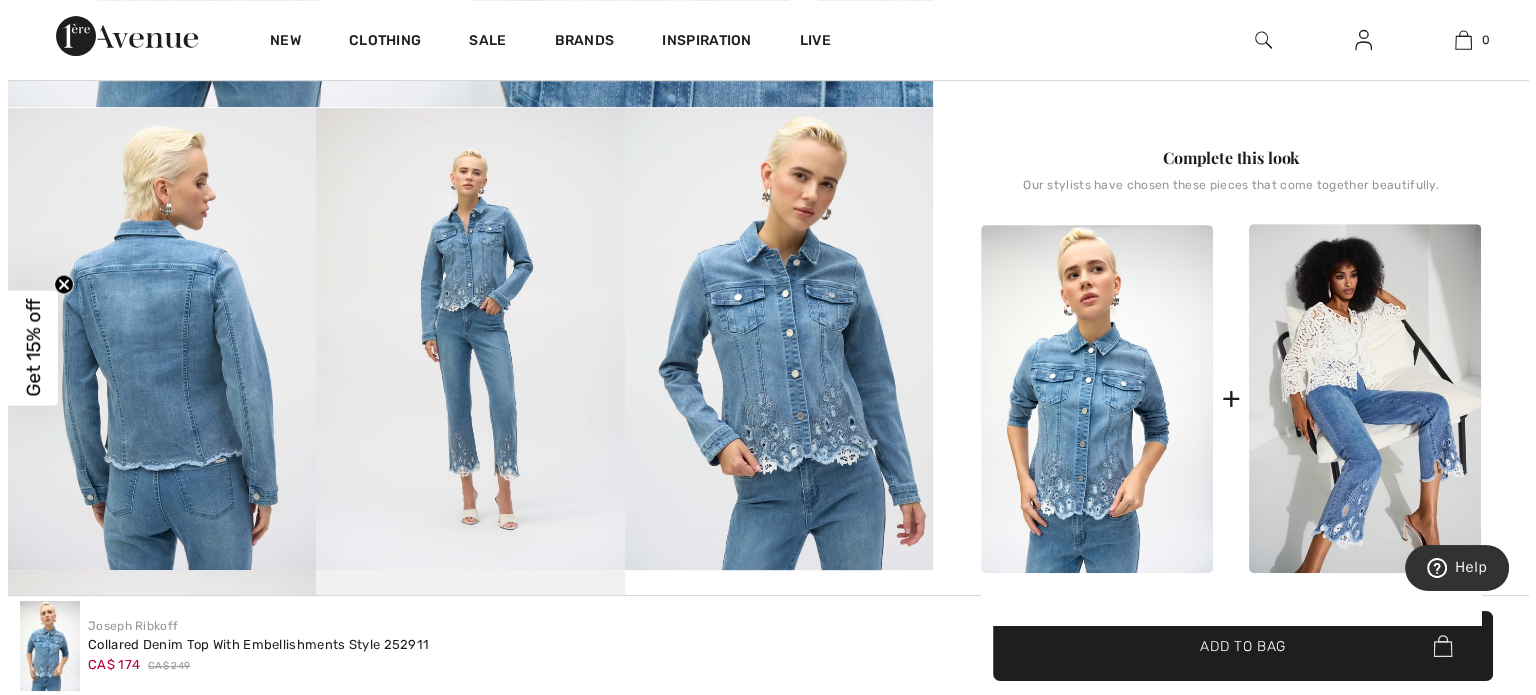 scroll, scrollTop: 801, scrollLeft: 0, axis: vertical 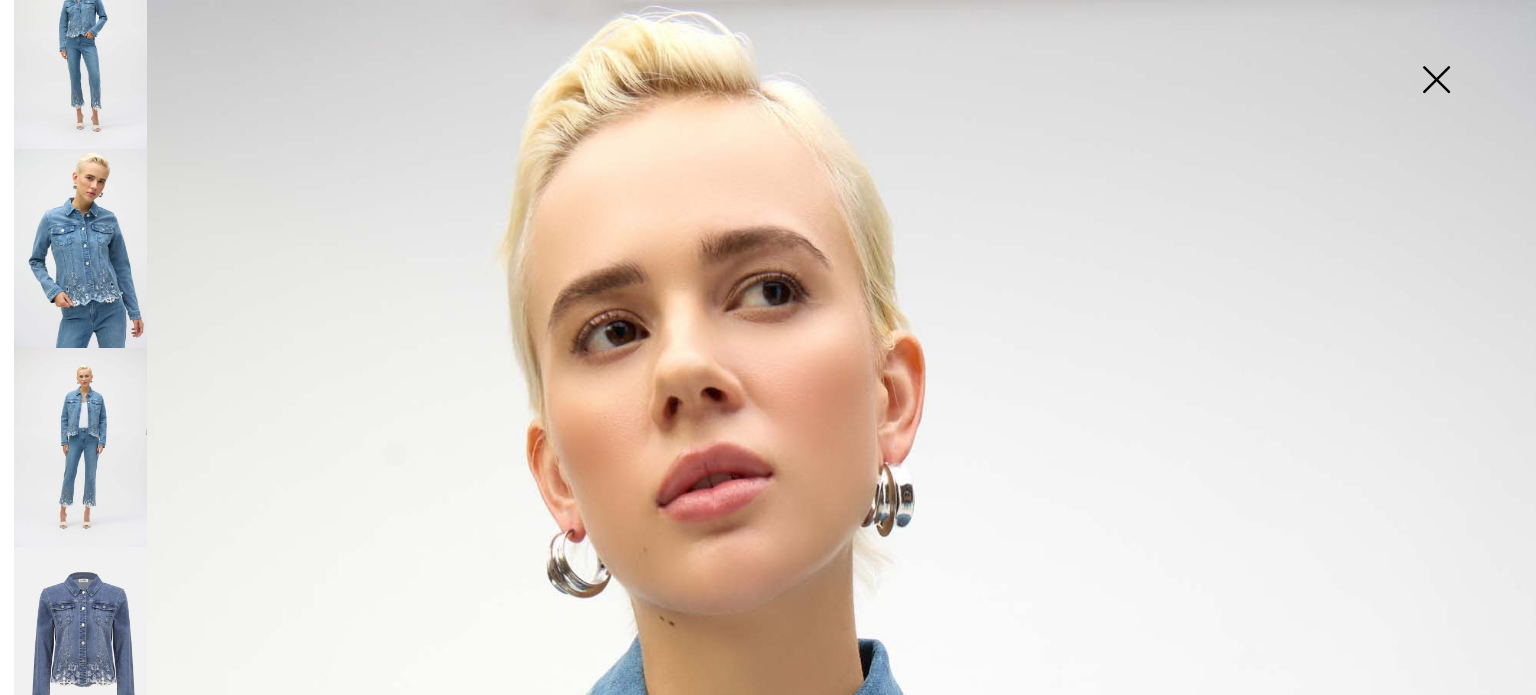 drag, startPoint x: 788, startPoint y: 459, endPoint x: 782, endPoint y: 471, distance: 13.416408 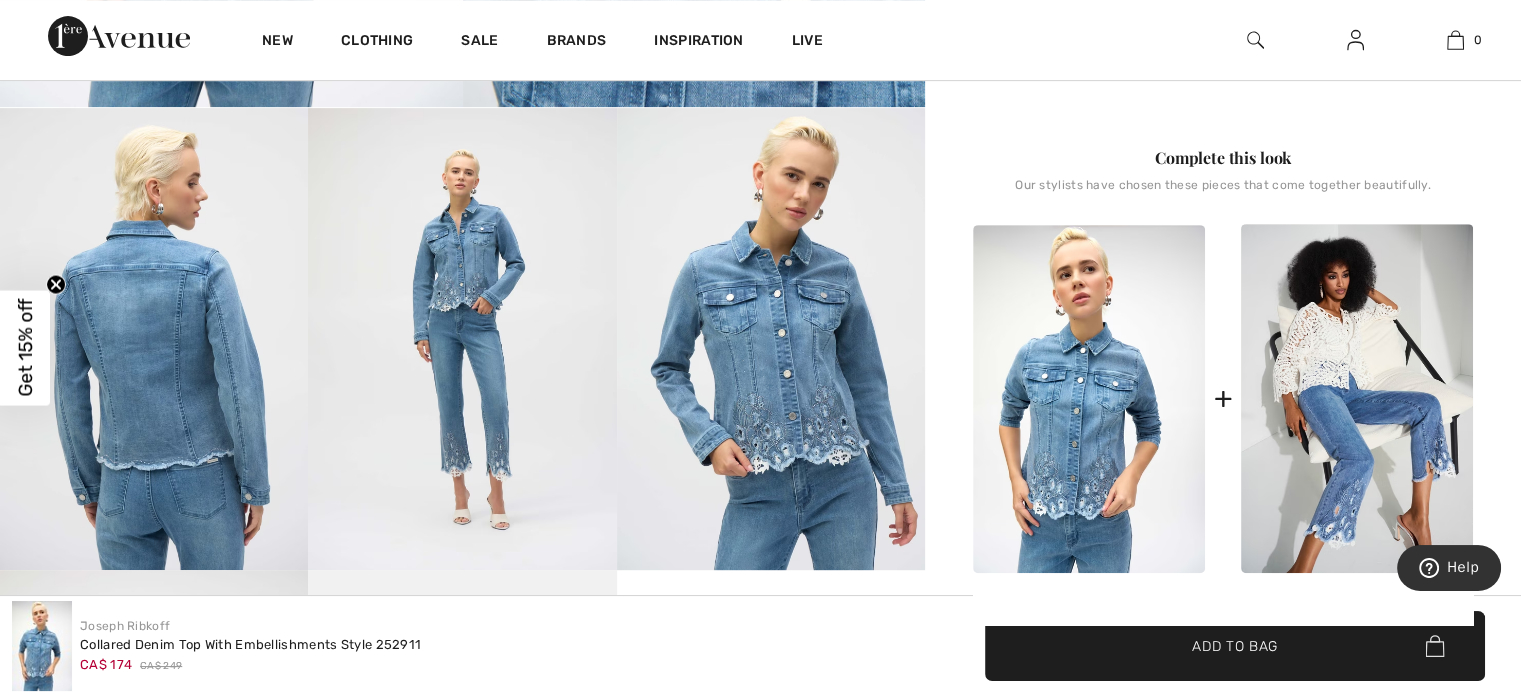 click on "Close
Close
Save changes
Close
Sustainable Fabric
Close
Sustainably made garment for a conscious living and a cleaner environment." at bounding box center (760, 1078) 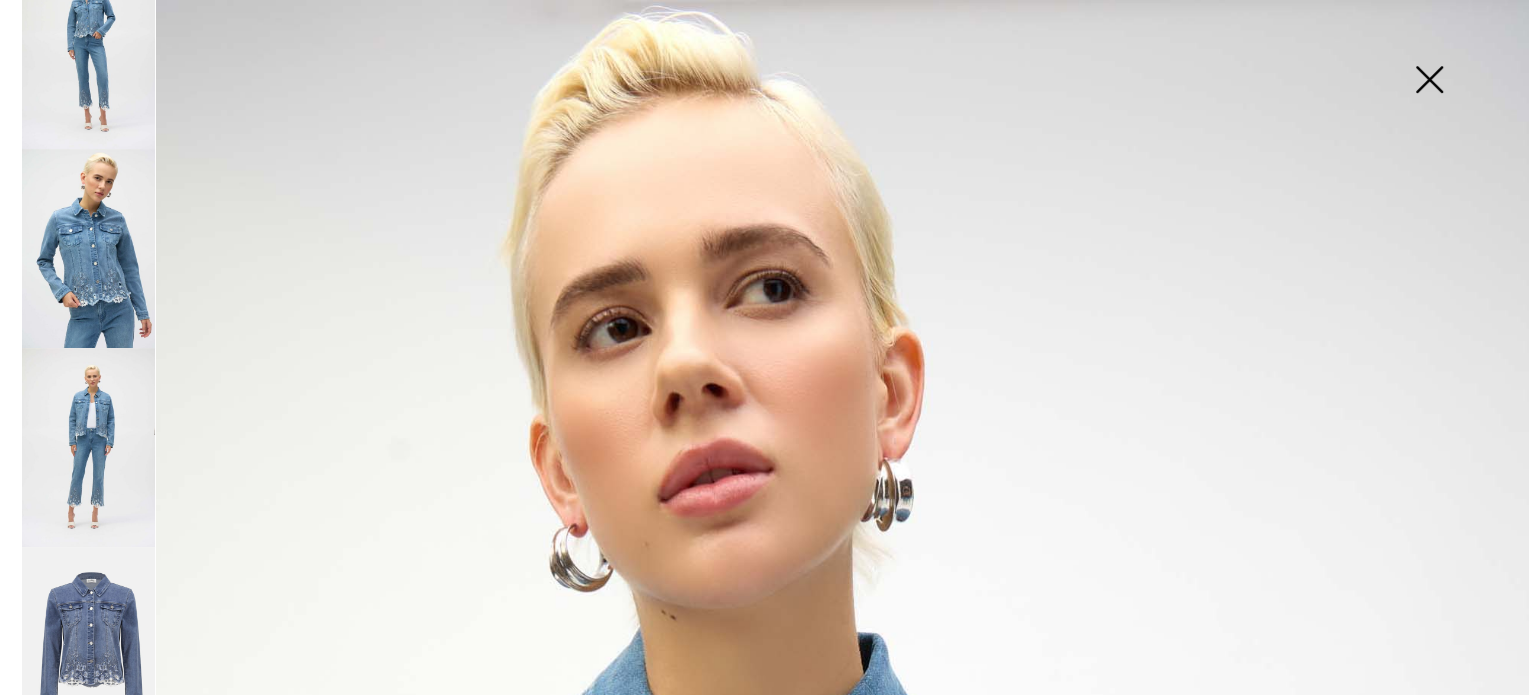 scroll, scrollTop: 801, scrollLeft: 0, axis: vertical 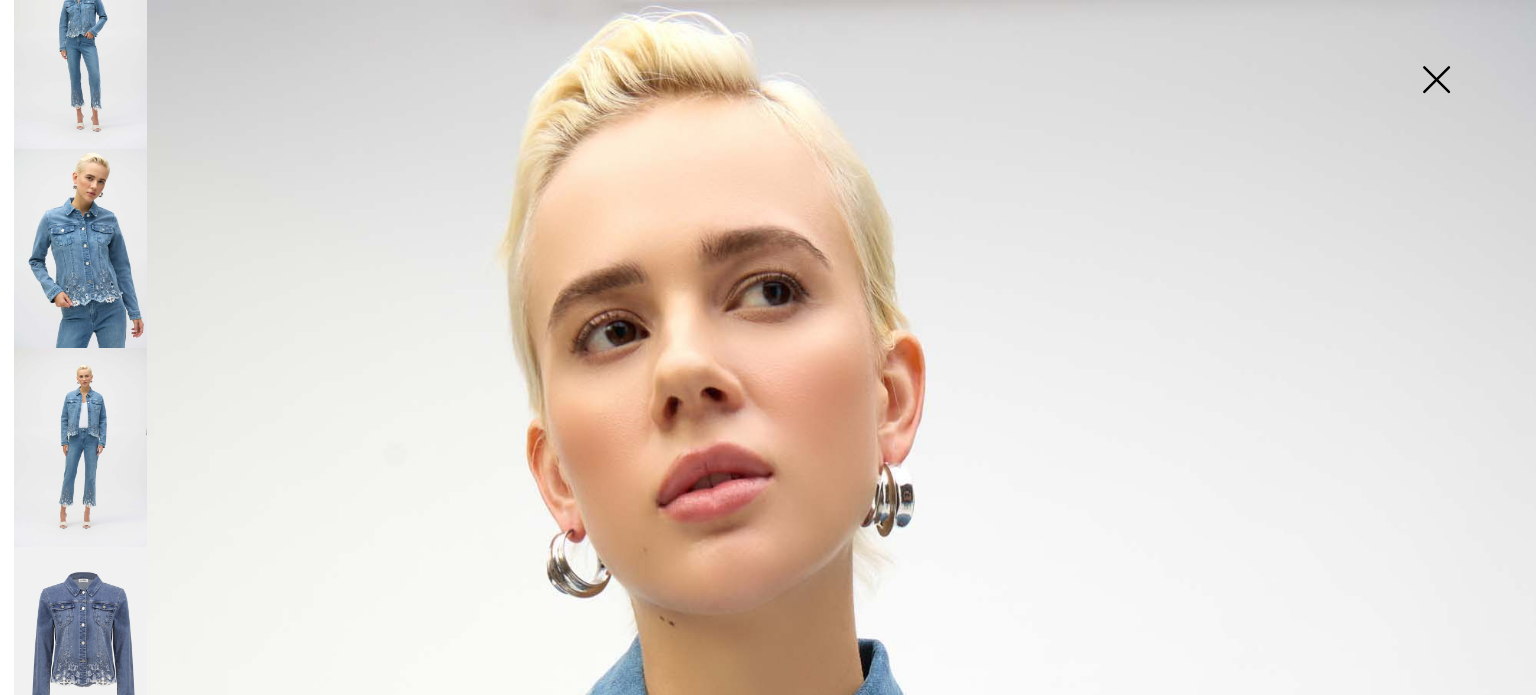 click at bounding box center (1436, 81) 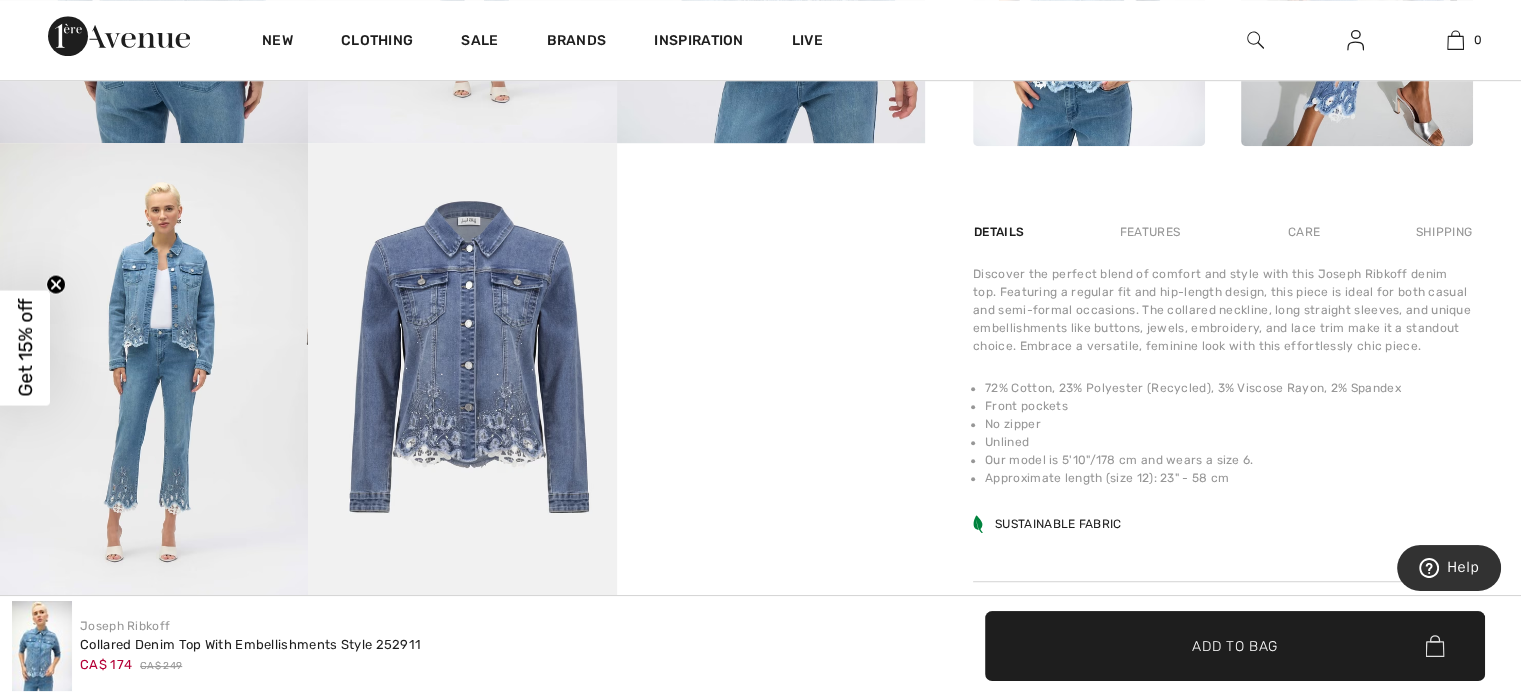 scroll, scrollTop: 1200, scrollLeft: 0, axis: vertical 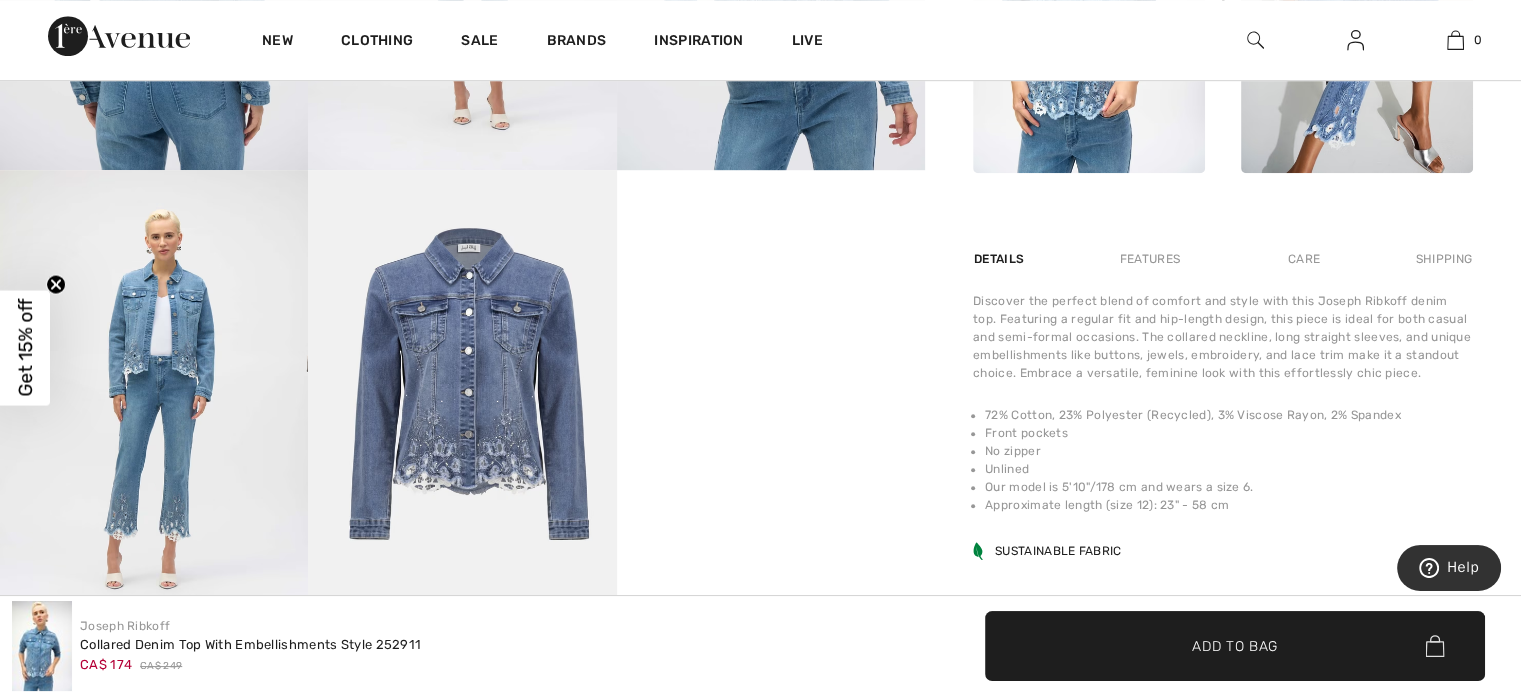 click at bounding box center (462, 401) 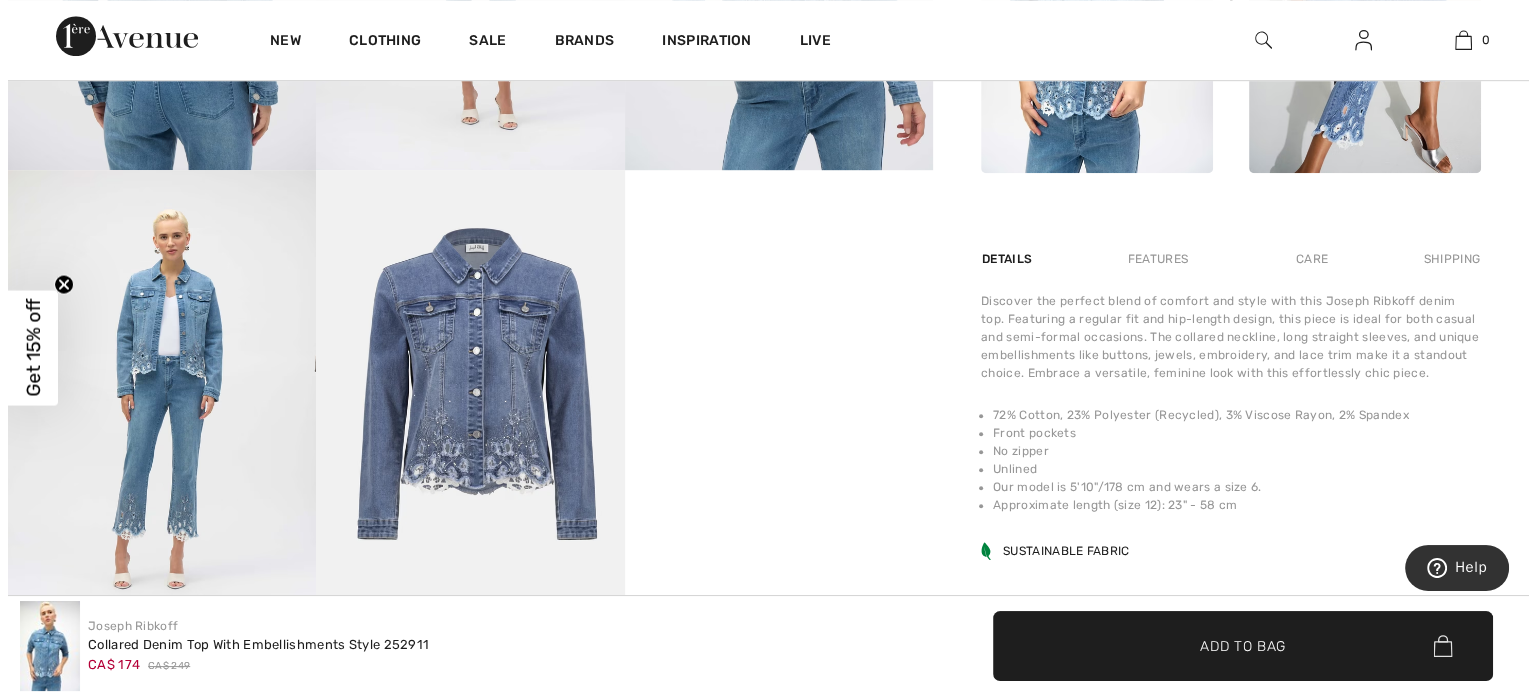 scroll, scrollTop: 1212, scrollLeft: 0, axis: vertical 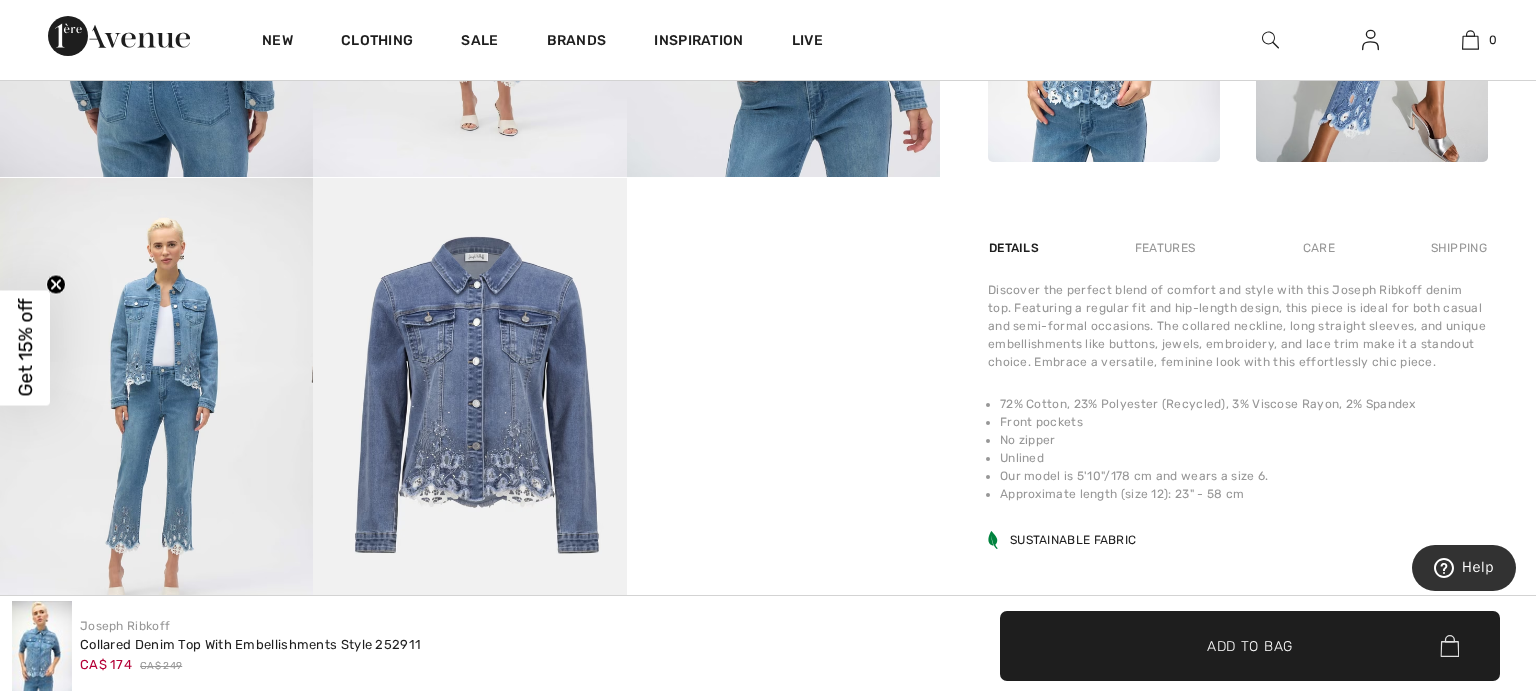 click at bounding box center [469, 413] 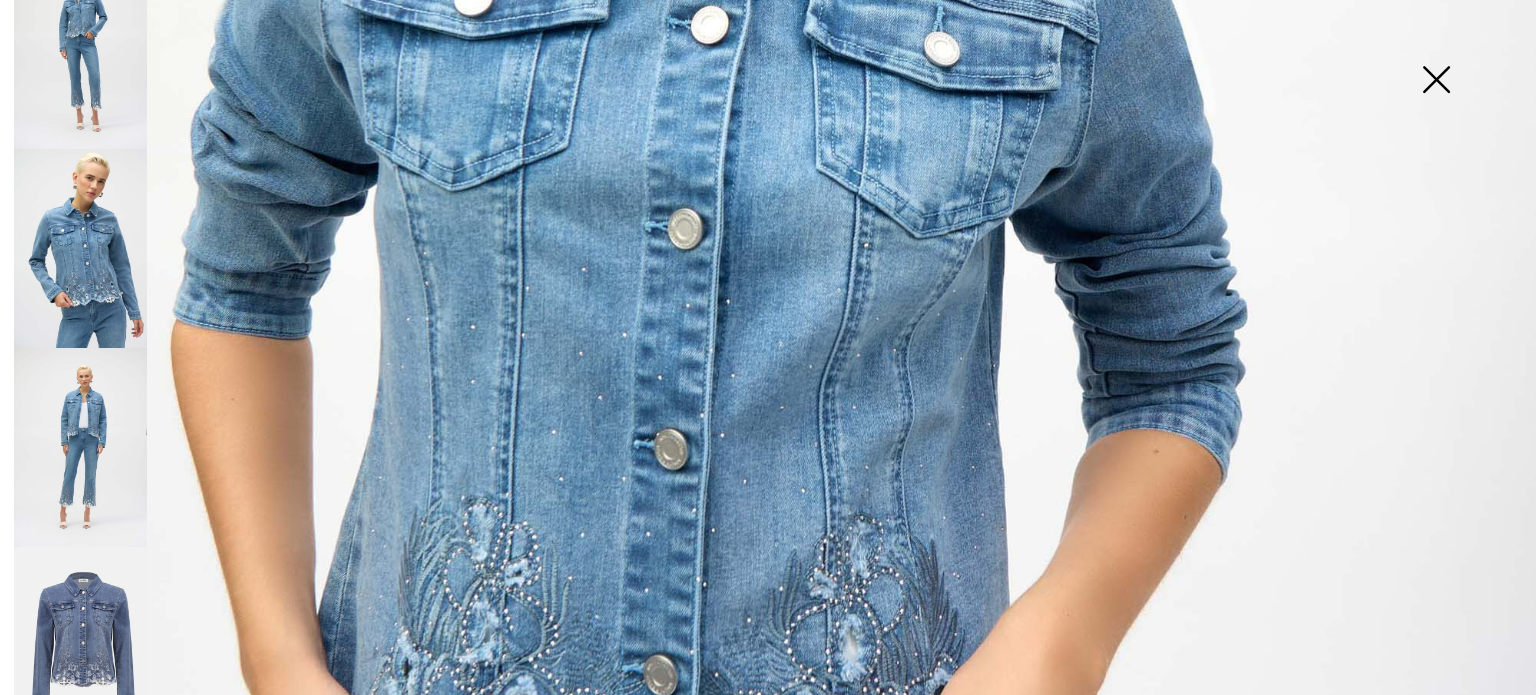 scroll, scrollTop: 1584, scrollLeft: 0, axis: vertical 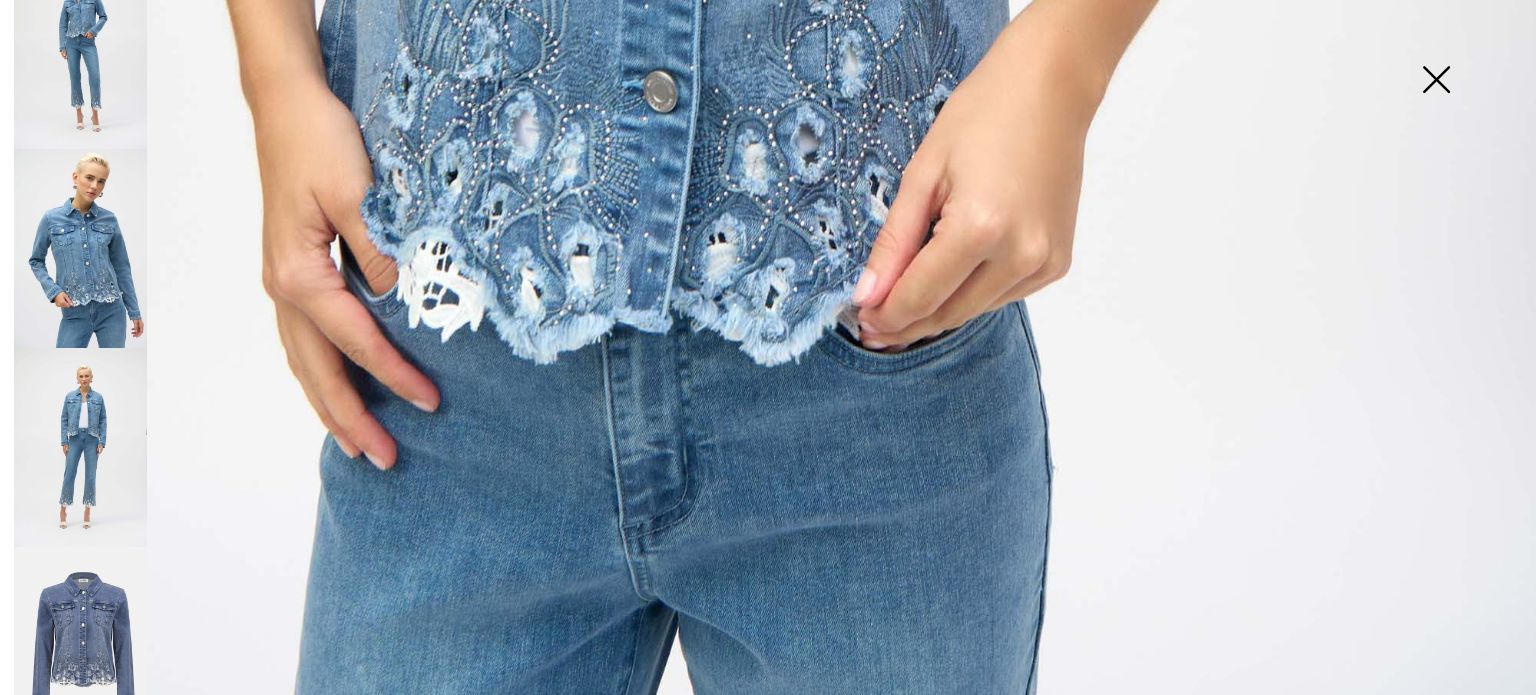 click at bounding box center [1436, 81] 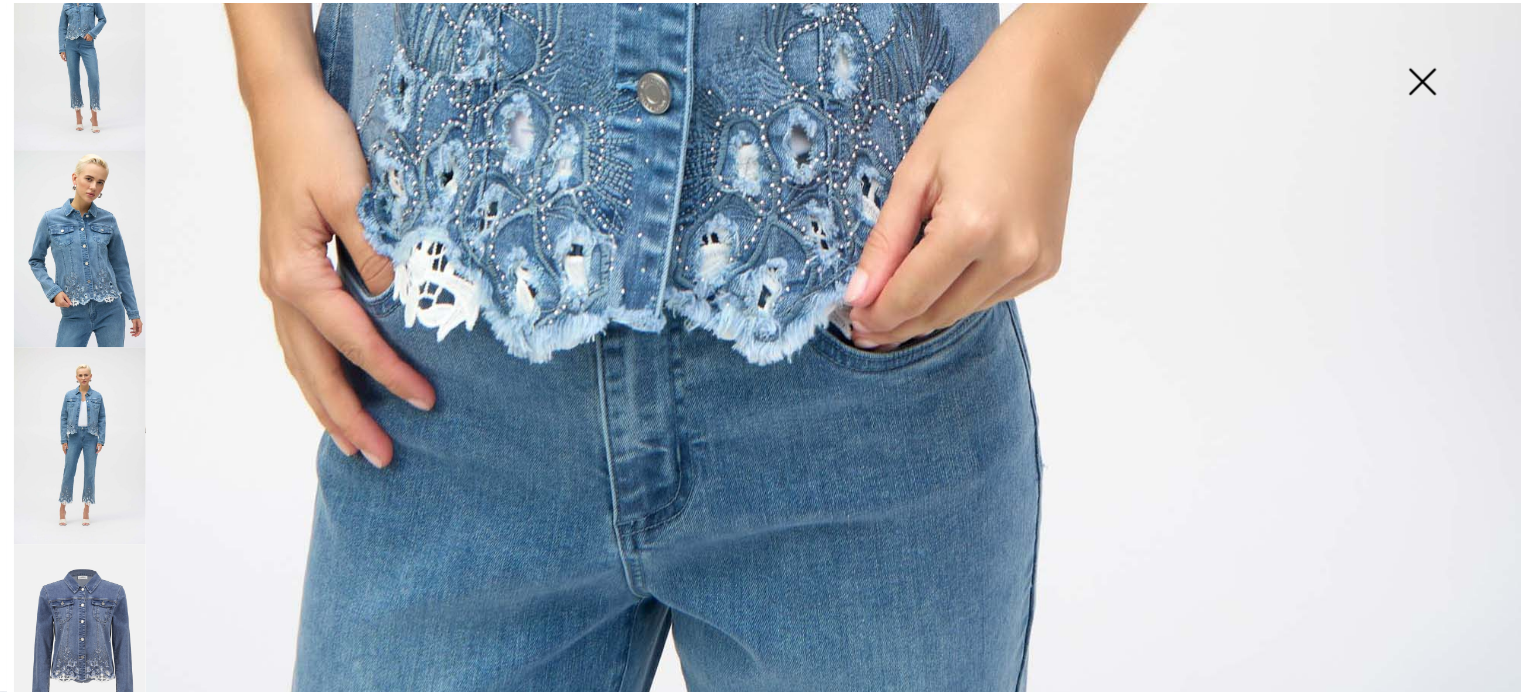 scroll, scrollTop: 1200, scrollLeft: 0, axis: vertical 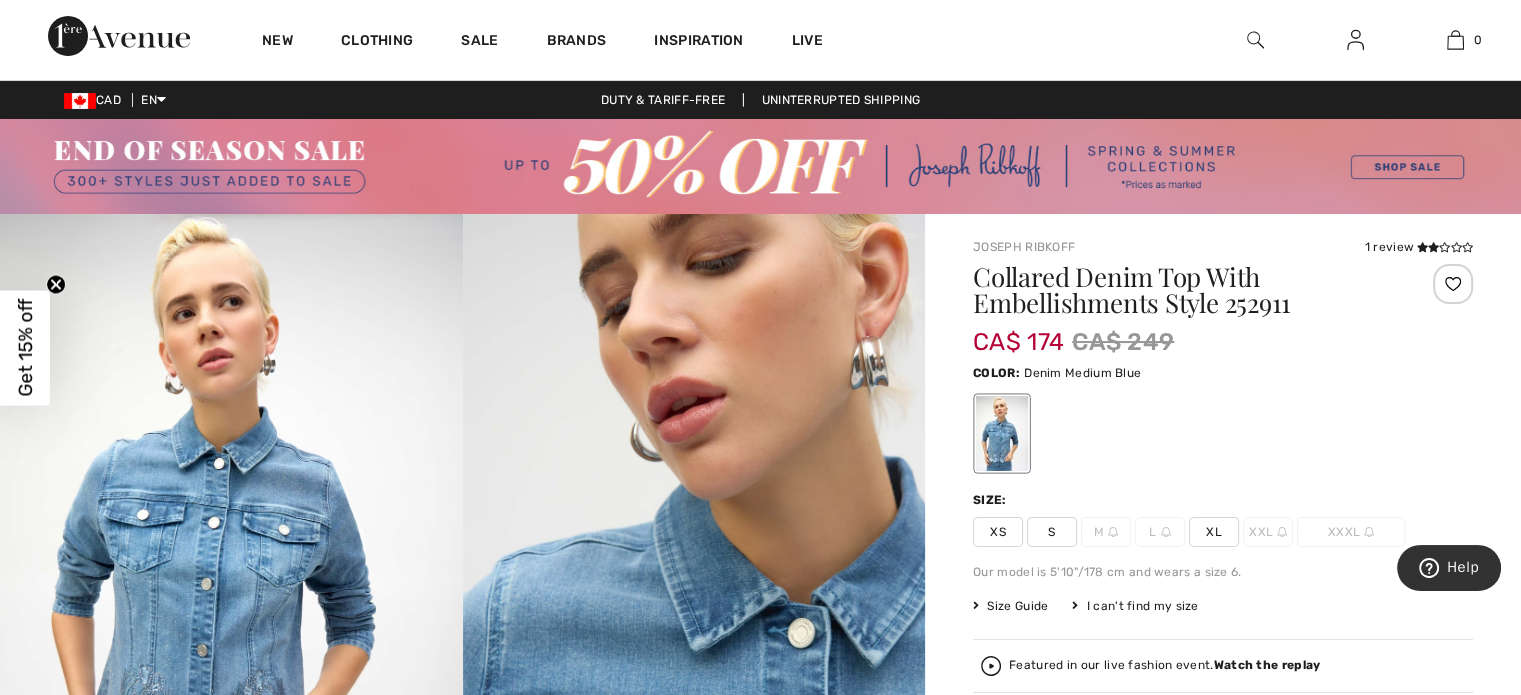 click on "I can't find my size" at bounding box center [1135, 606] 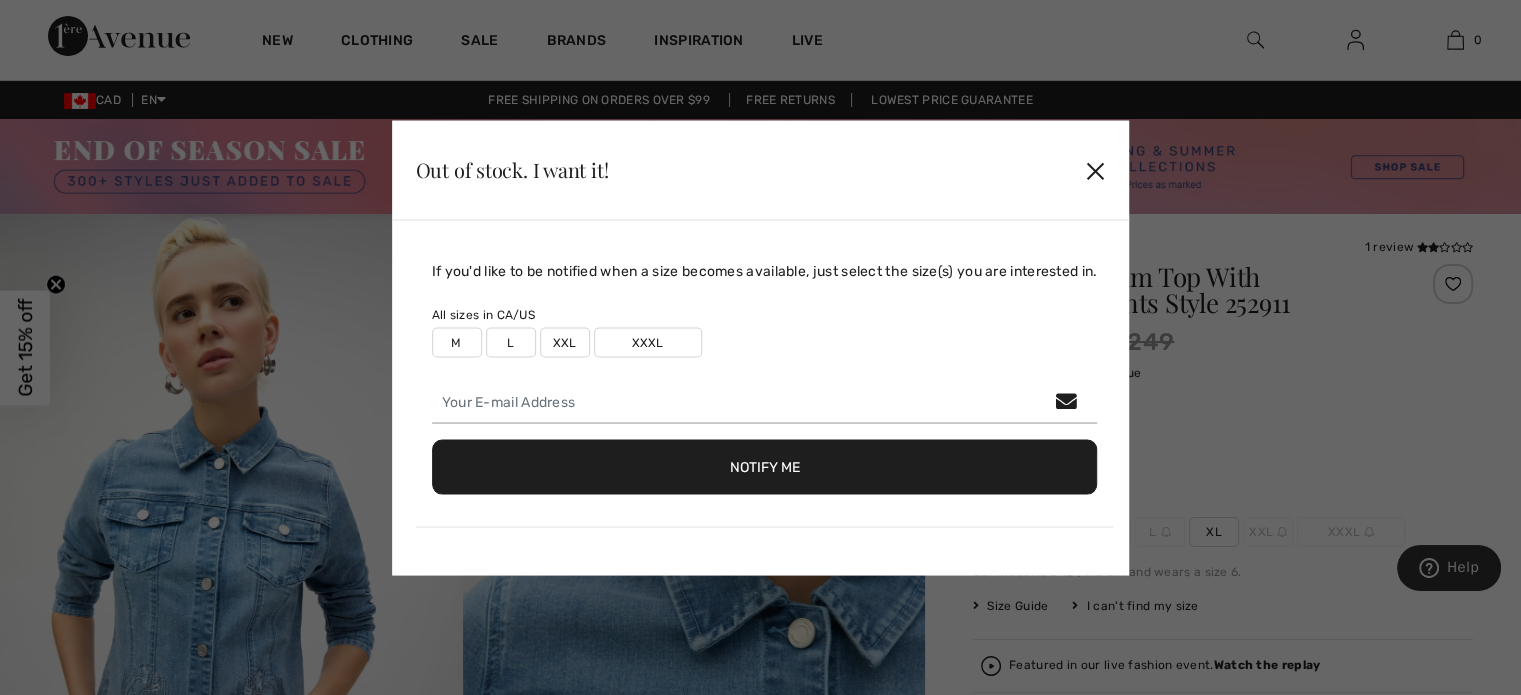 click on "M" at bounding box center (457, 342) 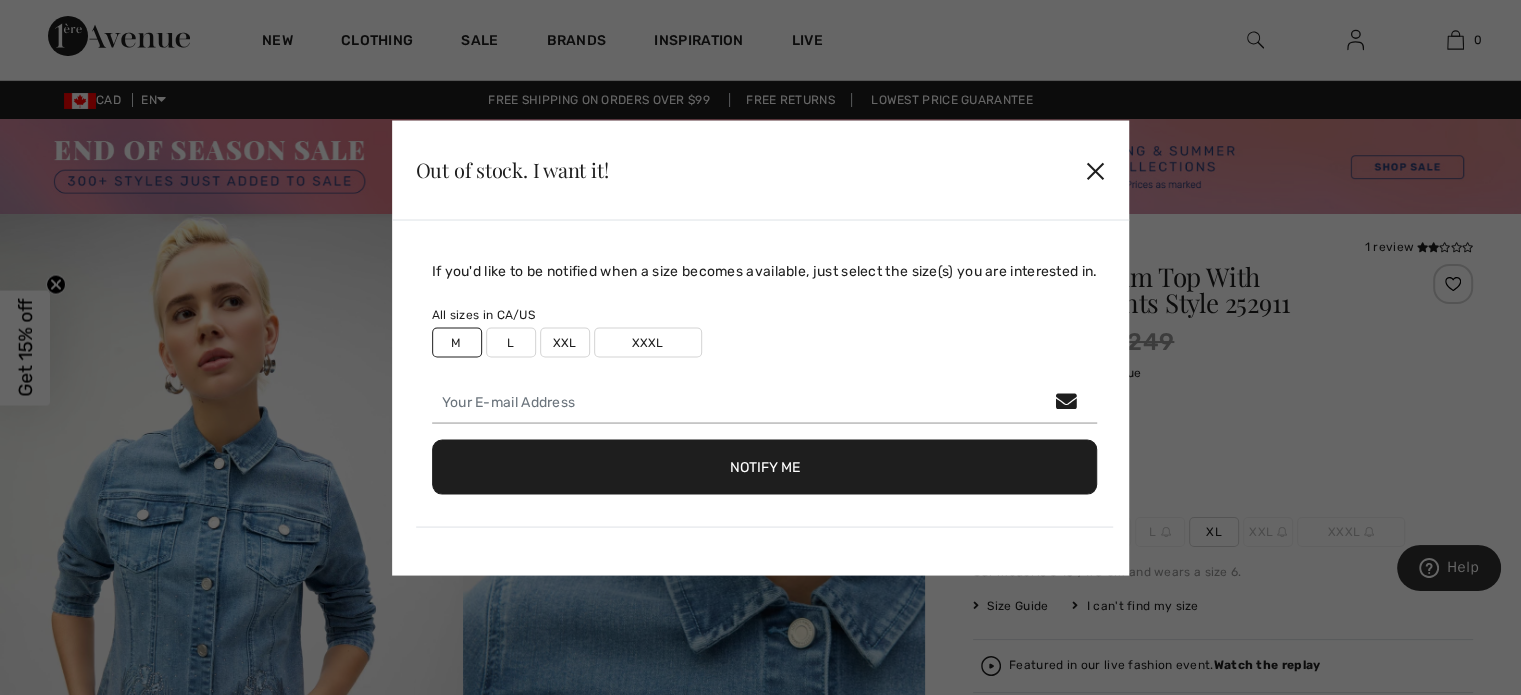 click on "M" at bounding box center [457, 342] 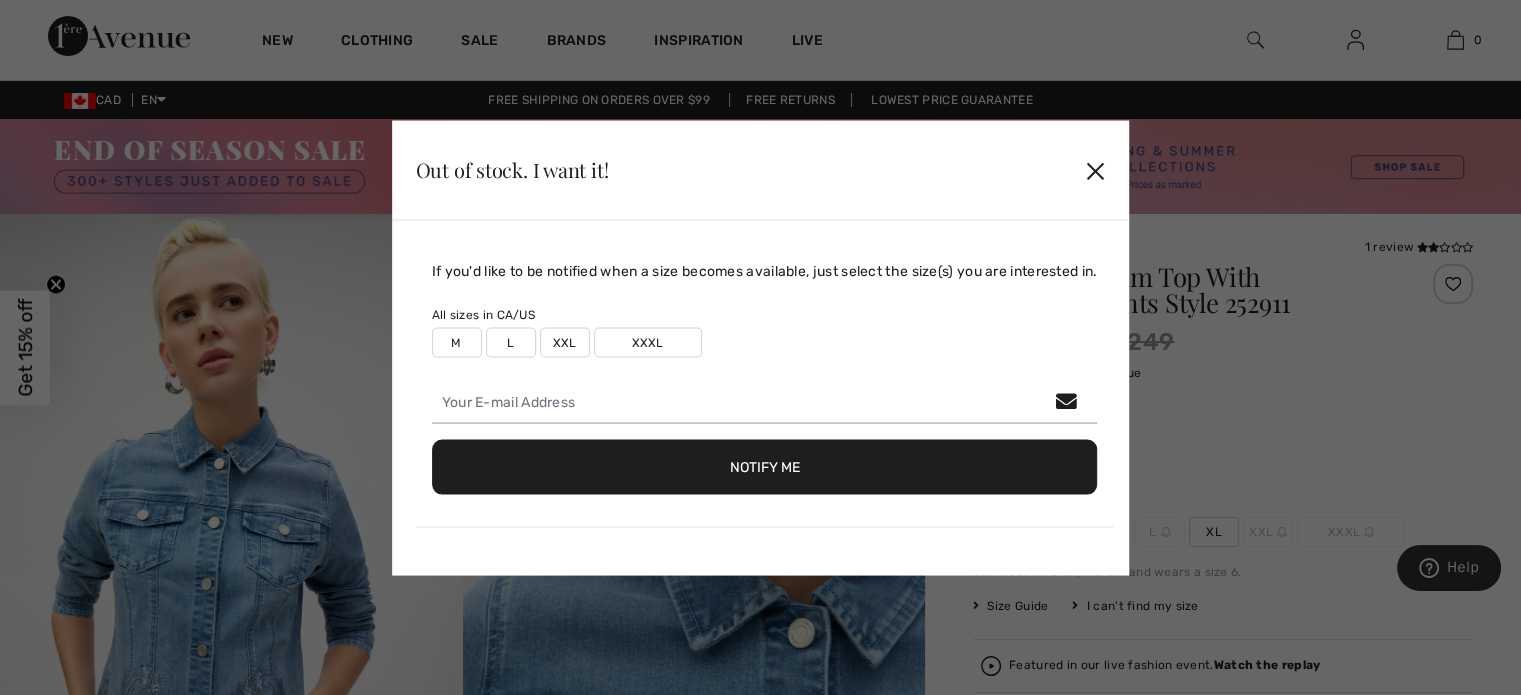 click on "M" at bounding box center (457, 342) 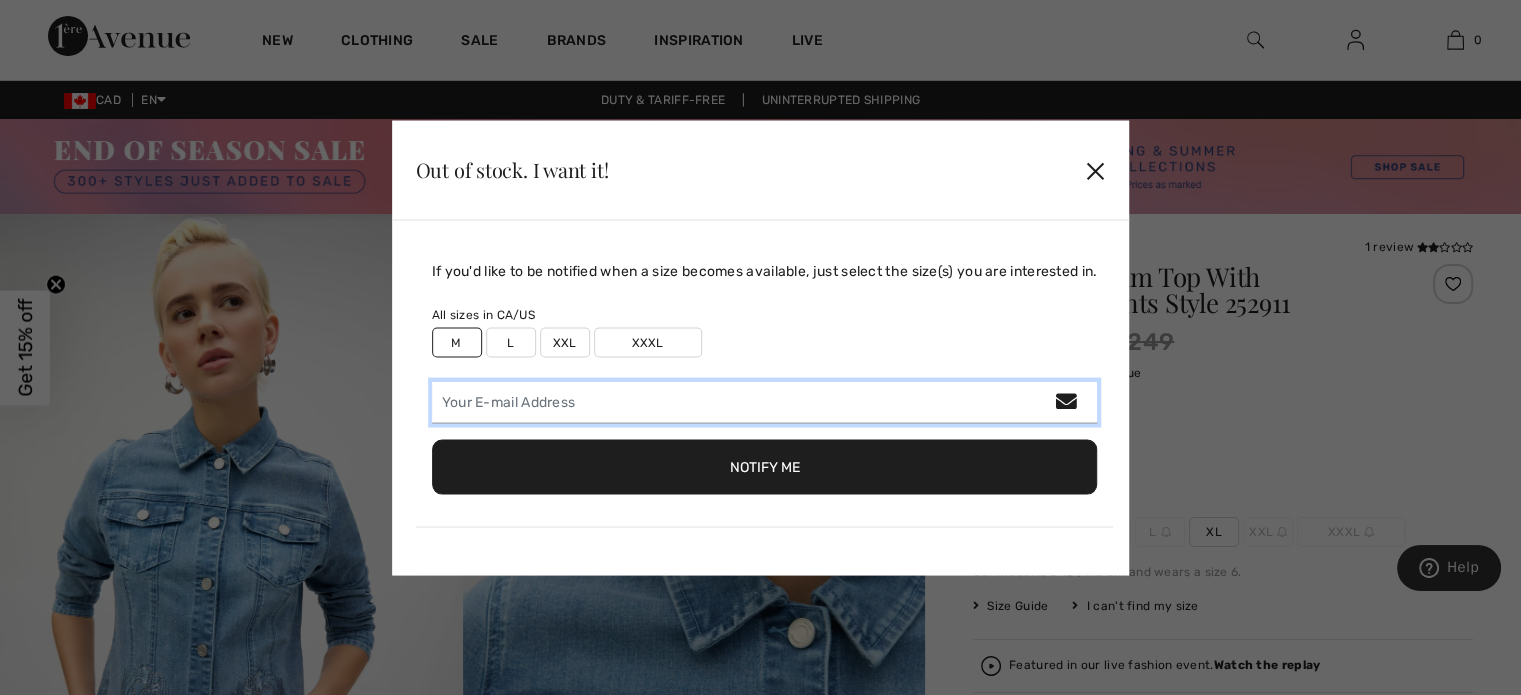 click at bounding box center [765, 402] 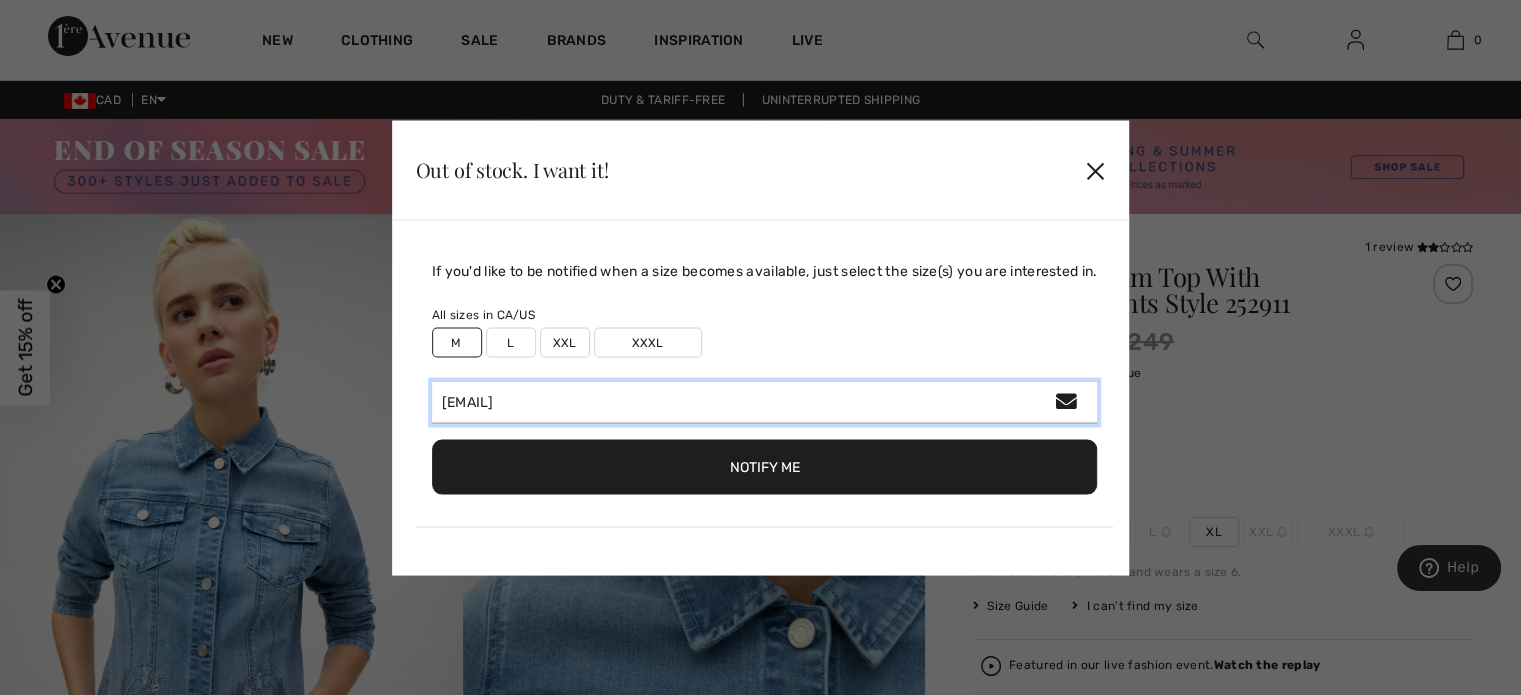 type on "twofineballs@yahoo.ca" 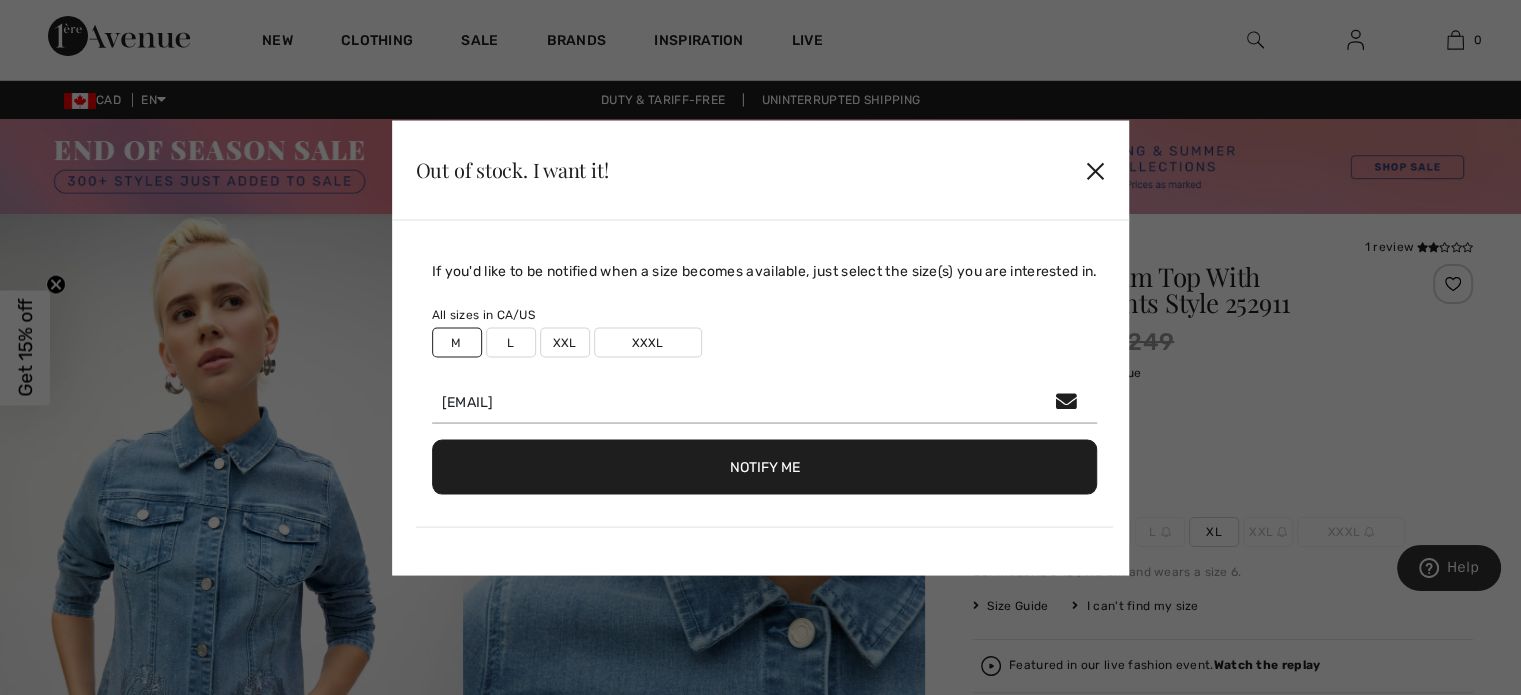 click on "Notify Me" at bounding box center [765, 466] 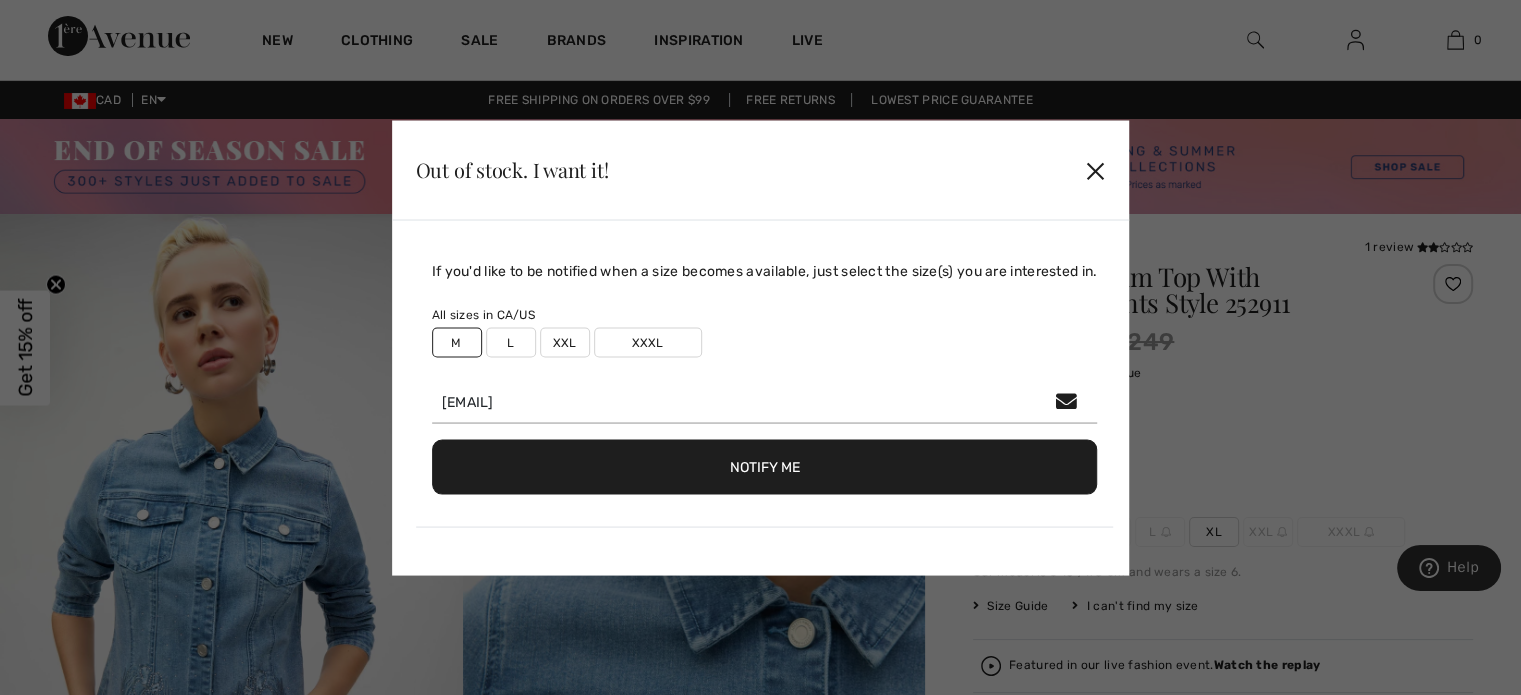 click on "L" at bounding box center [511, 342] 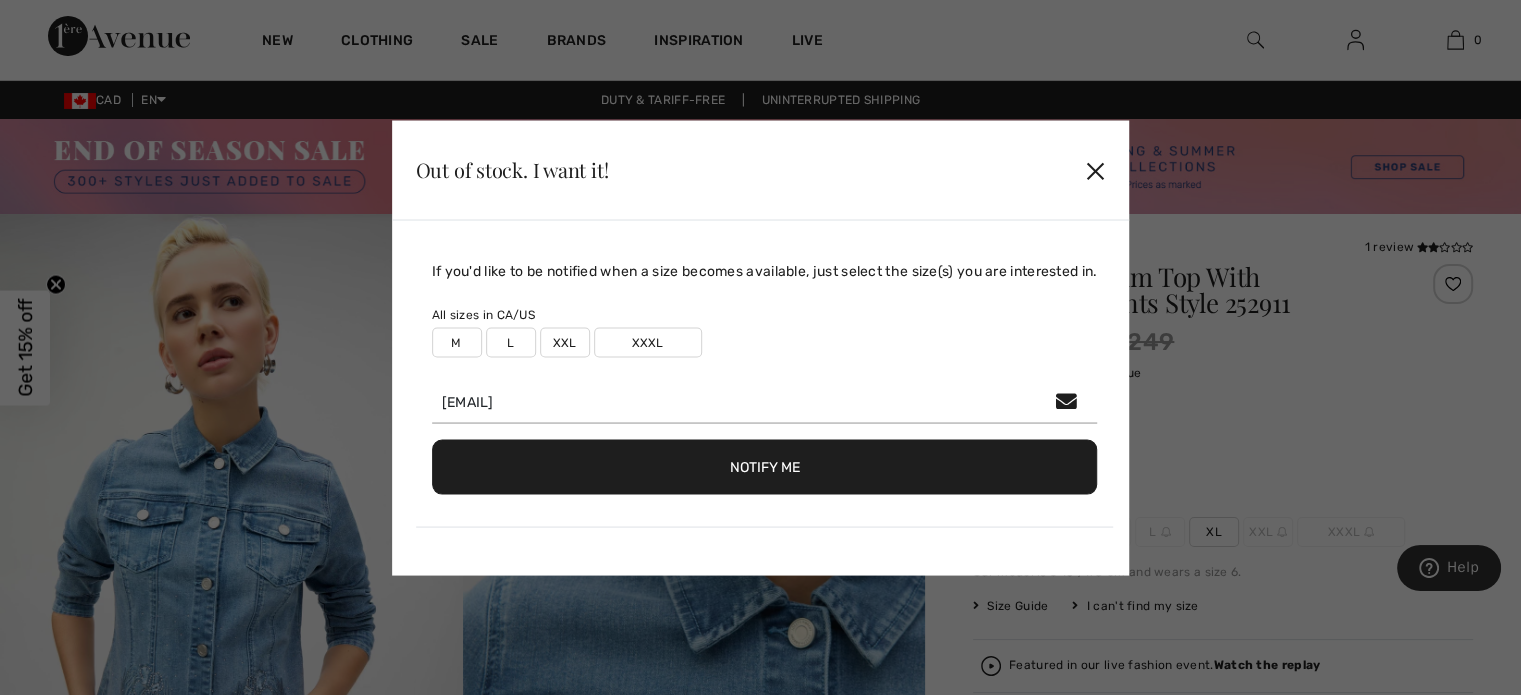 click on "L" at bounding box center [511, 342] 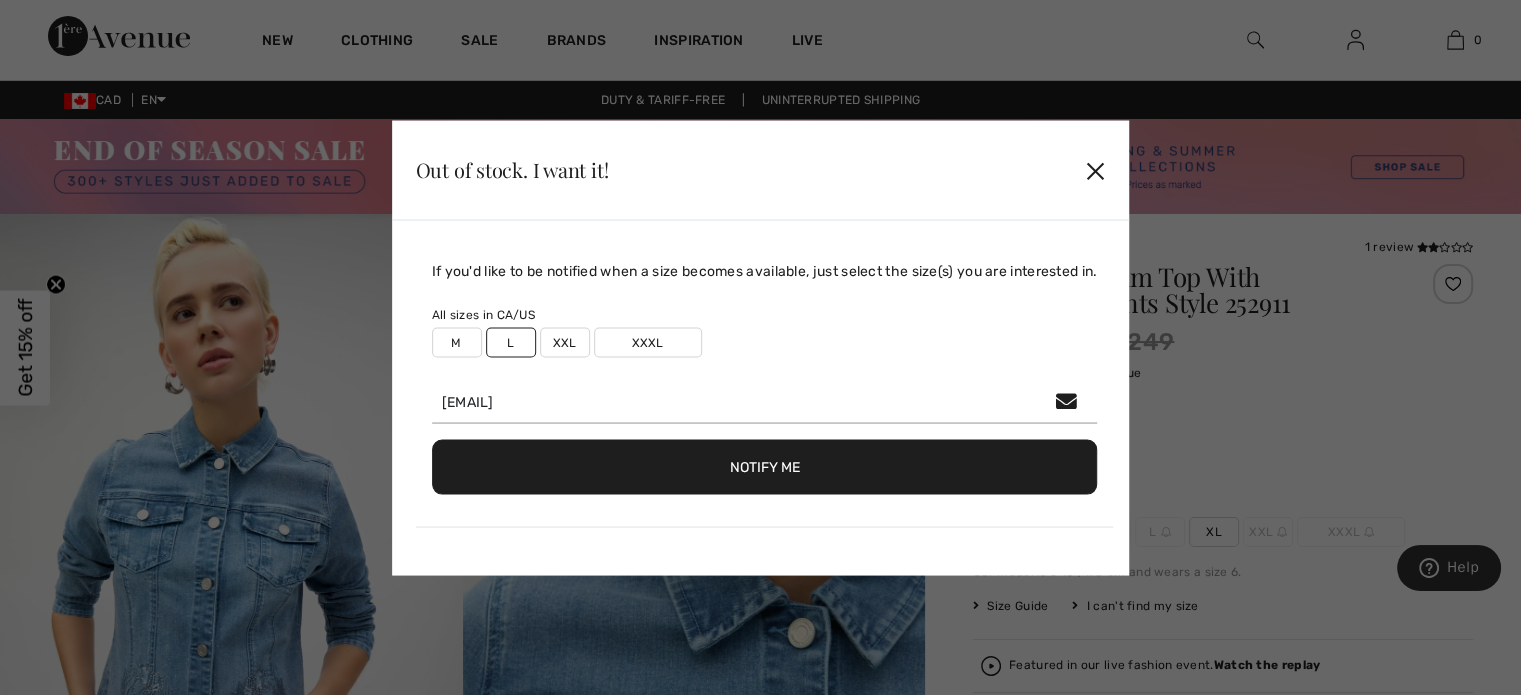 click on "L" at bounding box center [511, 342] 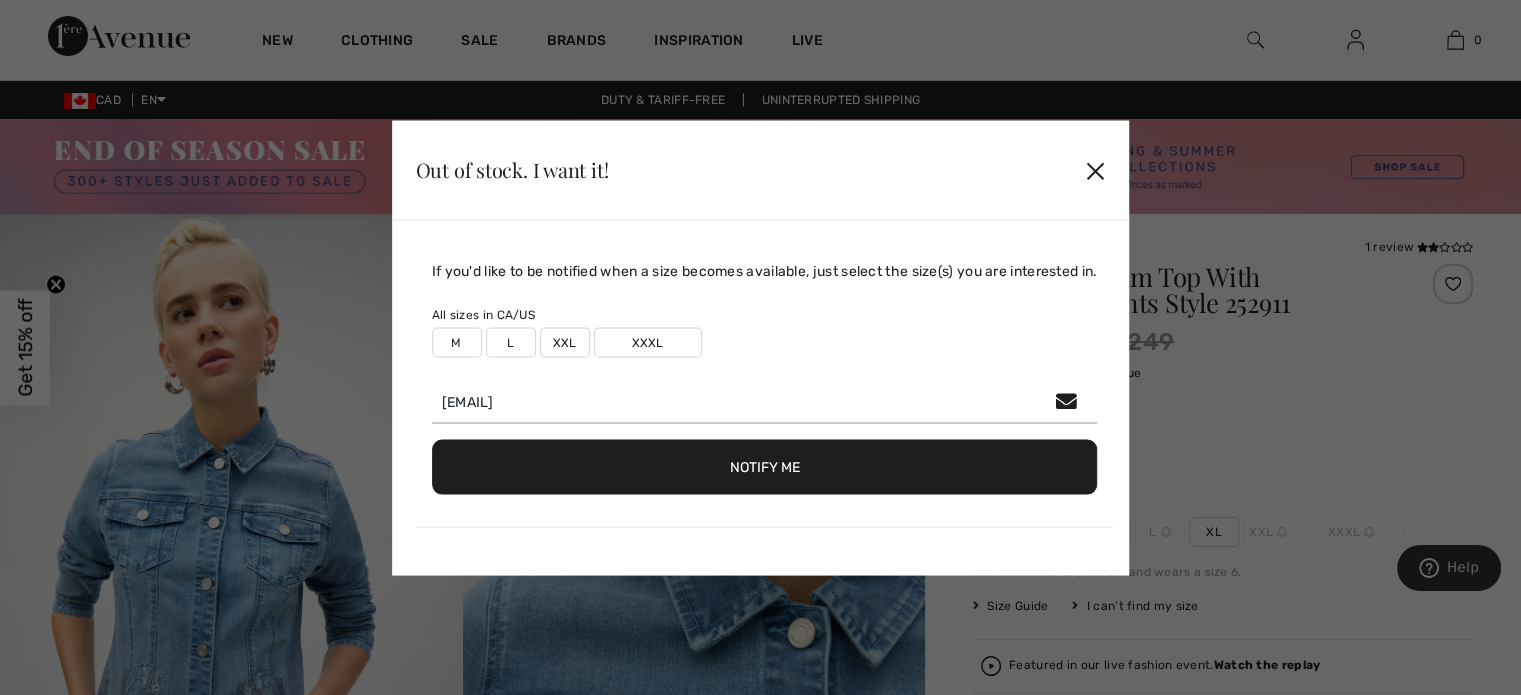 click on "L" at bounding box center (511, 342) 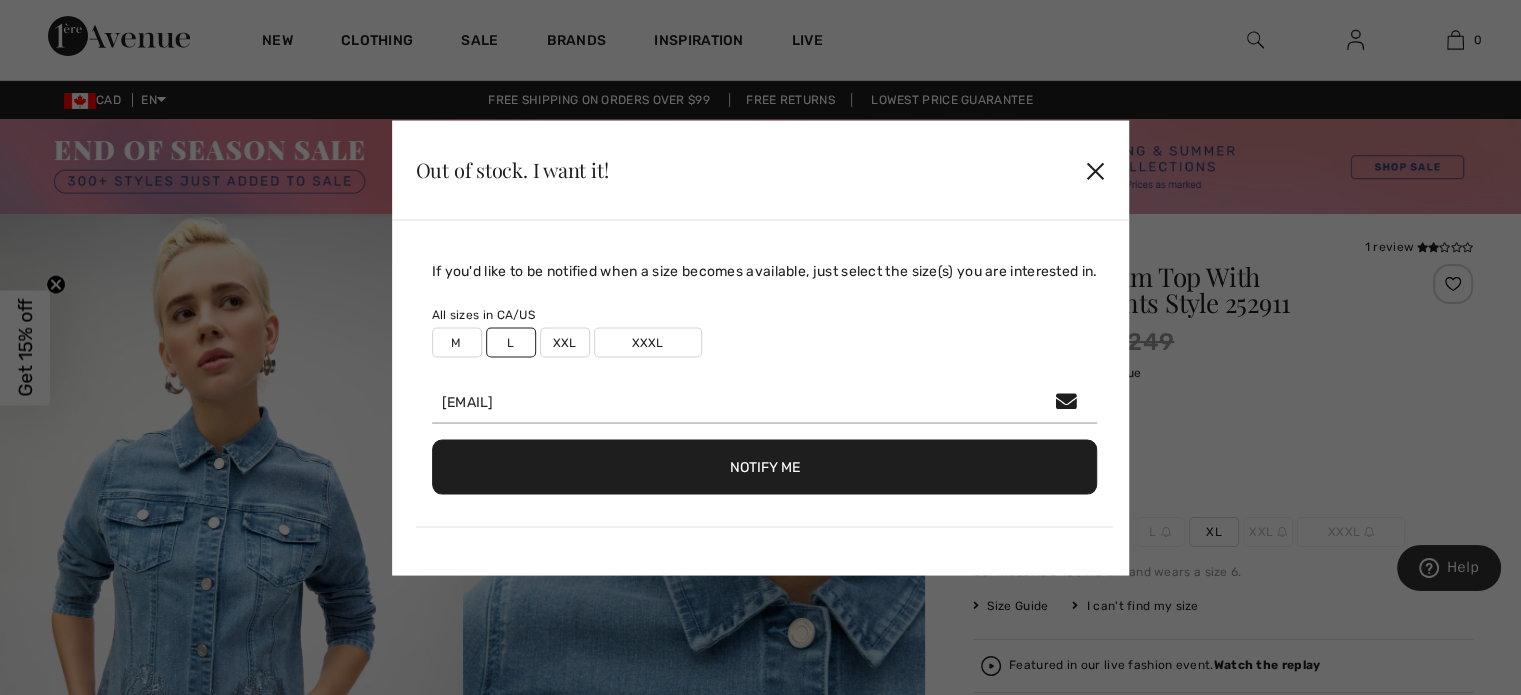 click on "Notify Me" at bounding box center (765, 466) 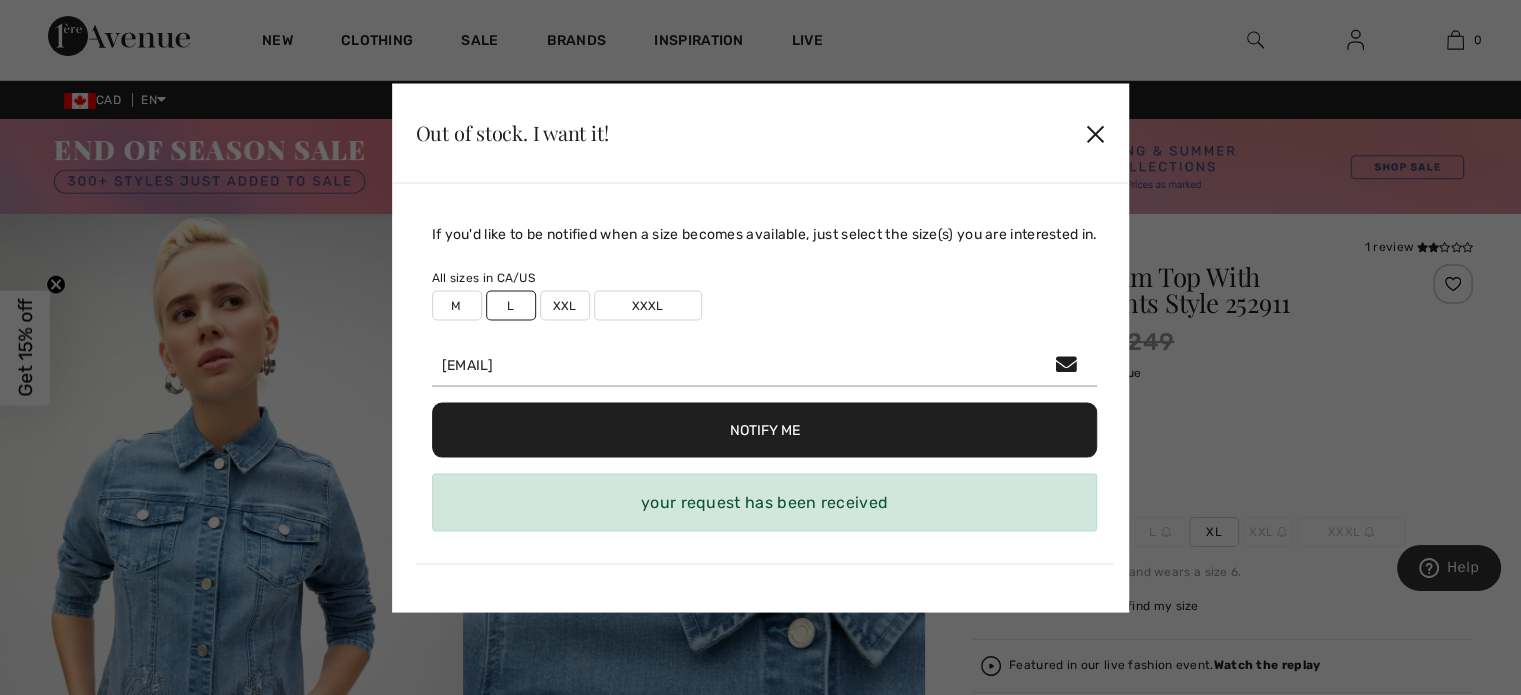 click on "✕" at bounding box center (1095, 133) 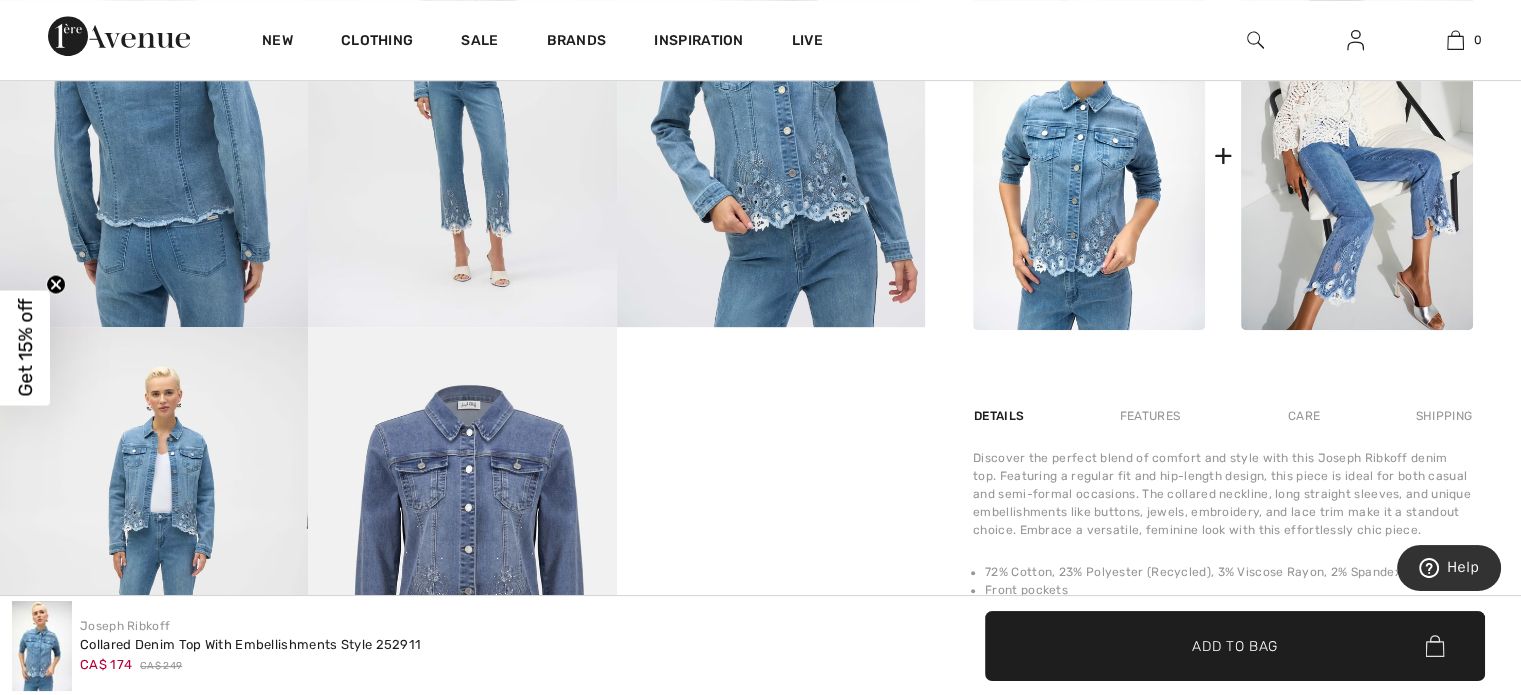 scroll, scrollTop: 1100, scrollLeft: 0, axis: vertical 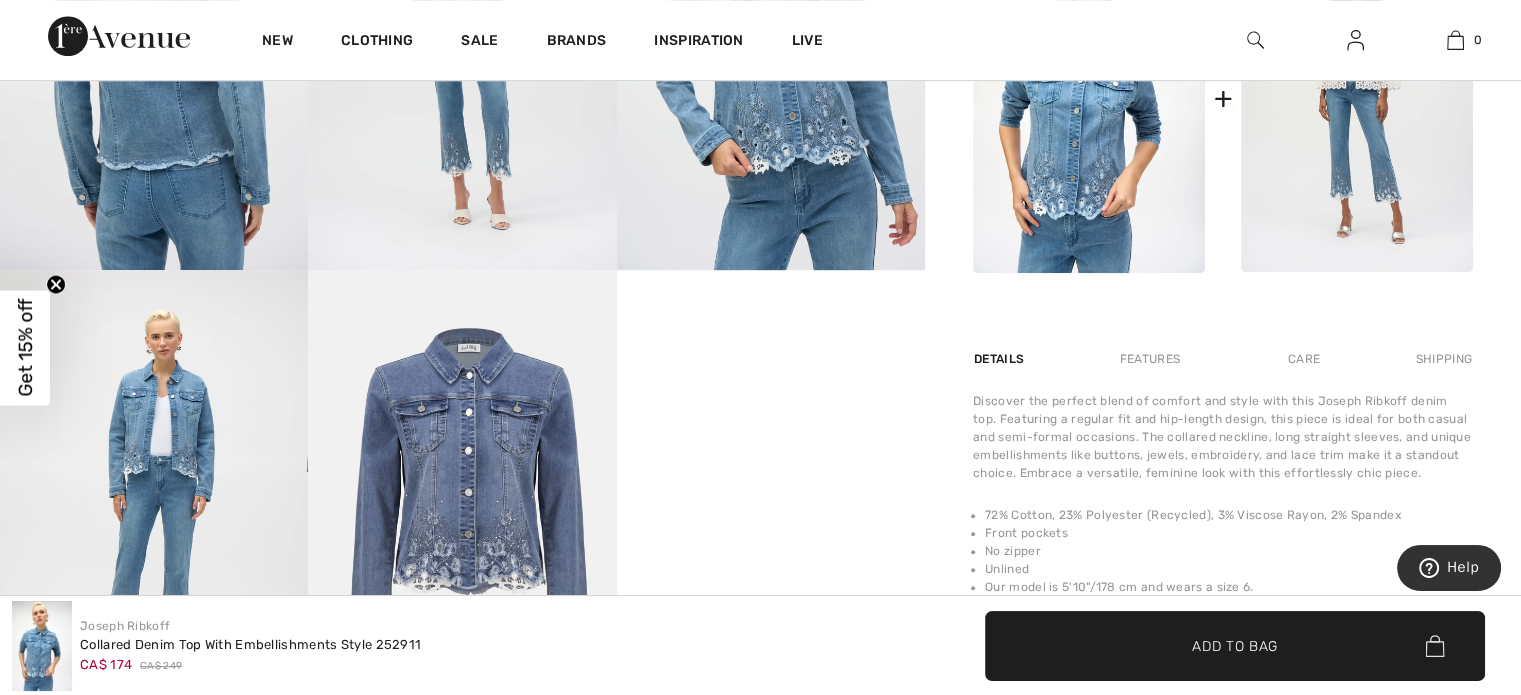 click at bounding box center (1357, 98) 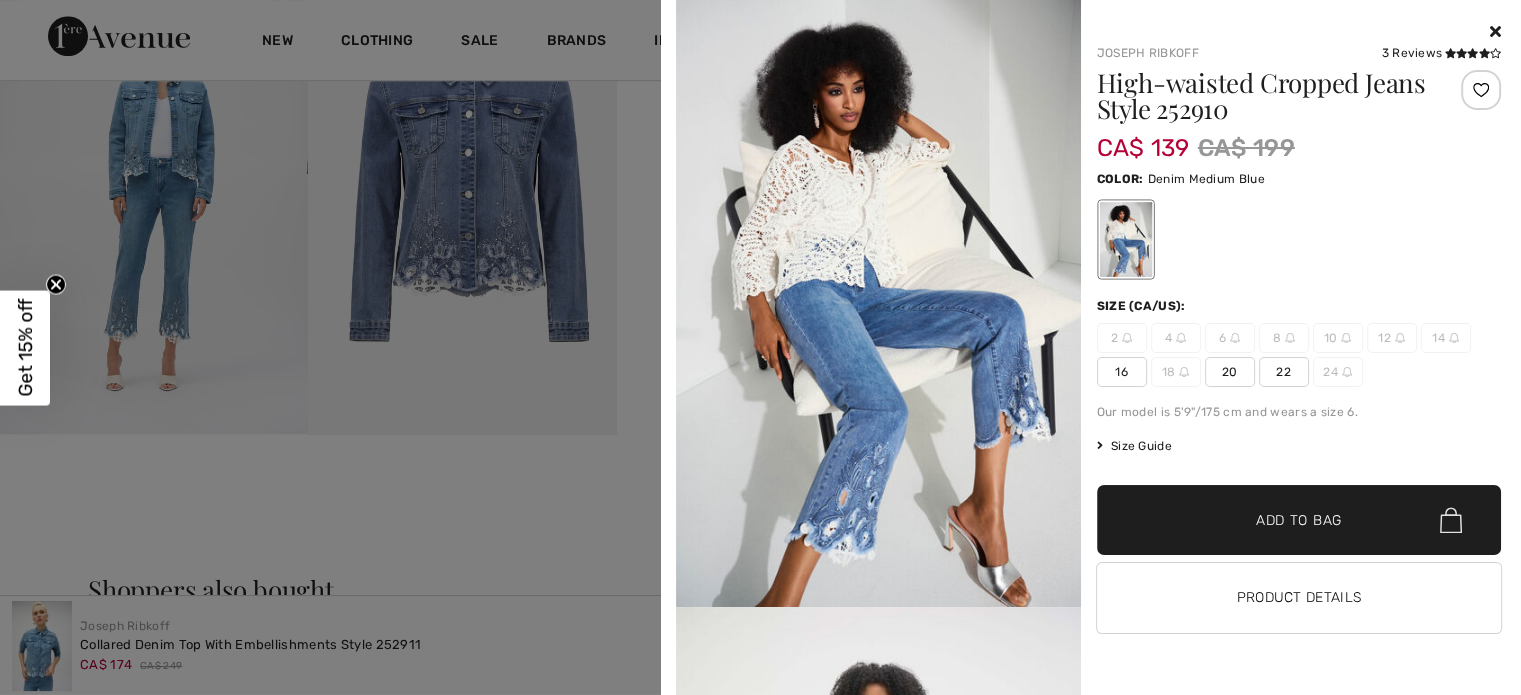 scroll, scrollTop: 1400, scrollLeft: 0, axis: vertical 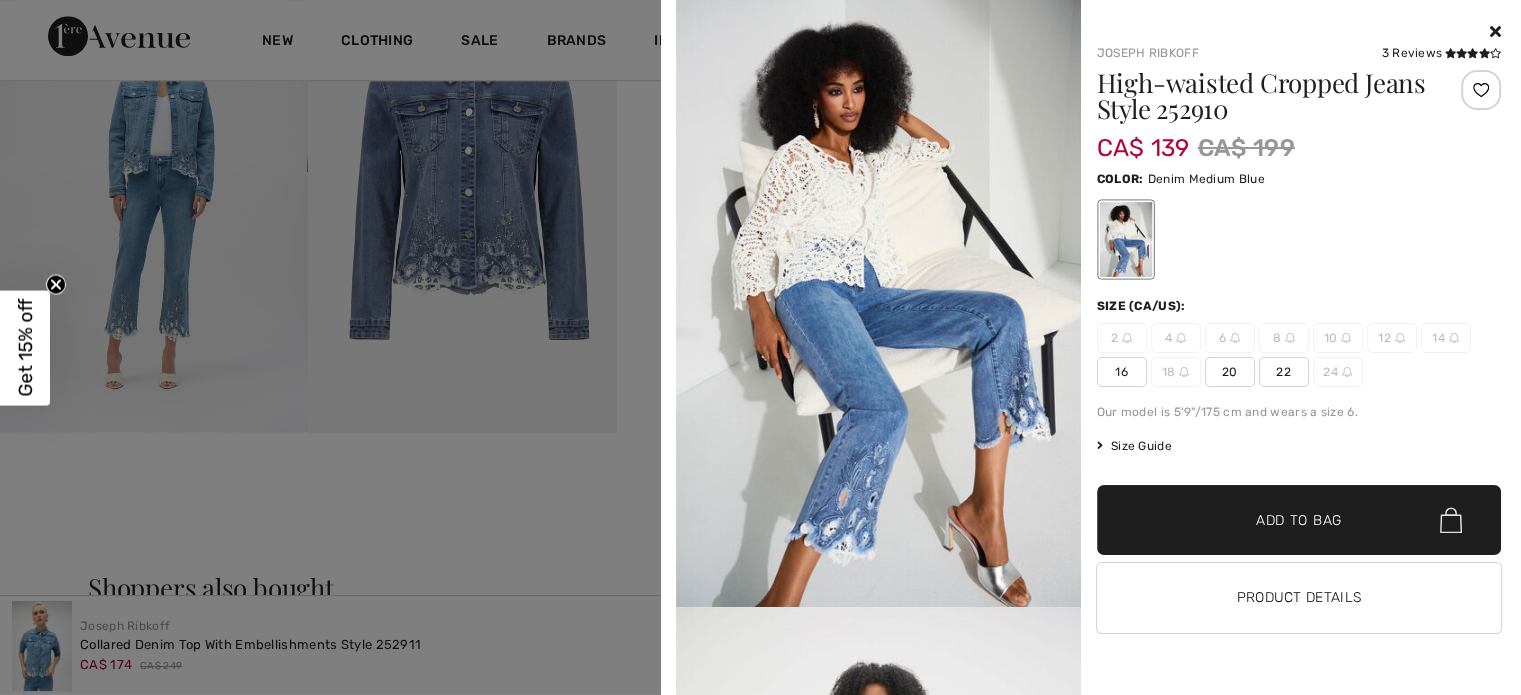 click at bounding box center [1299, 239] 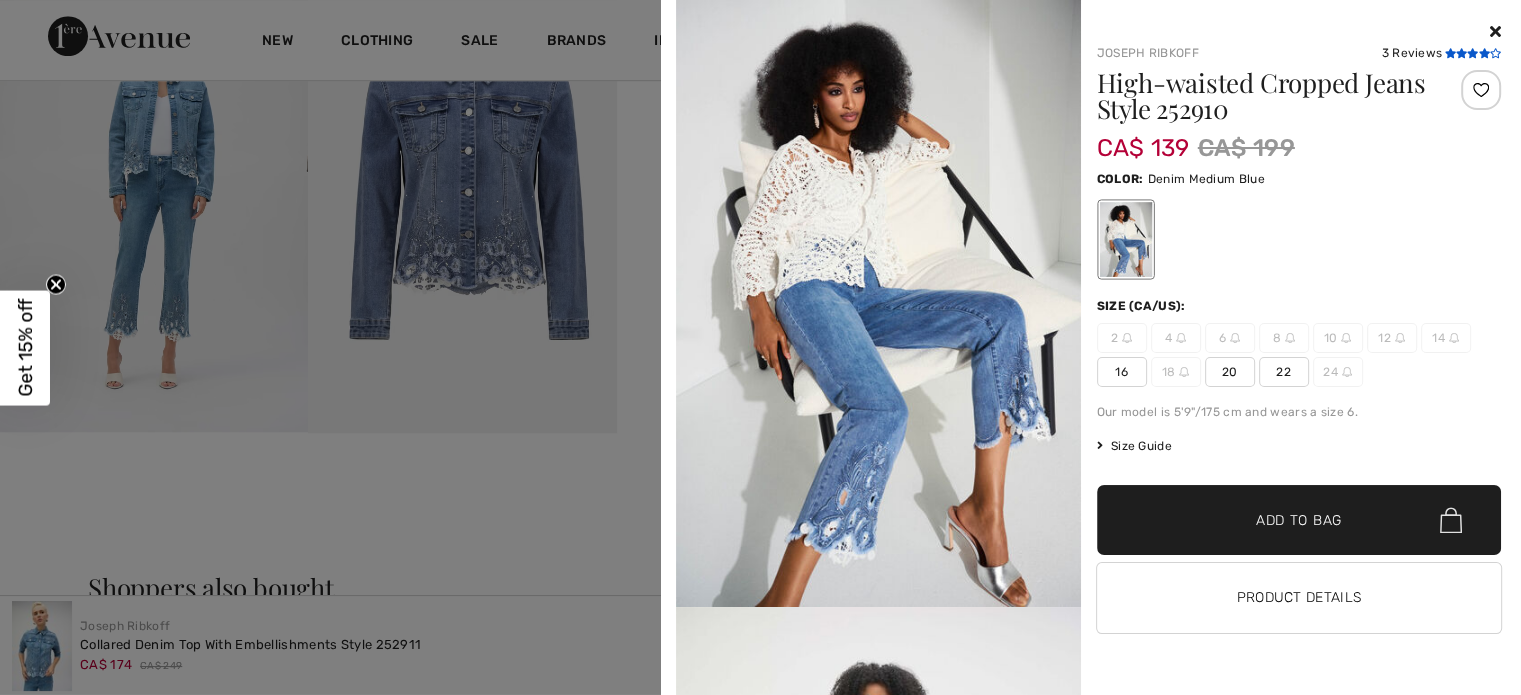 click at bounding box center (1472, 53) 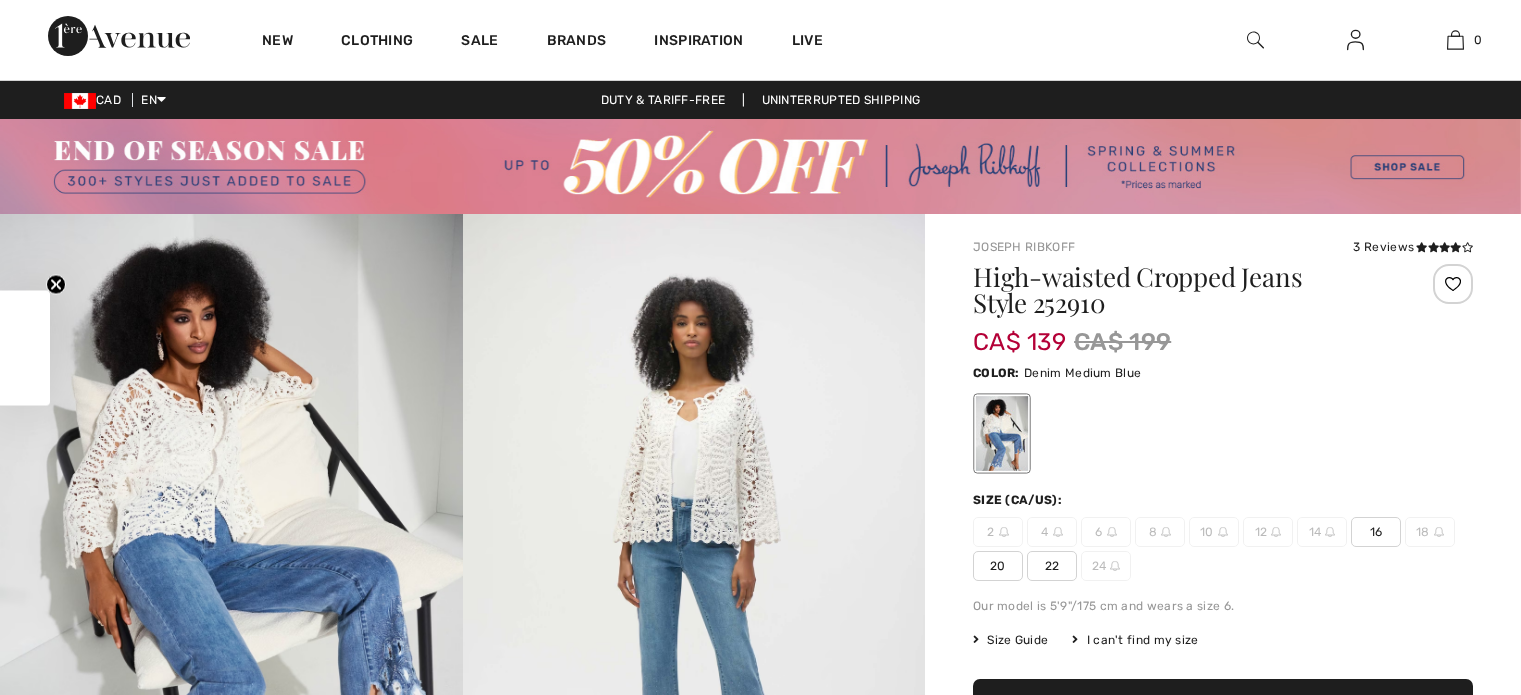 scroll, scrollTop: 0, scrollLeft: 0, axis: both 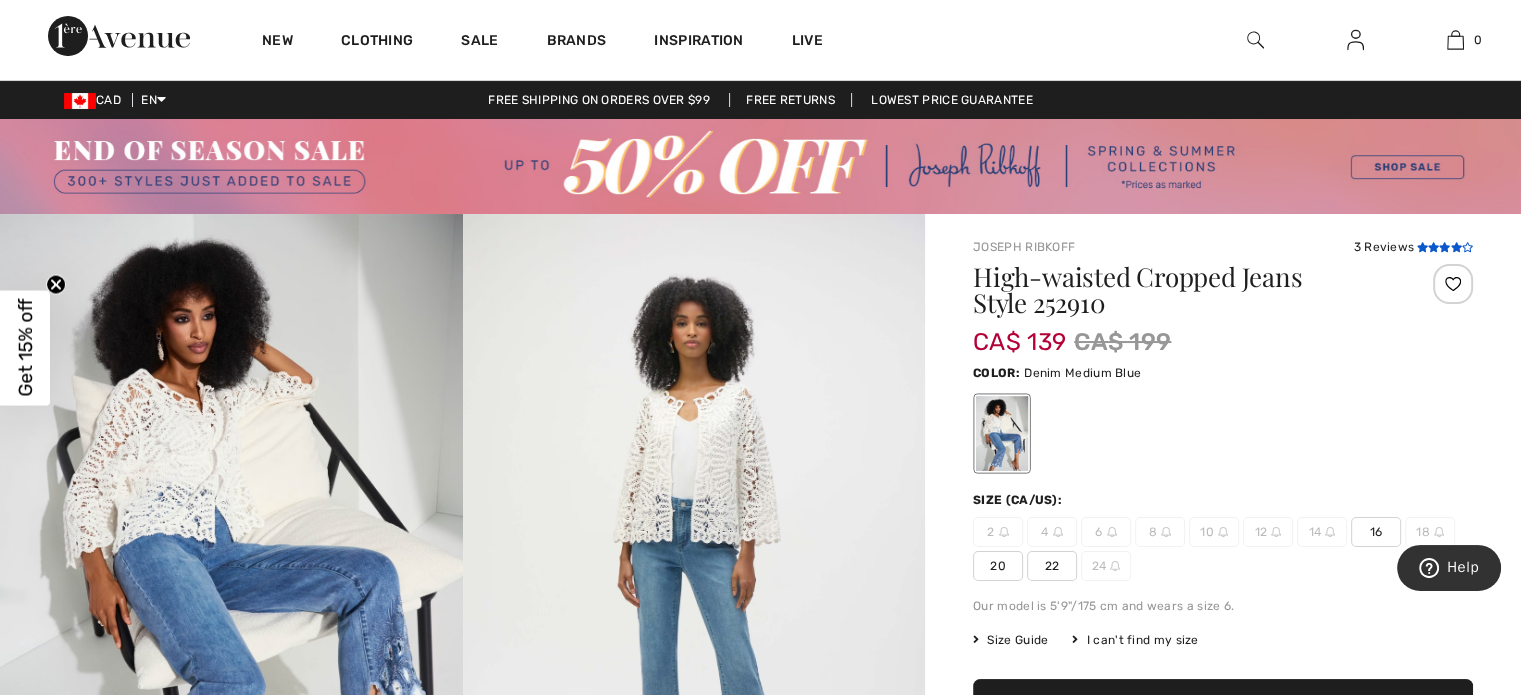 click at bounding box center [1421, 247] 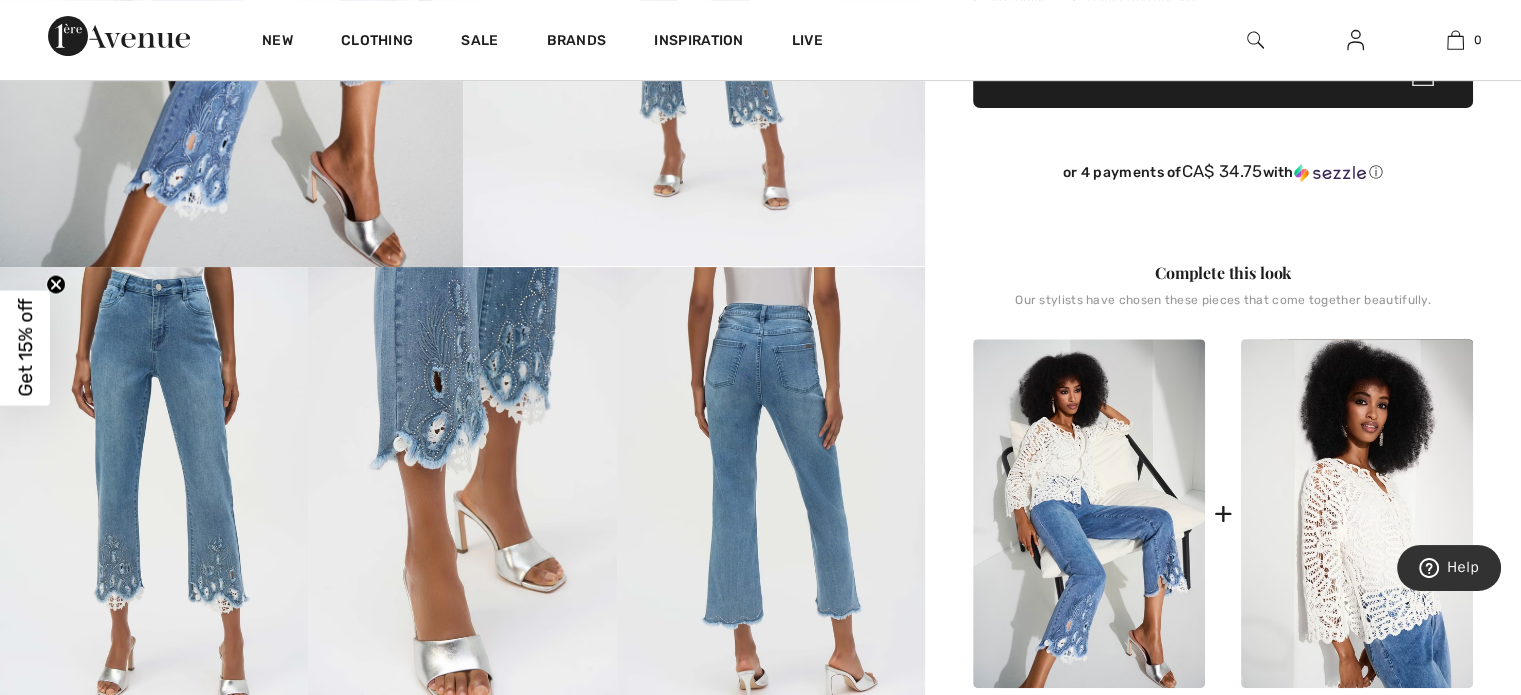 click on "Joseph Ribkoff
3 Reviews
3 Reviews
High-waisted Cropped Jeans  Style 252910
CA$ 139 CA$ 199
Color:
Denim Medium Blue
Size (CA/US):
2 4 6 8 10 12 14 16 18 20 22 24
Our model is 5'9"/175 cm and wears a size 6.
Size Guide
I can't find my size
Select Size
CAN 2 - Sold Out
CAN 4 - Sold Out
CAN 6 - Sold Out
CAN 8 - Sold Out
CAN 10 - Sold Out
CAN 12 - Sold Out
CAN 14 - Sold Out
CAN 16
CAN 18 - Sold Out
CAN 20
CAN 22
CAN 24 - Sold Out" at bounding box center (1223, 482) 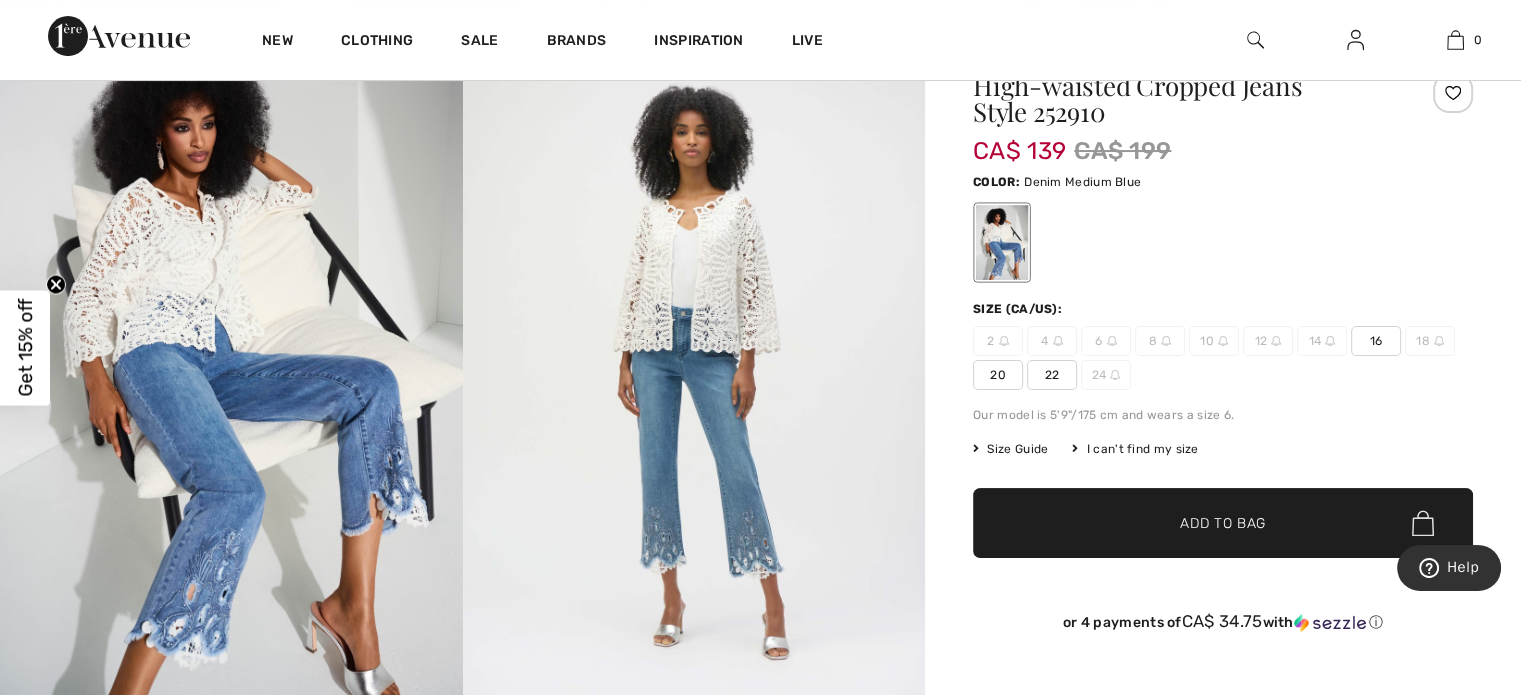 scroll, scrollTop: 200, scrollLeft: 0, axis: vertical 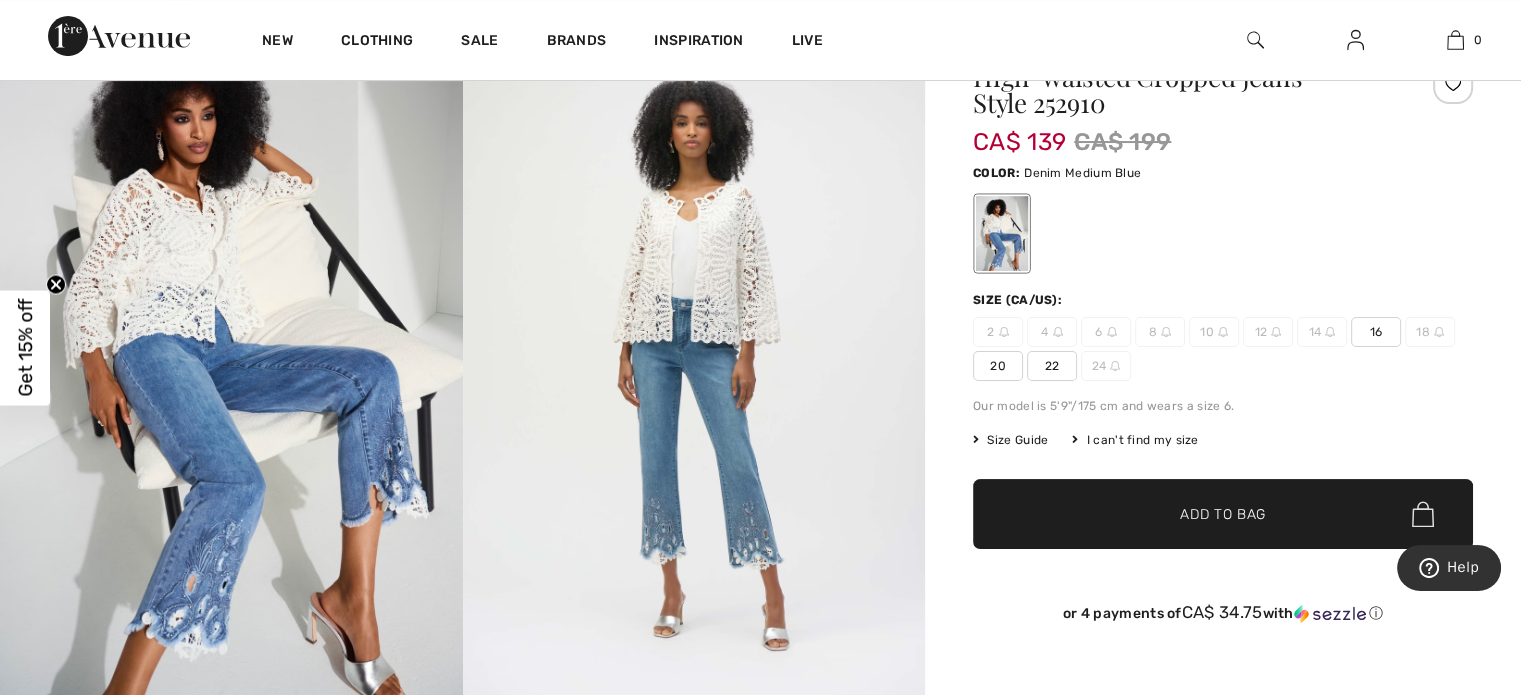 click on "I can't find my size" at bounding box center [1135, 440] 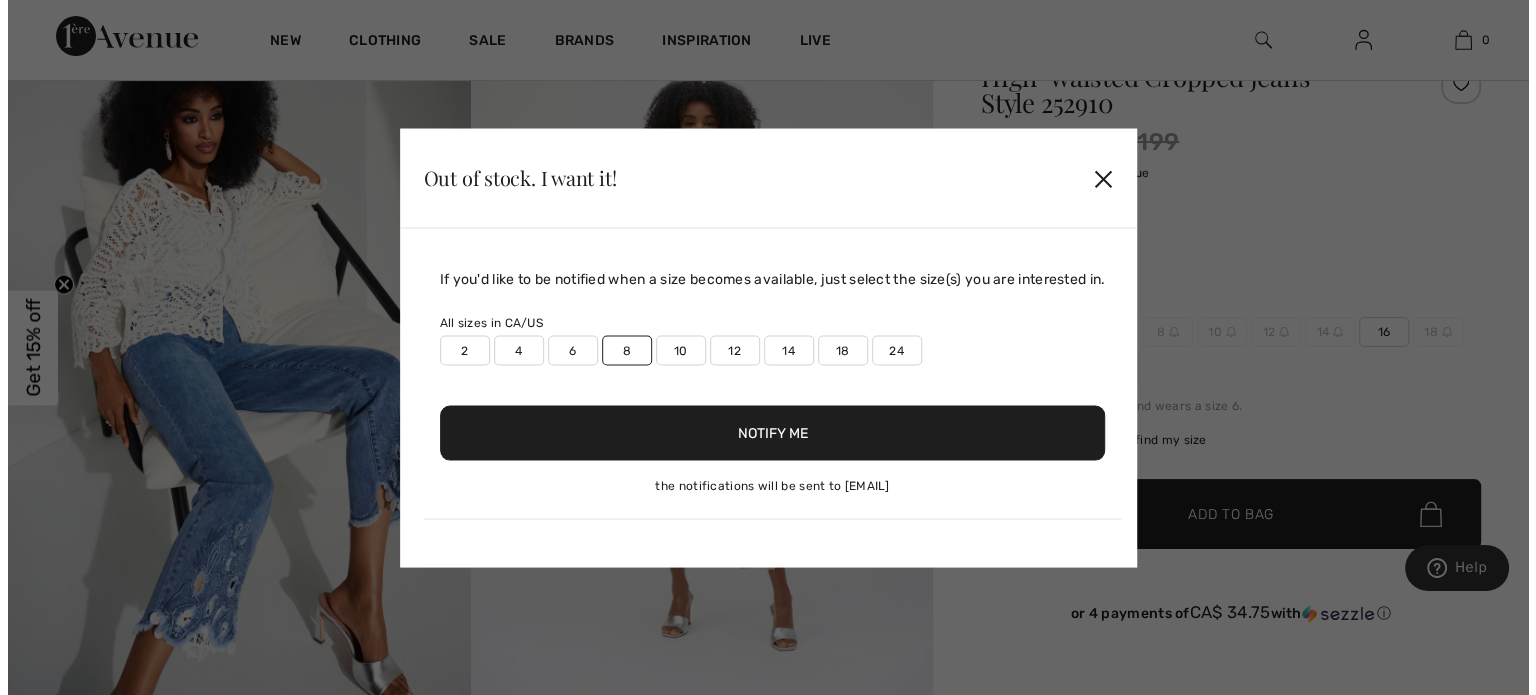 scroll, scrollTop: 201, scrollLeft: 0, axis: vertical 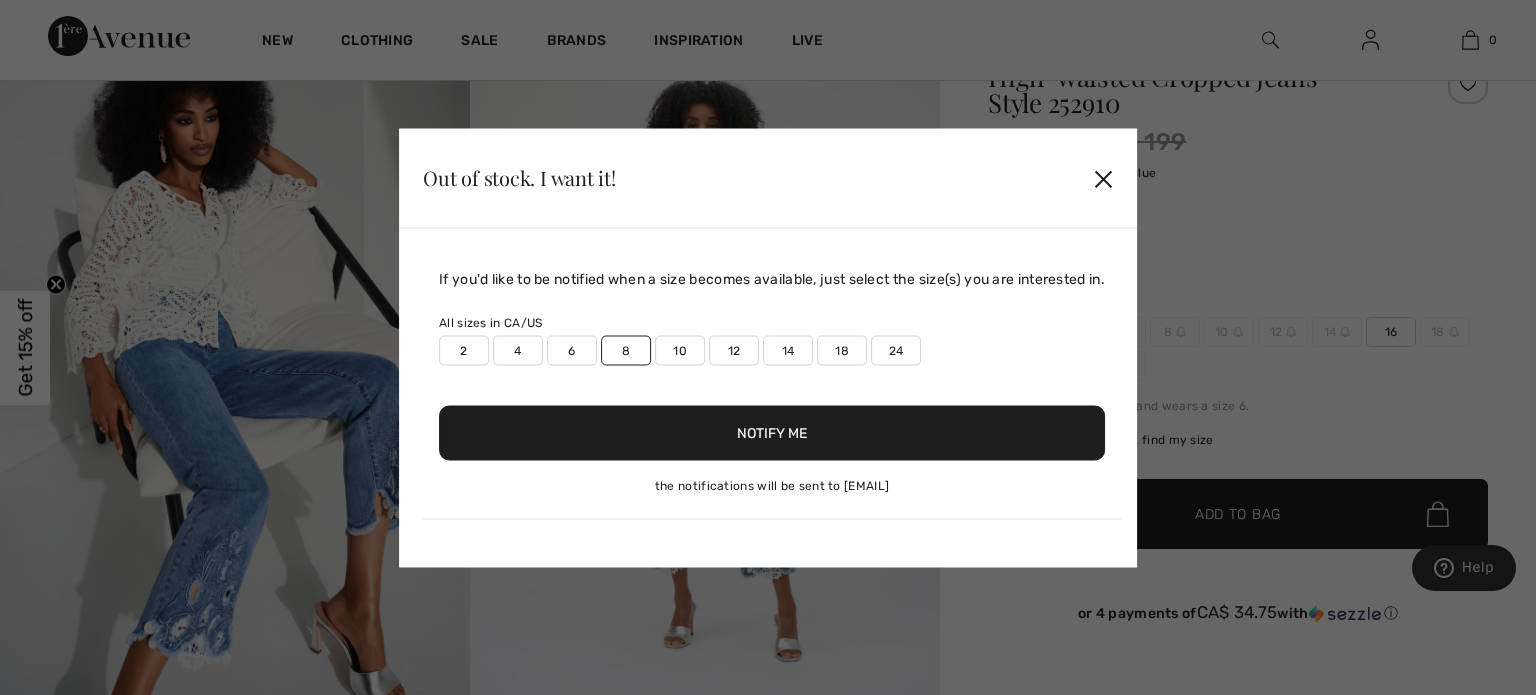 click on "Notify Me" at bounding box center [772, 432] 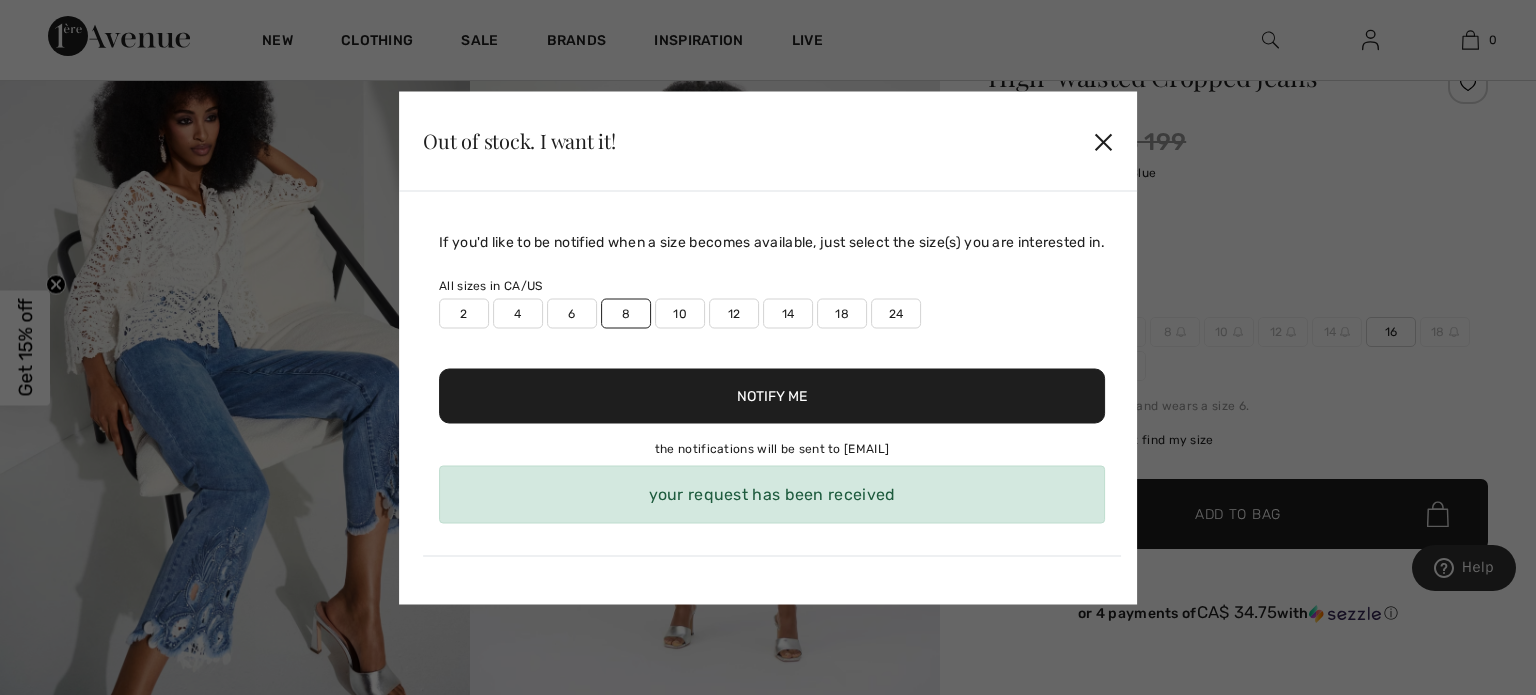 click on "Notify Me" at bounding box center (772, 395) 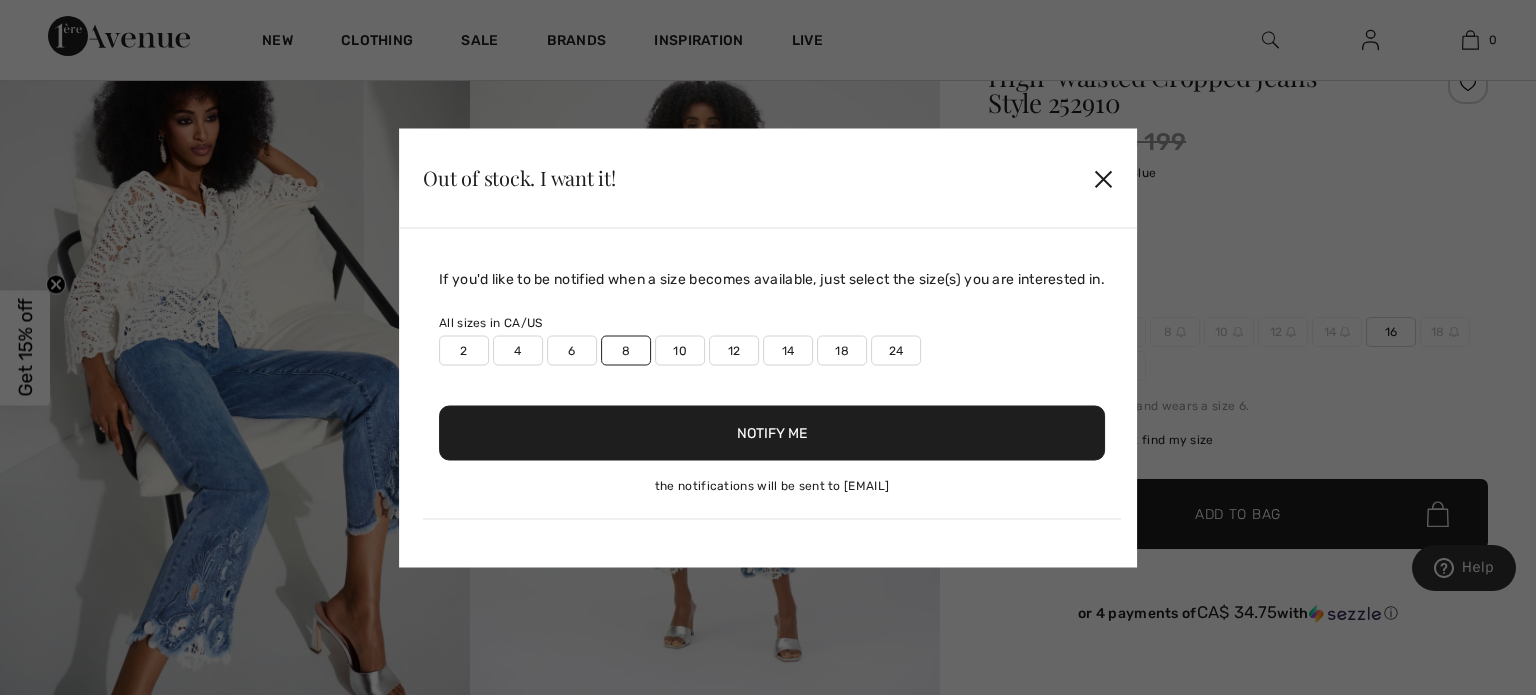click on "10" at bounding box center (680, 350) 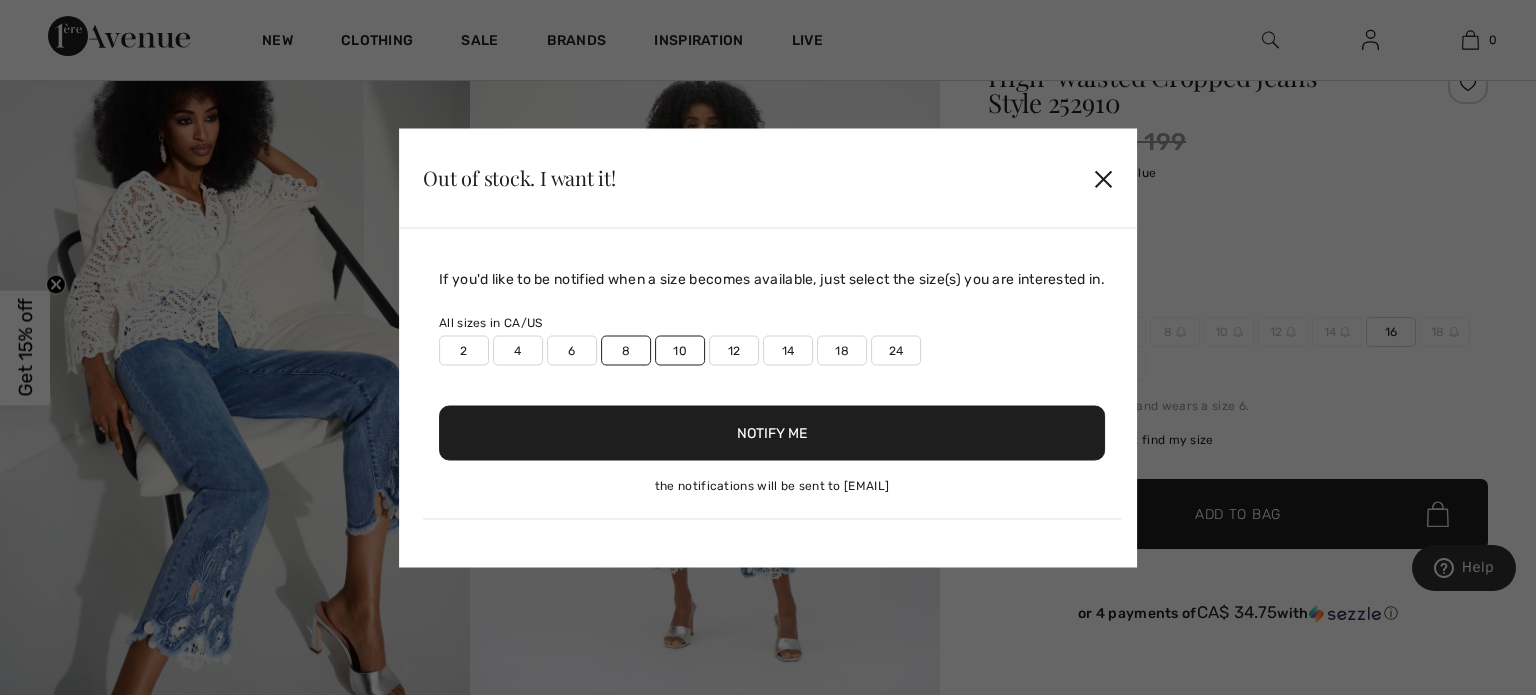 click on "8" at bounding box center [626, 350] 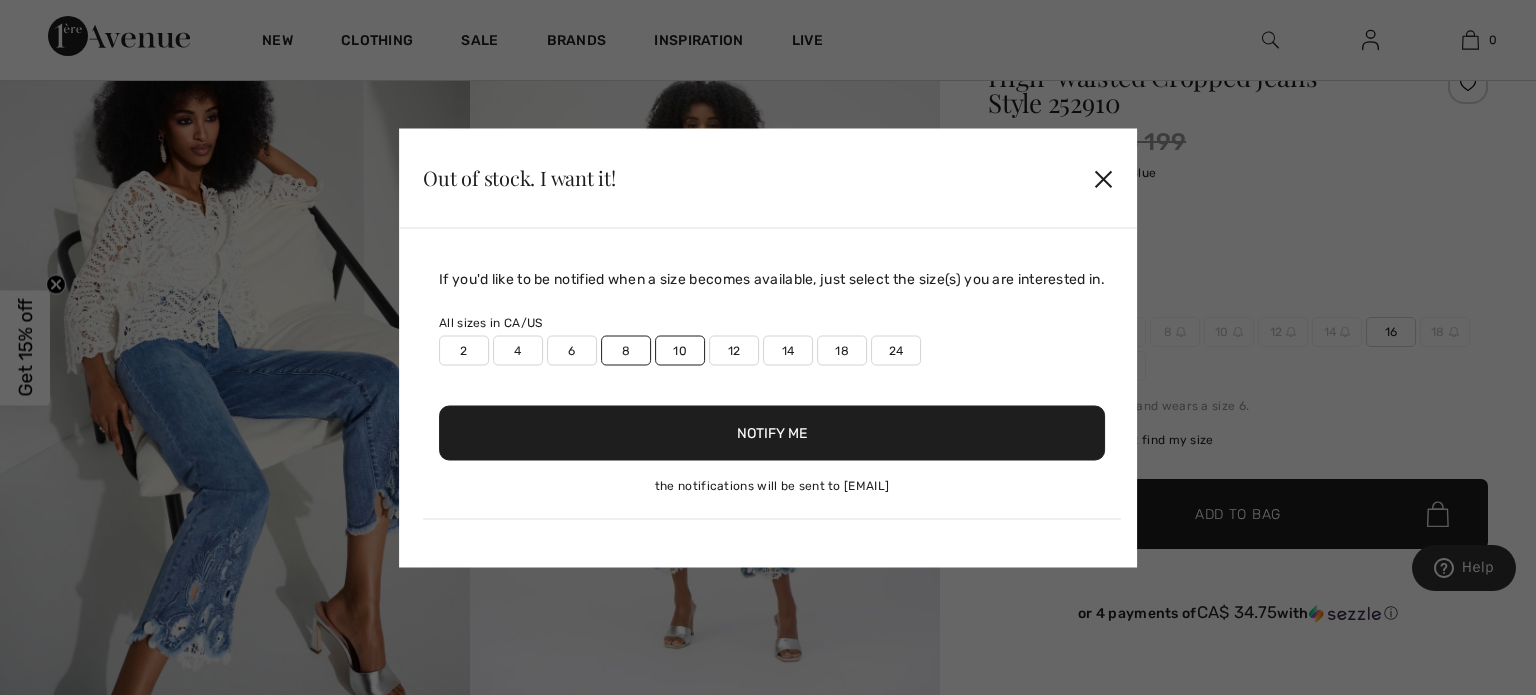 click on "8" at bounding box center (626, 350) 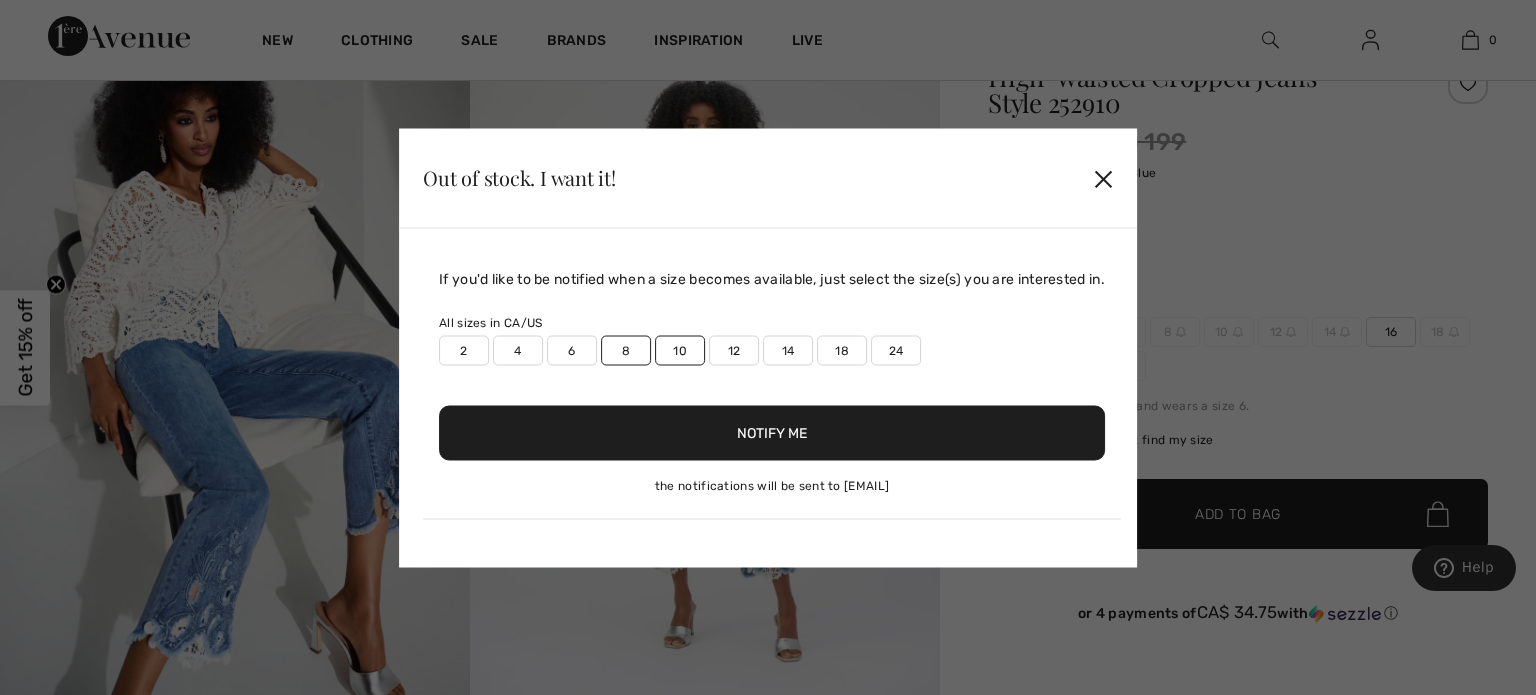 click on "10" at bounding box center [680, 350] 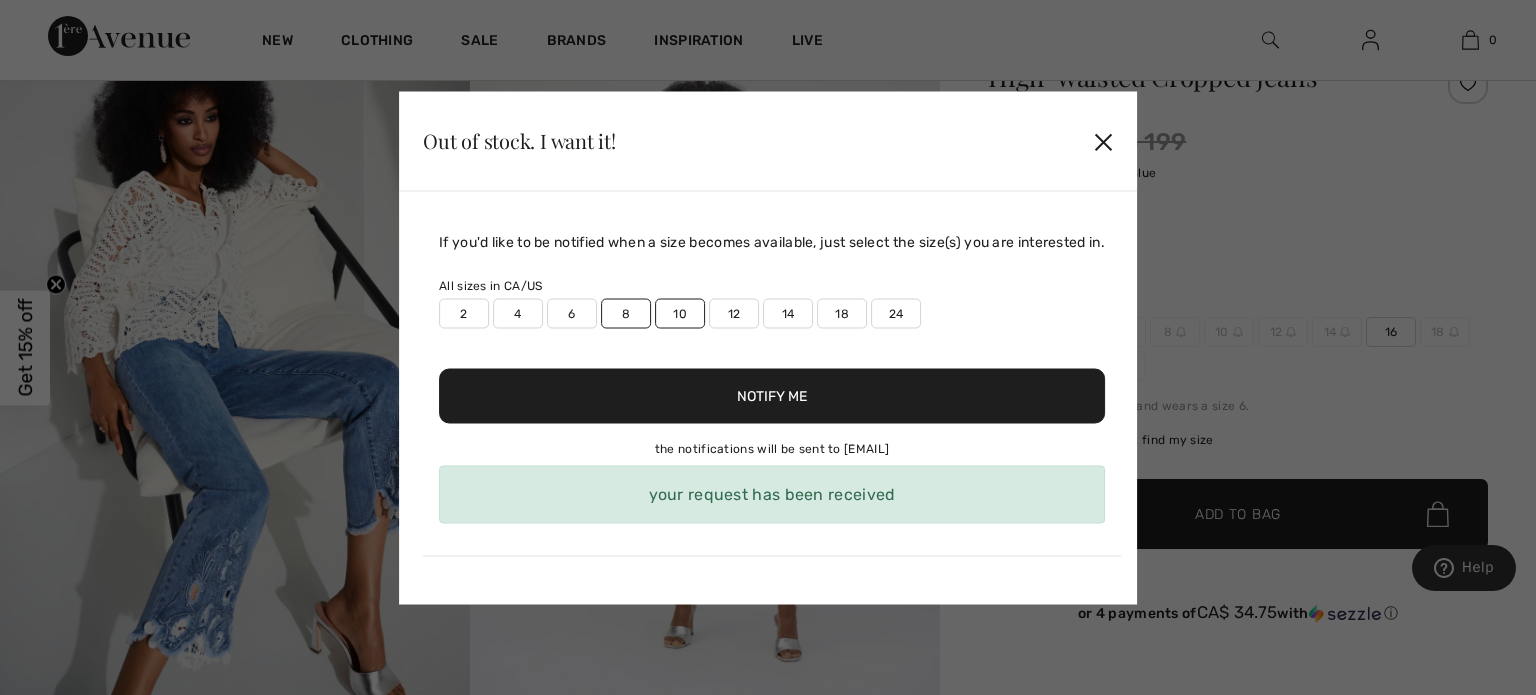 click on "Notify Me" at bounding box center (772, 395) 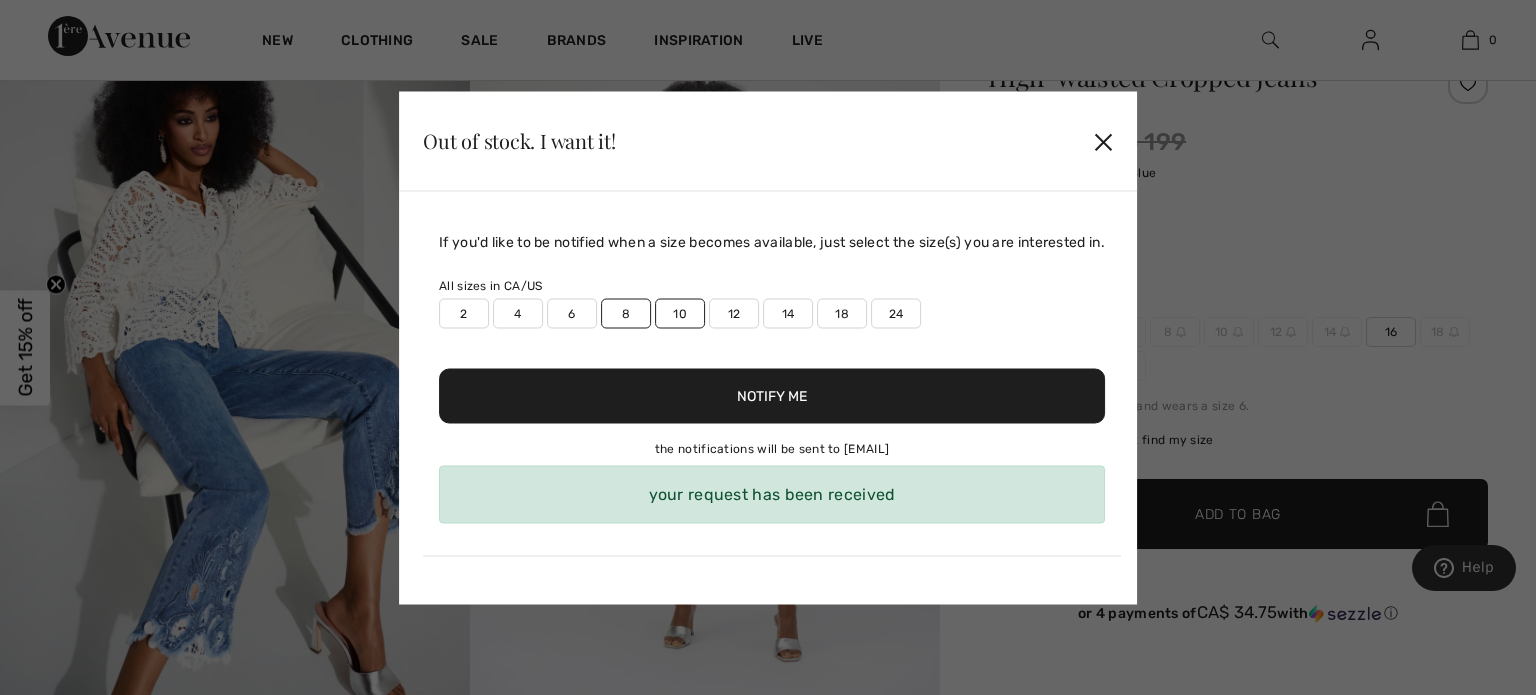 click on "✕" at bounding box center [1103, 141] 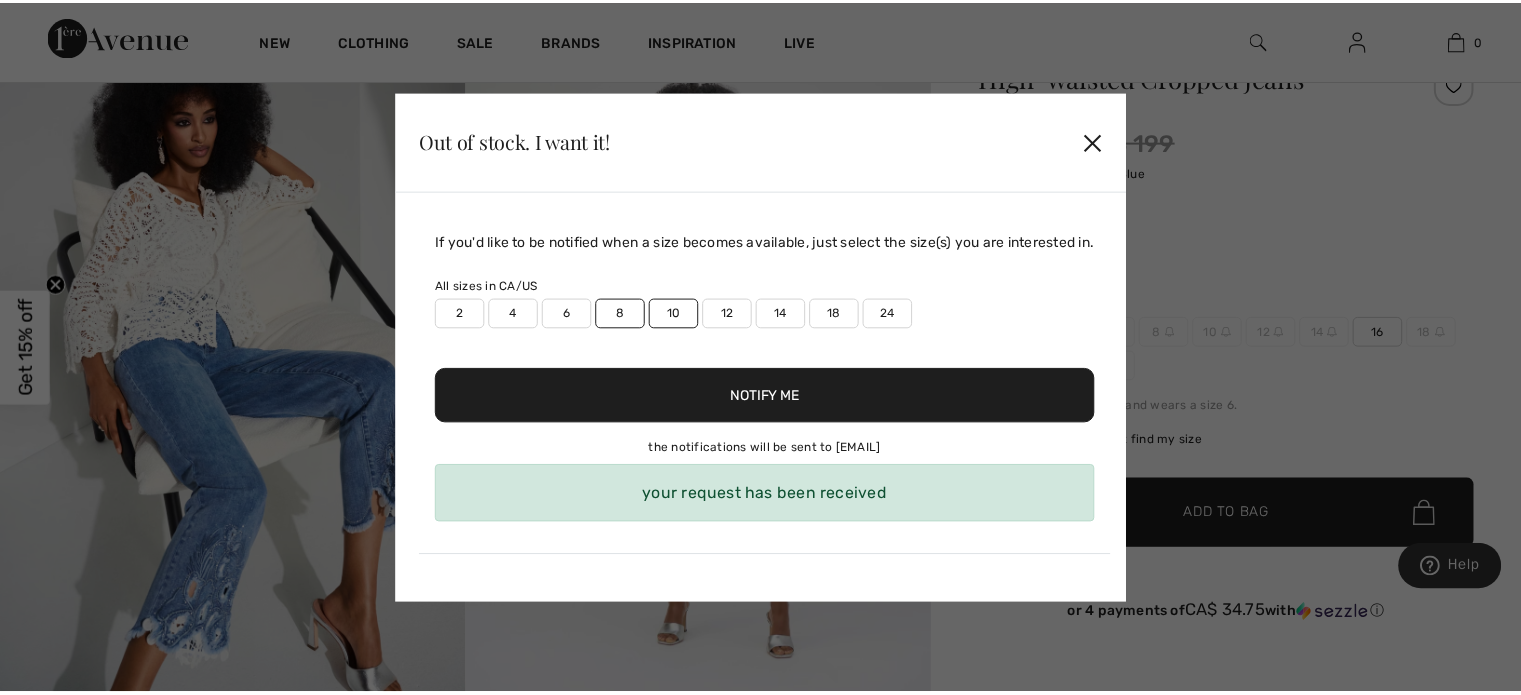scroll, scrollTop: 200, scrollLeft: 0, axis: vertical 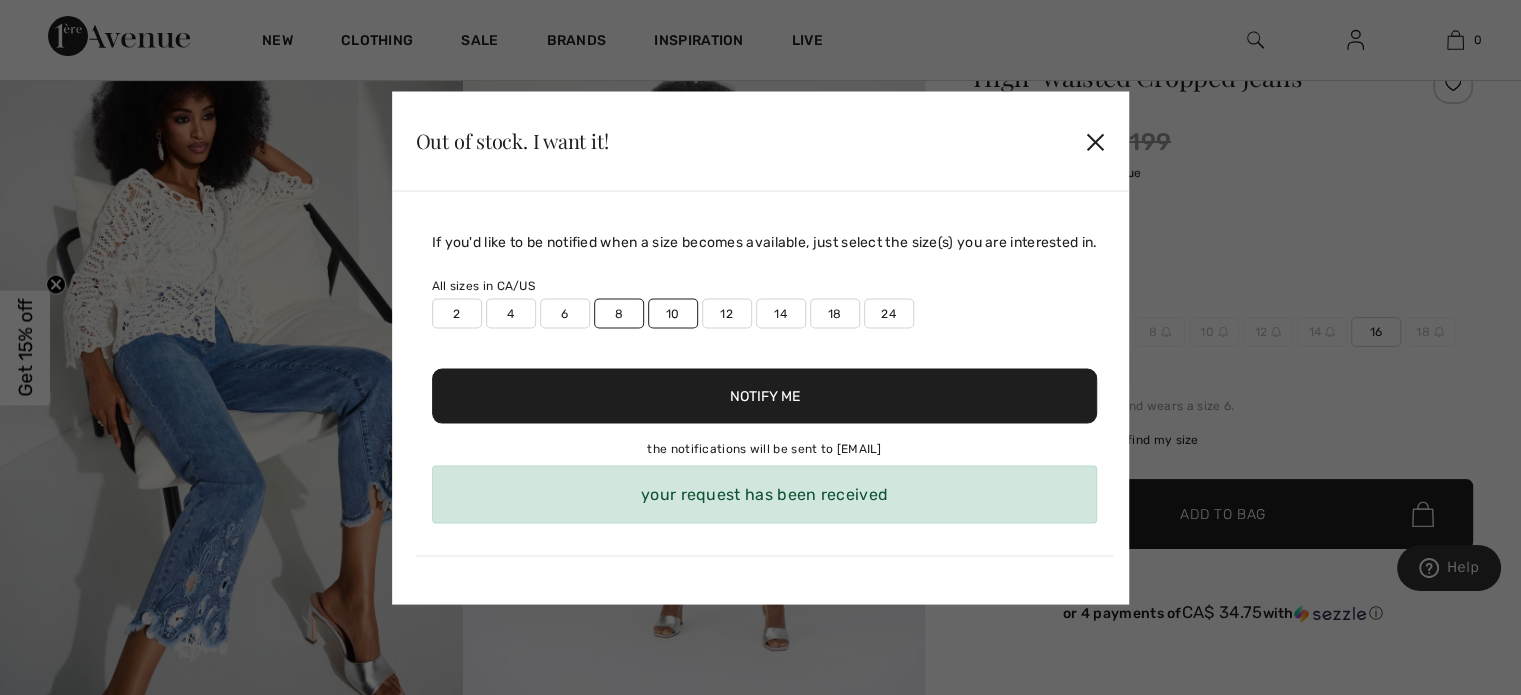 click on "CA$ 199" at bounding box center (1122, 142) 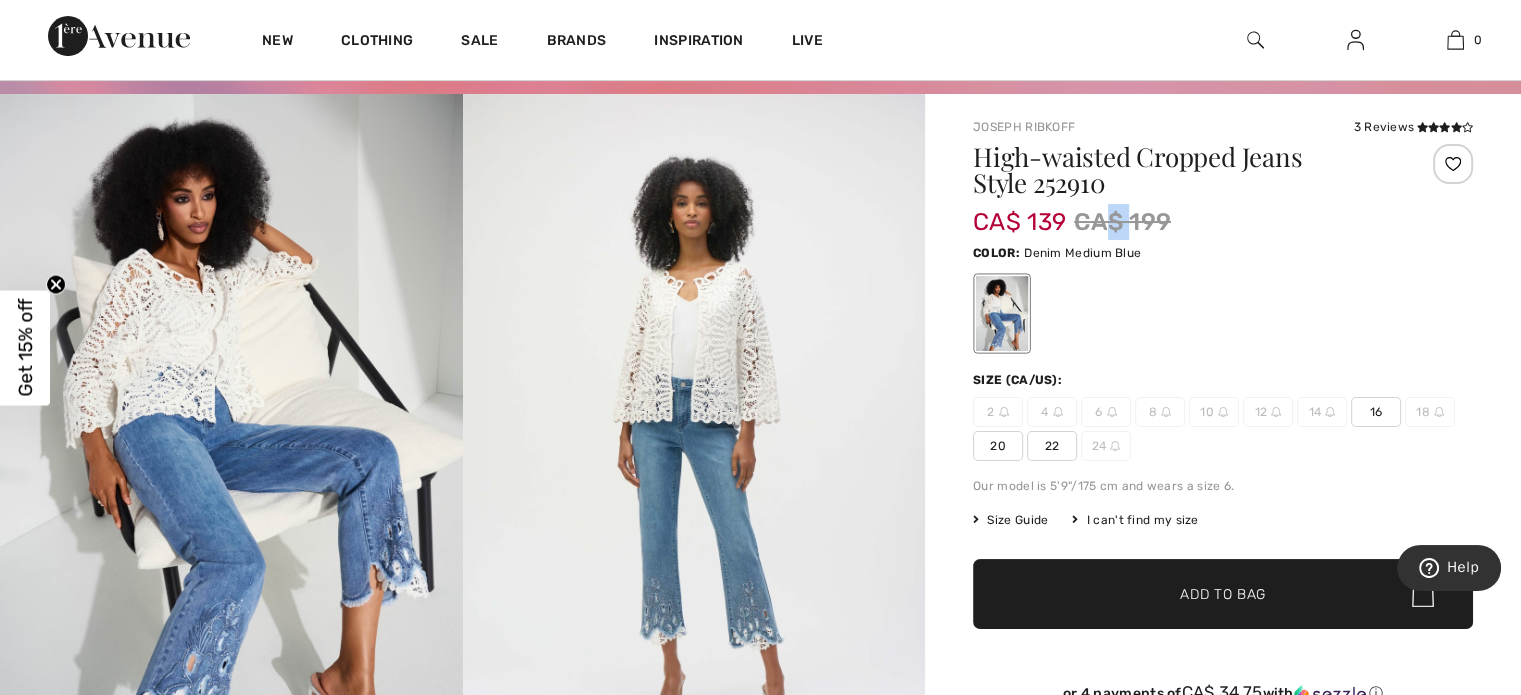 scroll, scrollTop: 0, scrollLeft: 0, axis: both 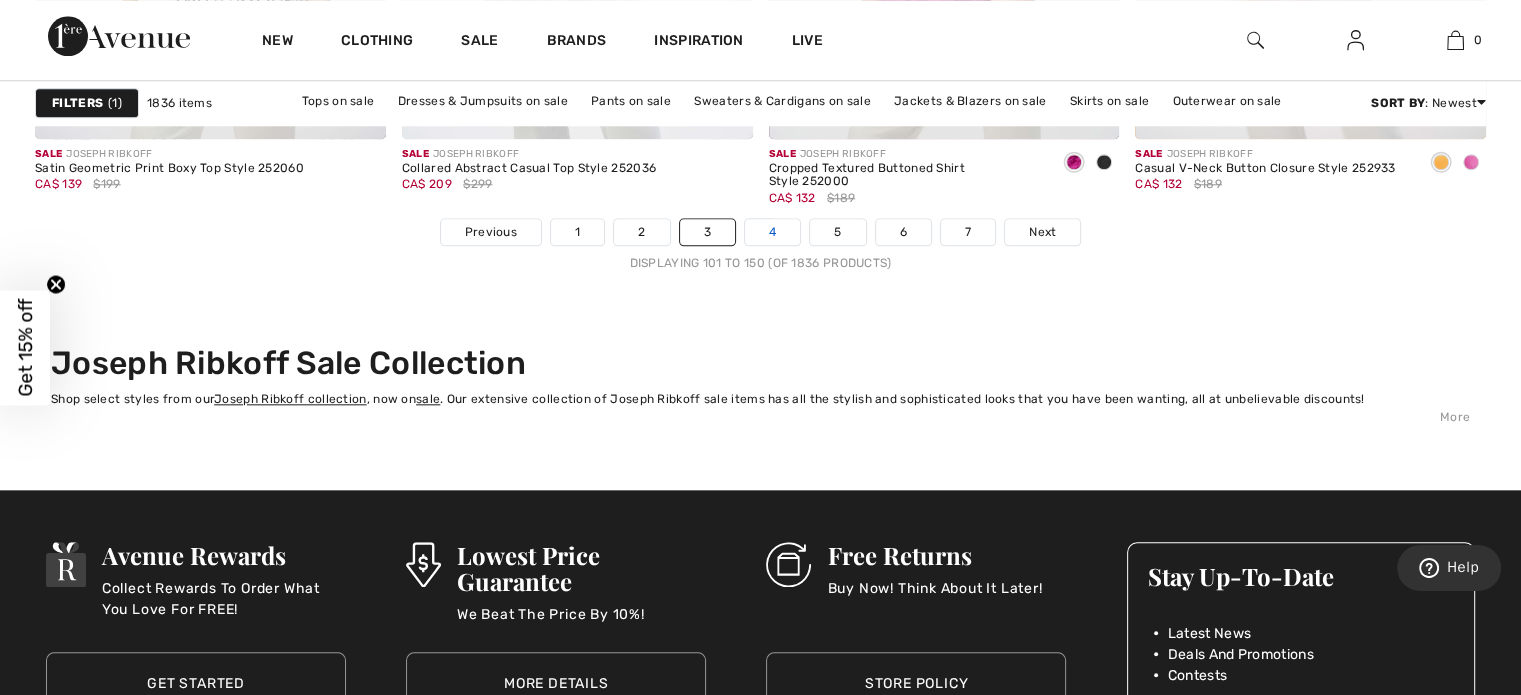 click on "4" at bounding box center [772, 232] 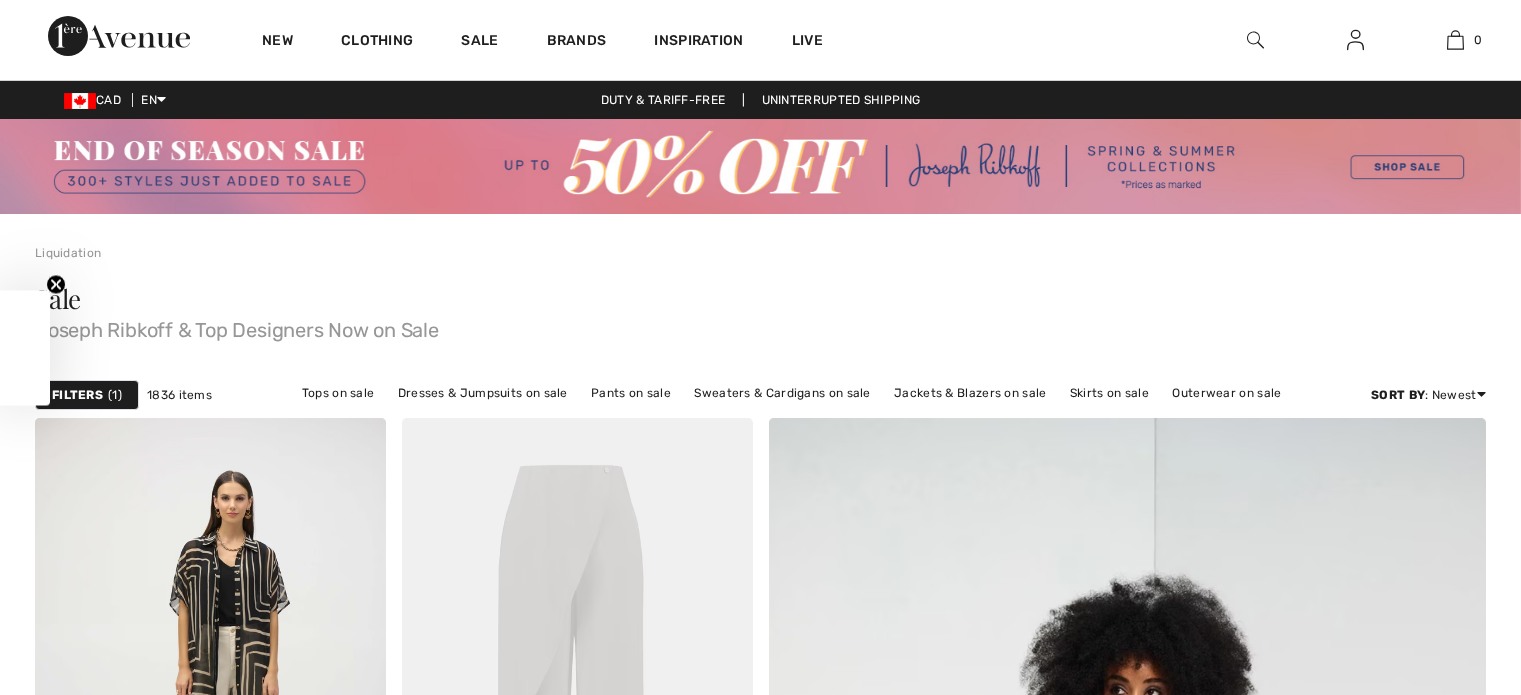 scroll, scrollTop: 0, scrollLeft: 0, axis: both 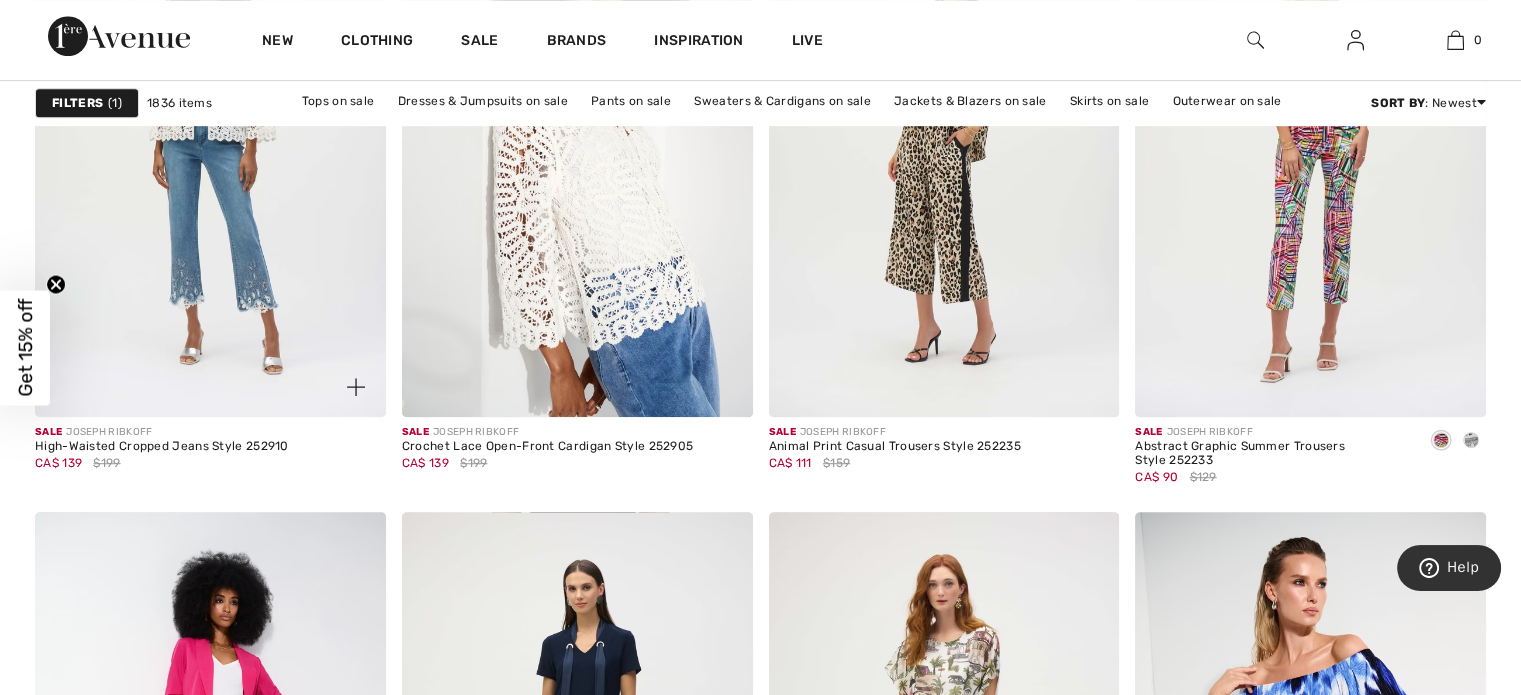click at bounding box center (210, 154) 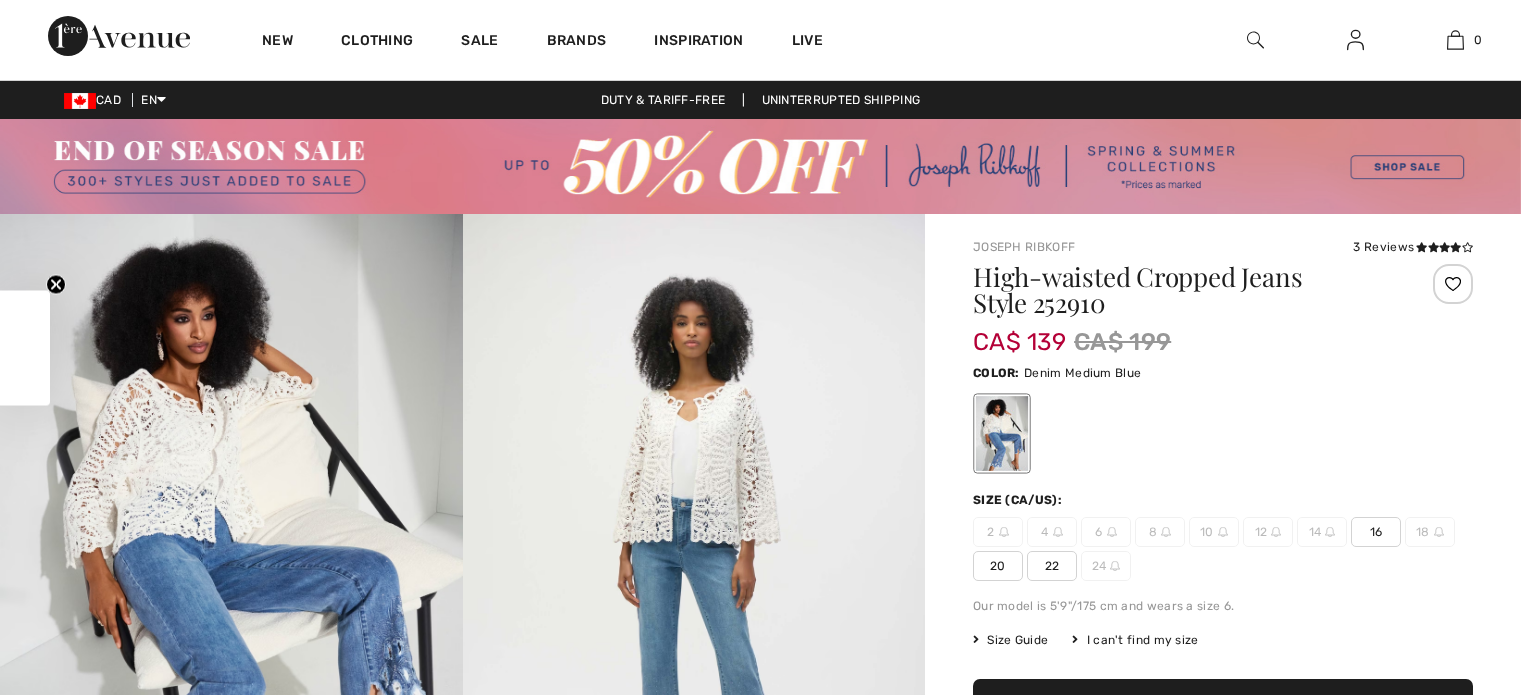 scroll, scrollTop: 0, scrollLeft: 0, axis: both 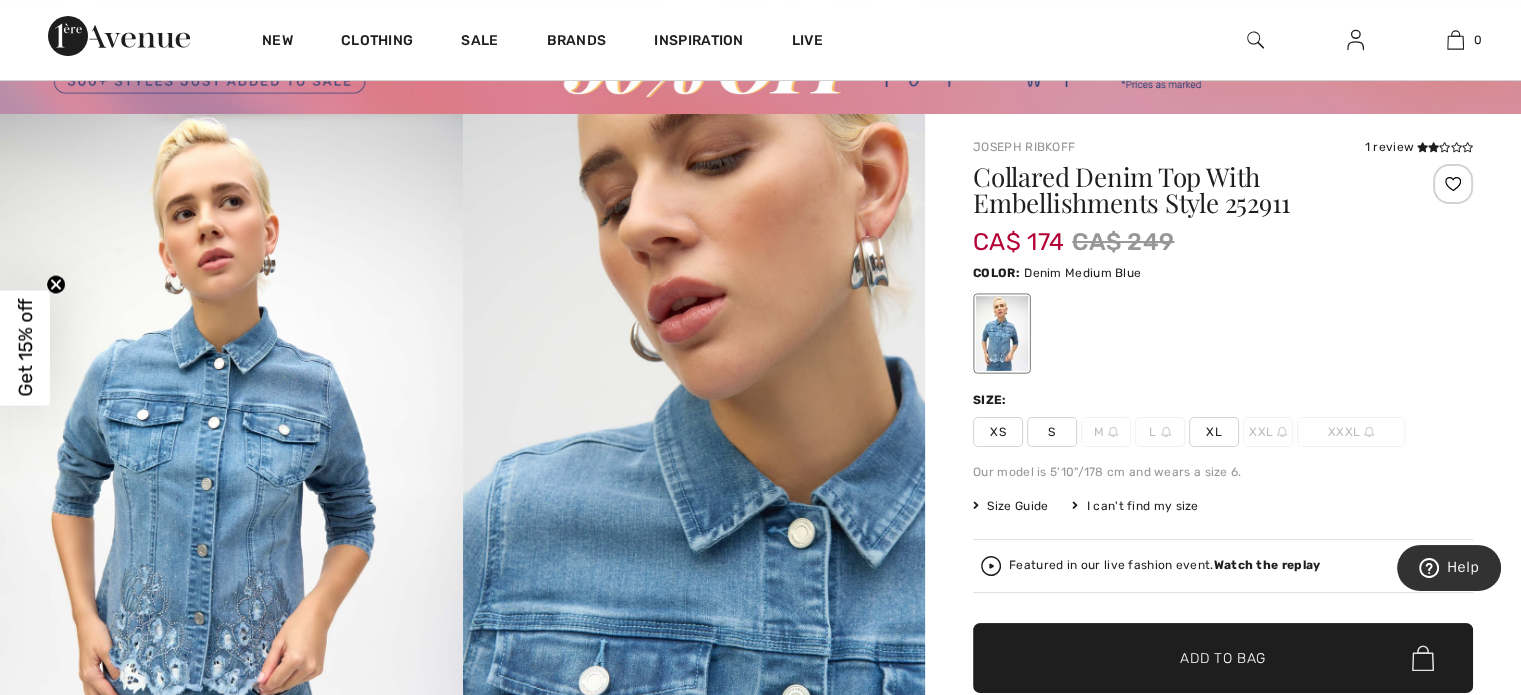 click on "Size Guide" at bounding box center [1010, 506] 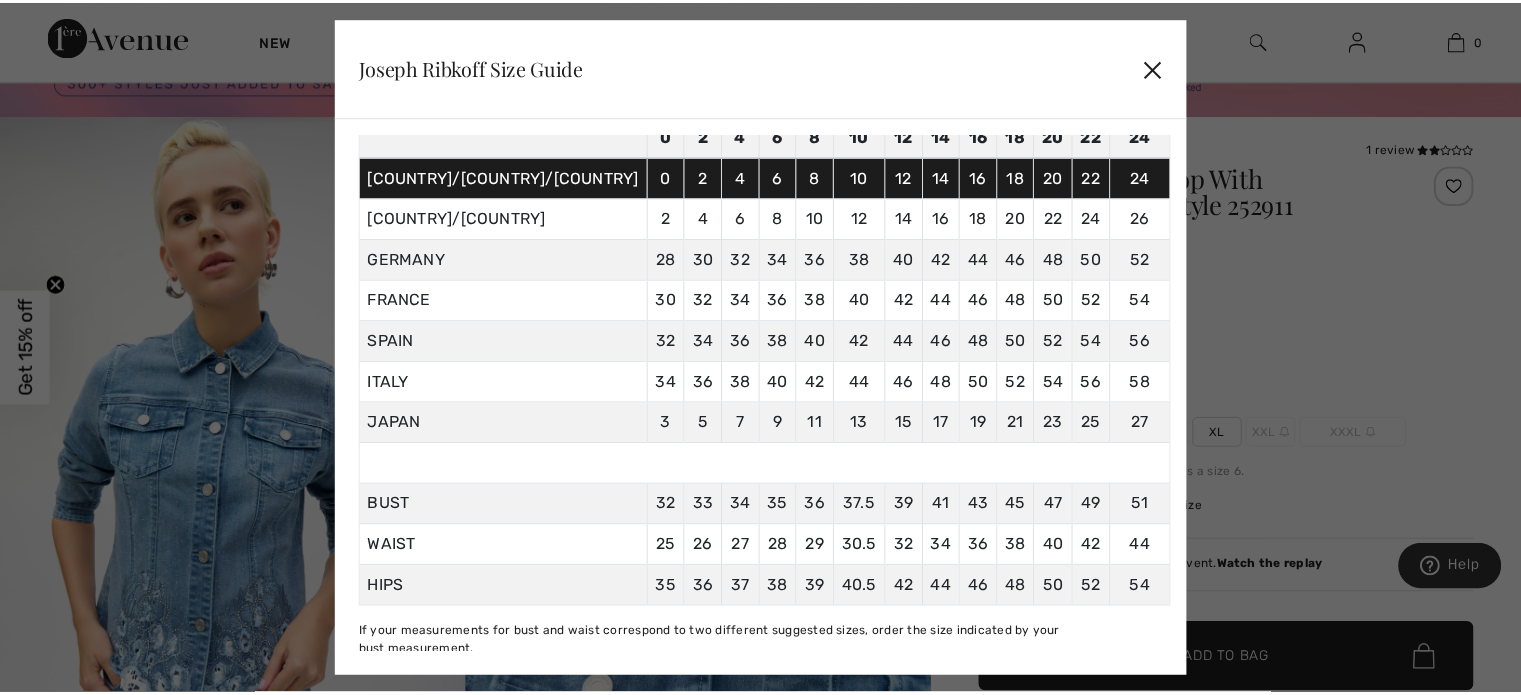scroll, scrollTop: 137, scrollLeft: 0, axis: vertical 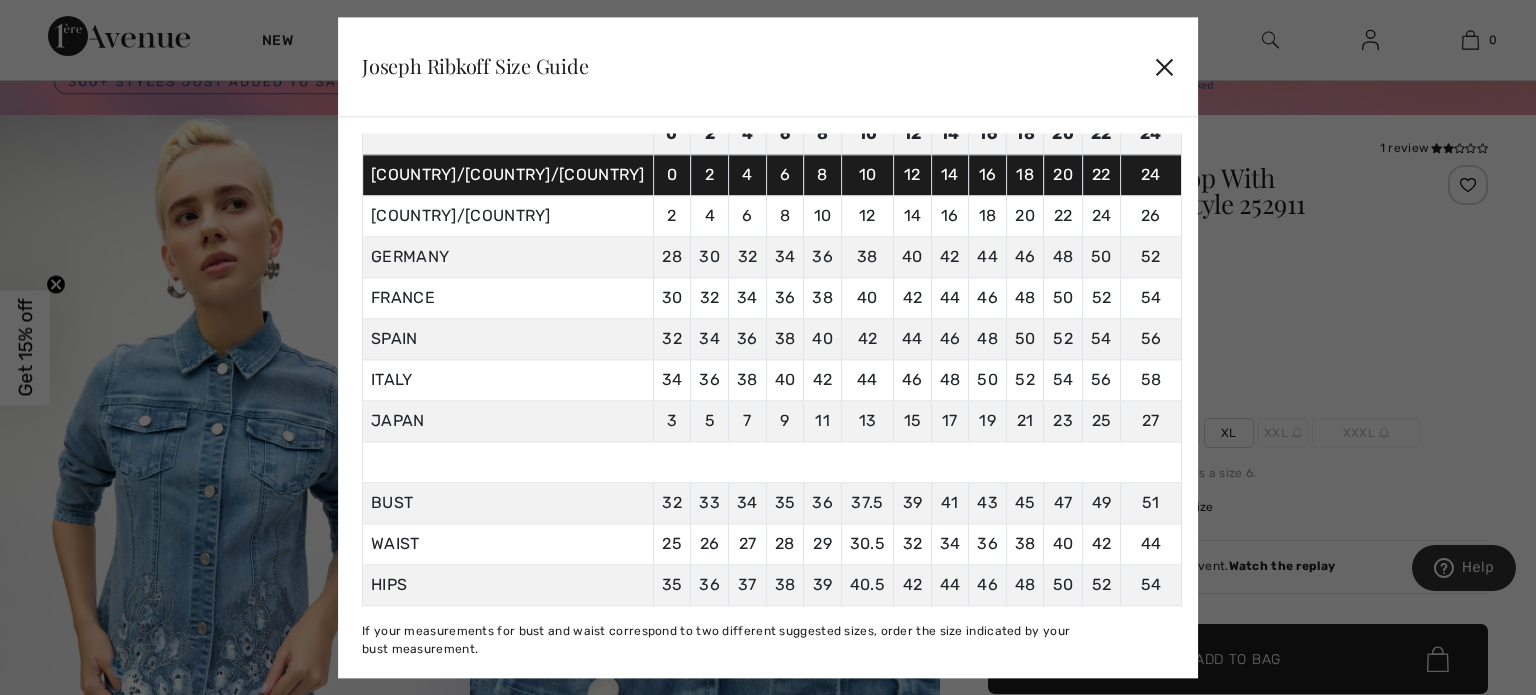 click on "✕" at bounding box center [1164, 67] 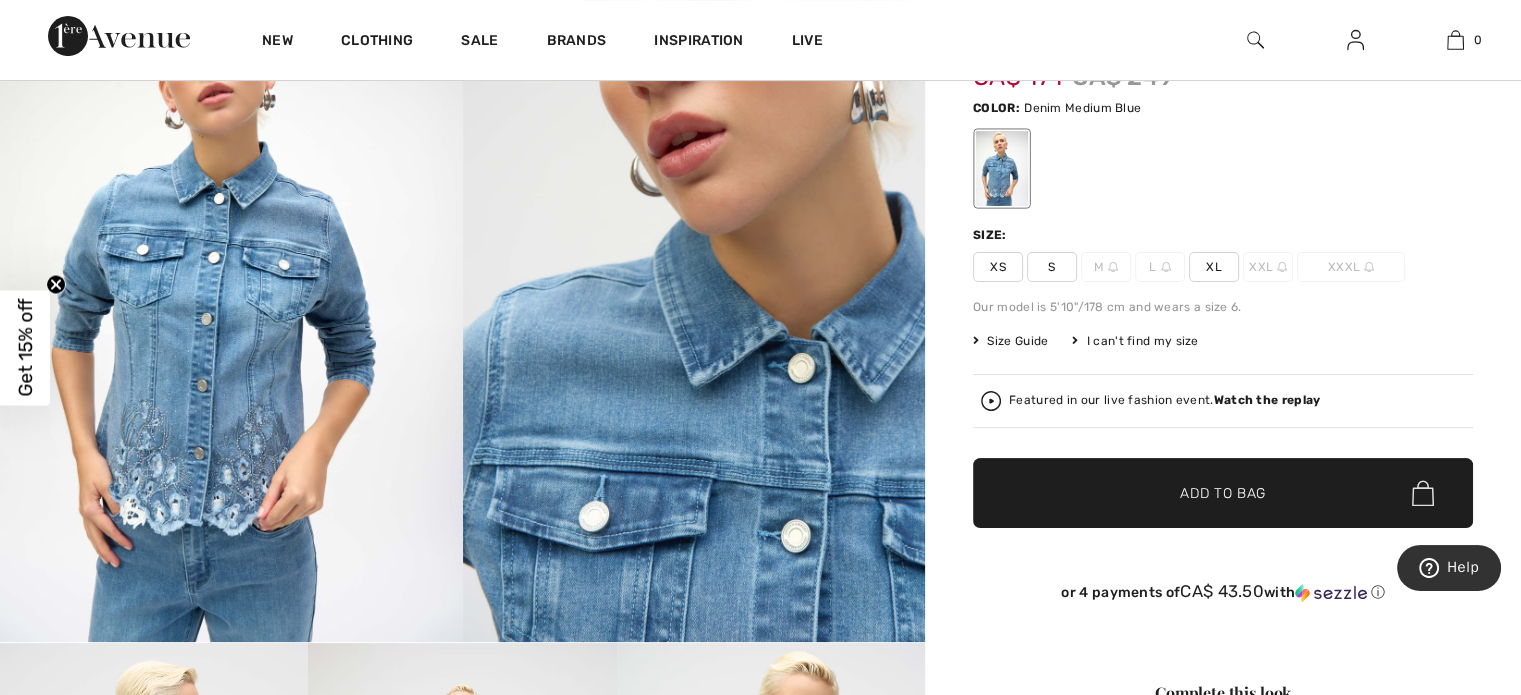 scroll, scrollTop: 0, scrollLeft: 0, axis: both 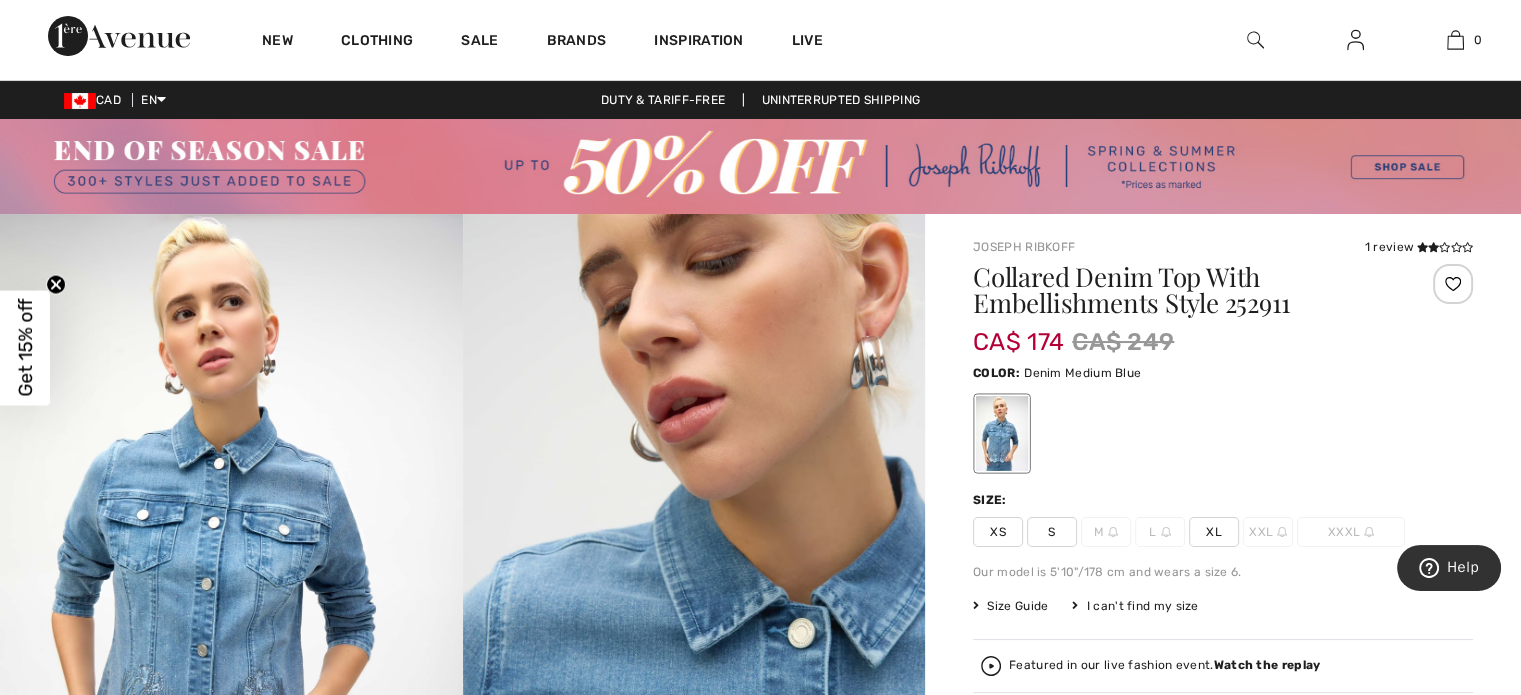 click on "XL" at bounding box center [1214, 532] 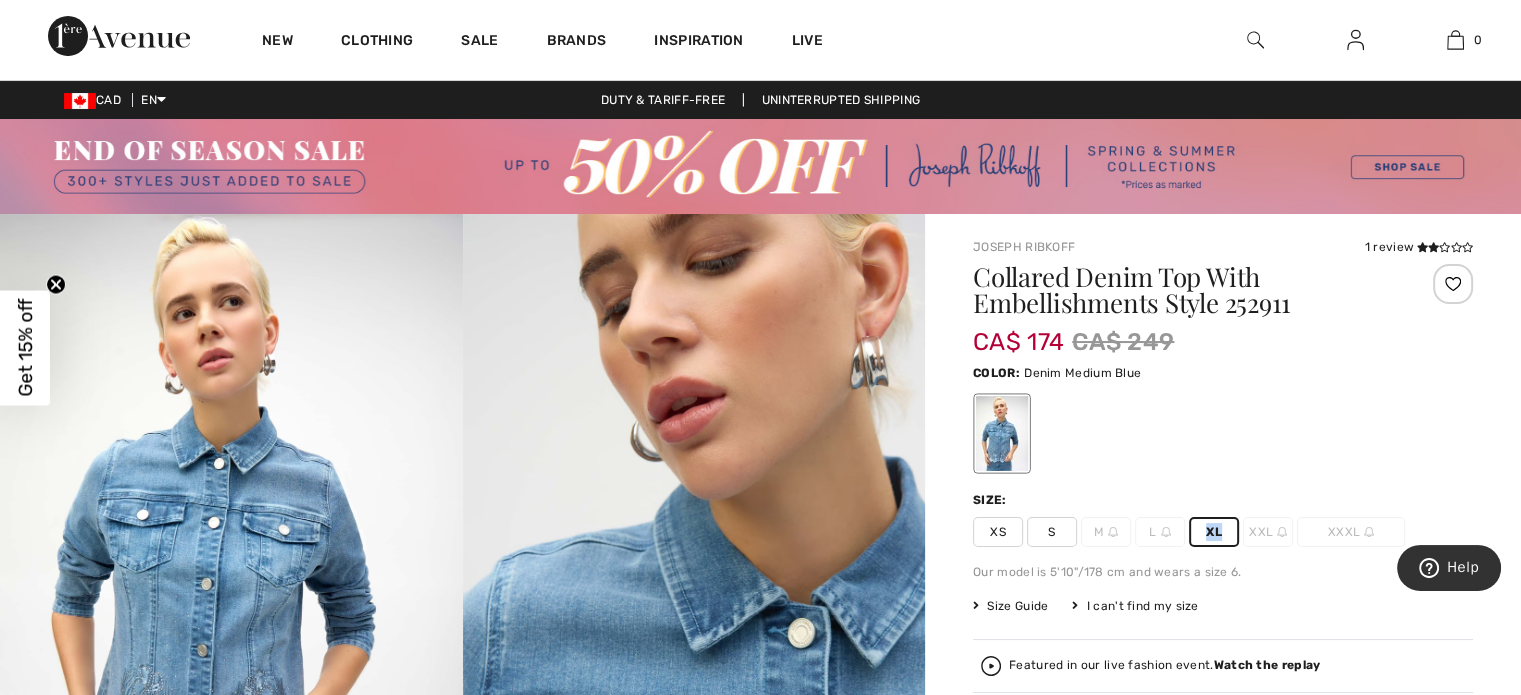 click on "XL" at bounding box center (1214, 532) 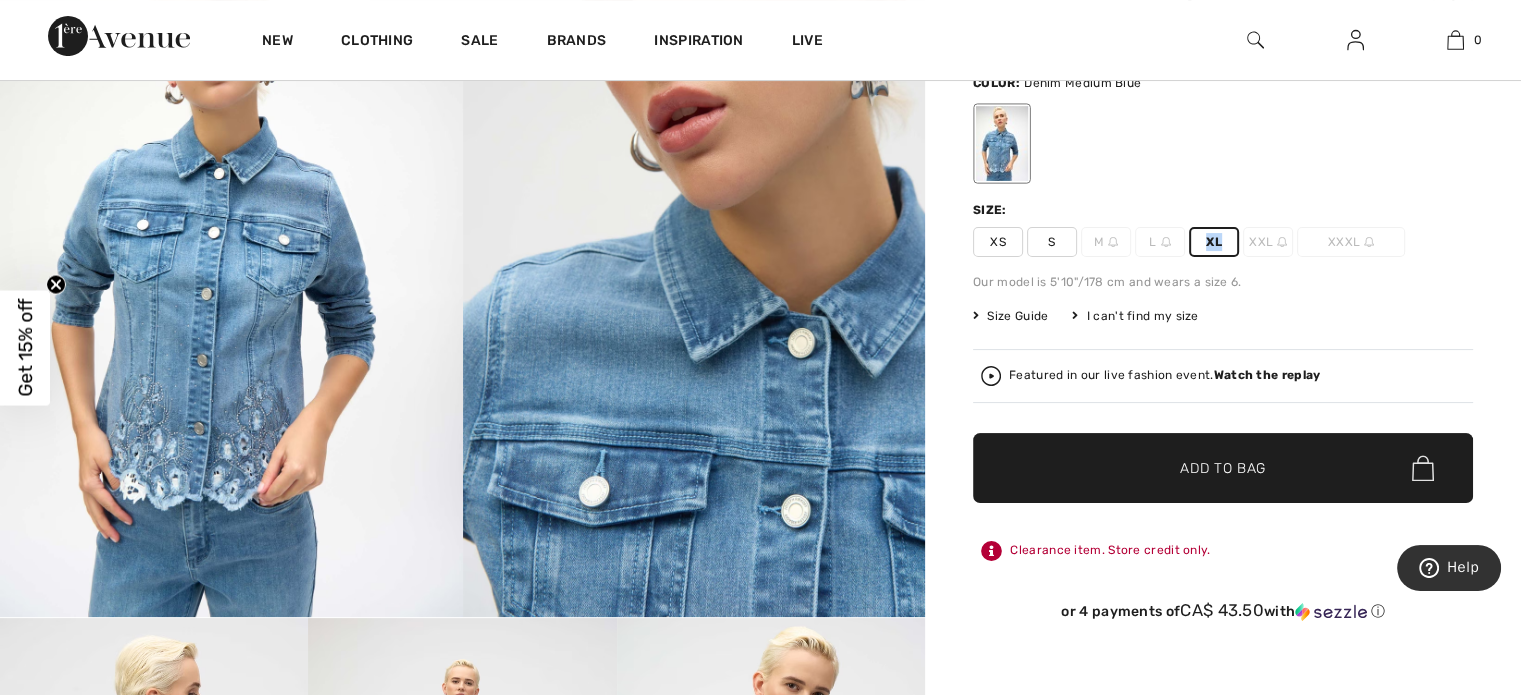 scroll, scrollTop: 300, scrollLeft: 0, axis: vertical 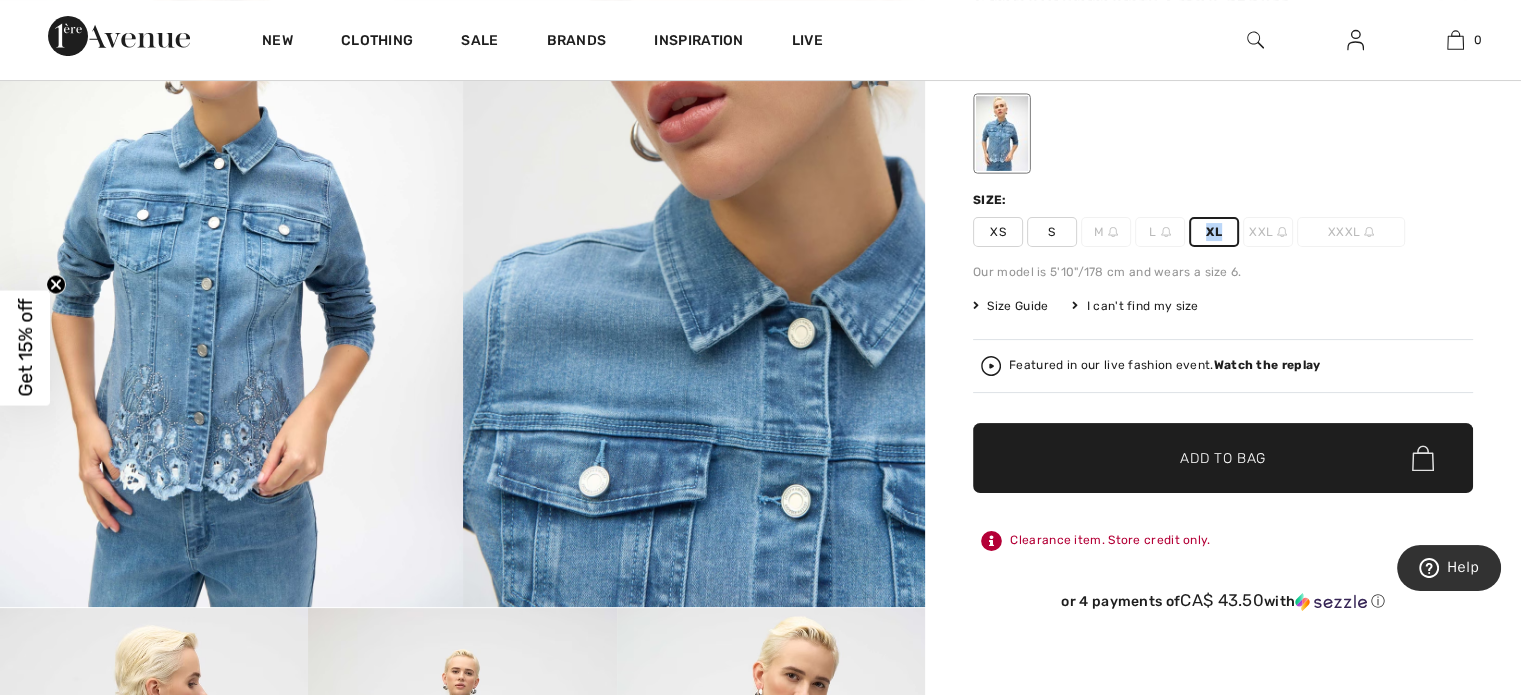 click on "Add to Bag" at bounding box center (1223, 458) 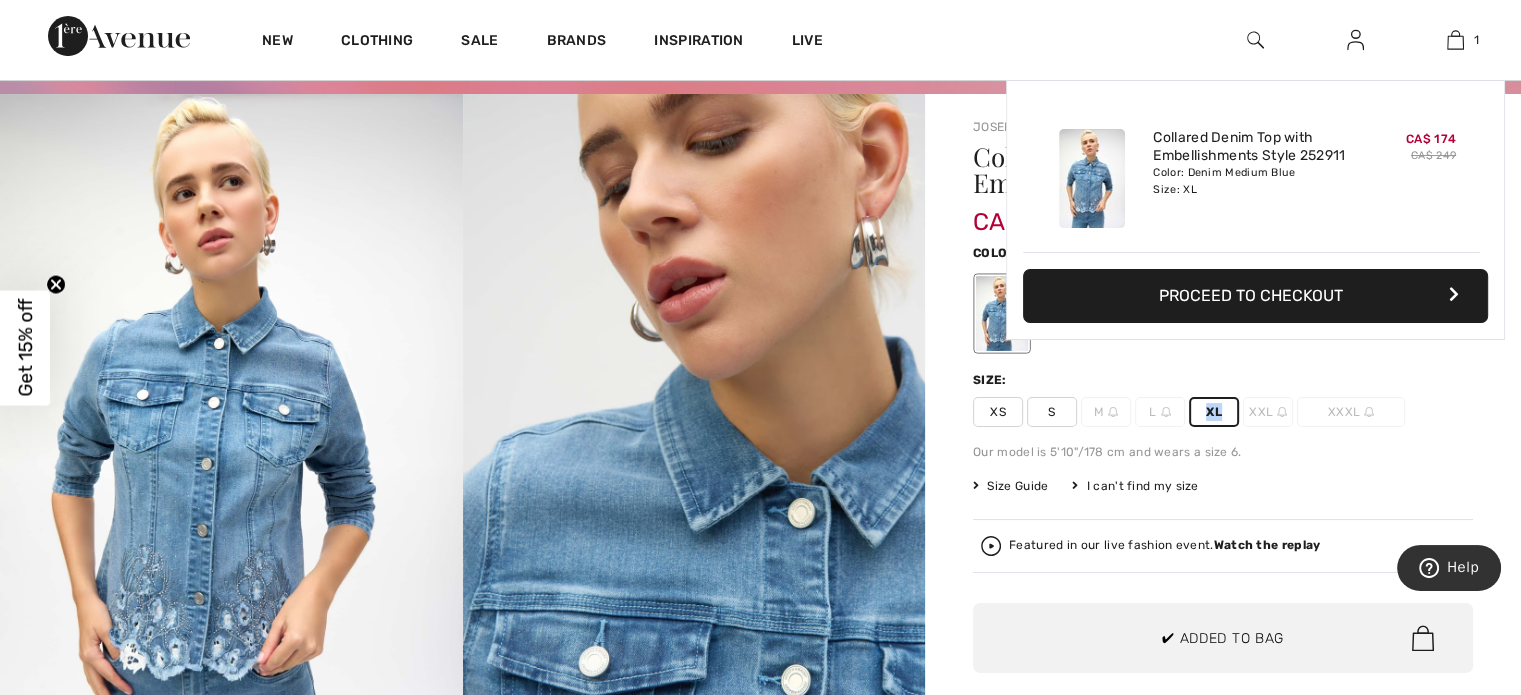 scroll, scrollTop: 0, scrollLeft: 0, axis: both 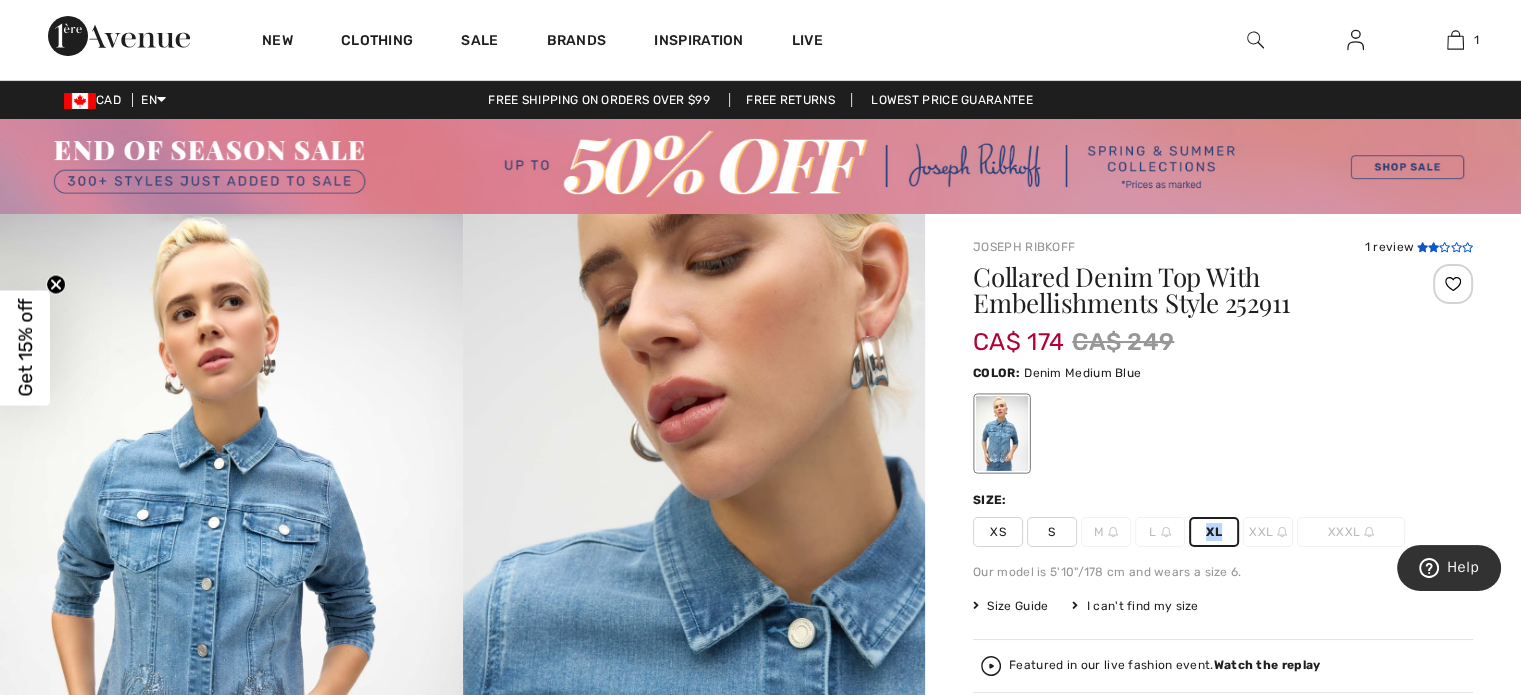 click at bounding box center (1421, 247) 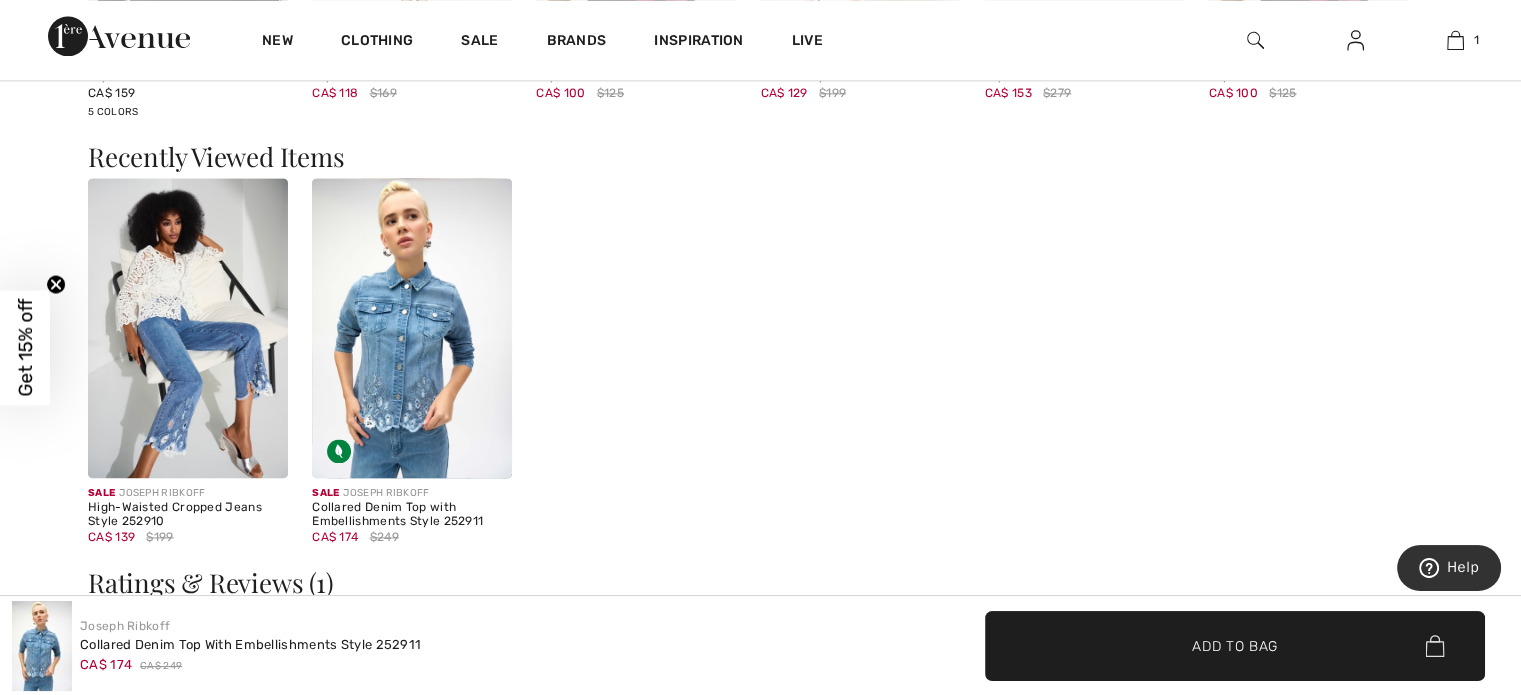scroll, scrollTop: 2736, scrollLeft: 0, axis: vertical 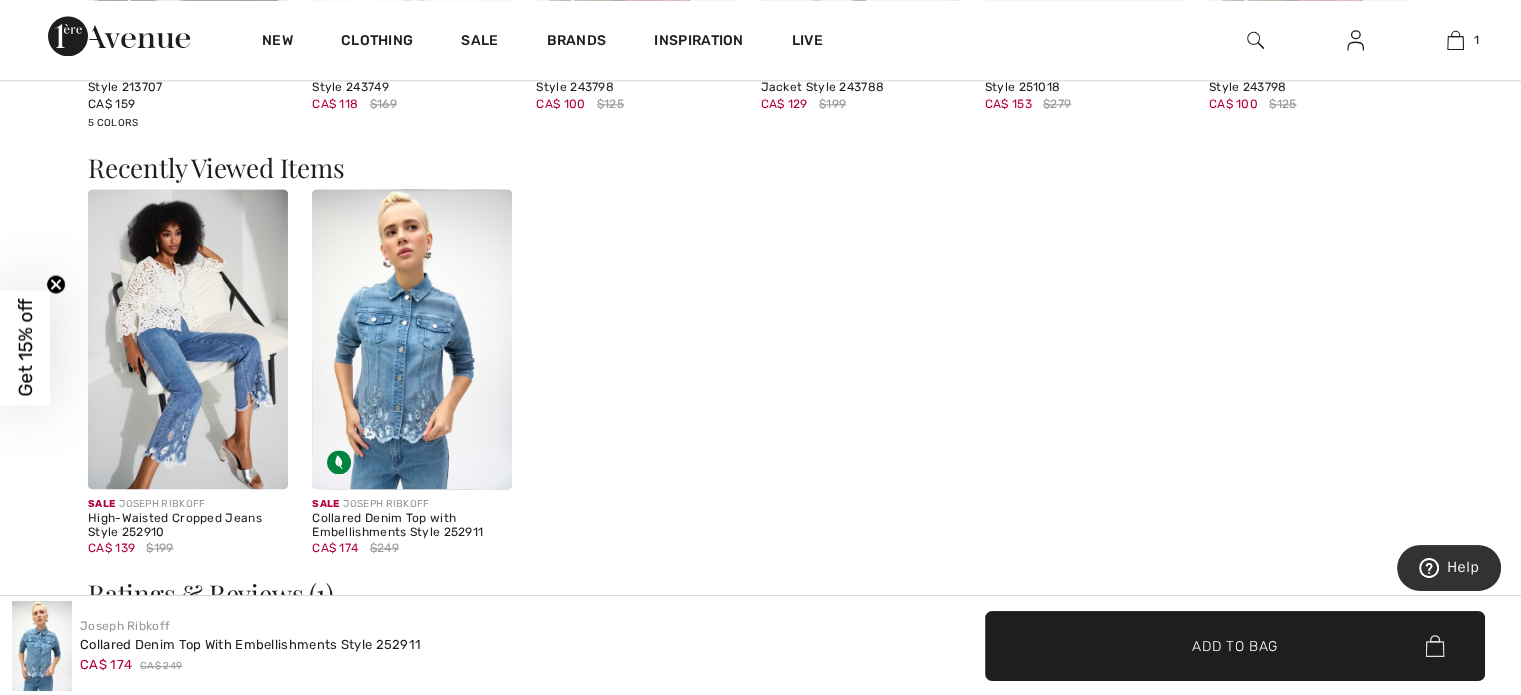 click at bounding box center [412, 339] 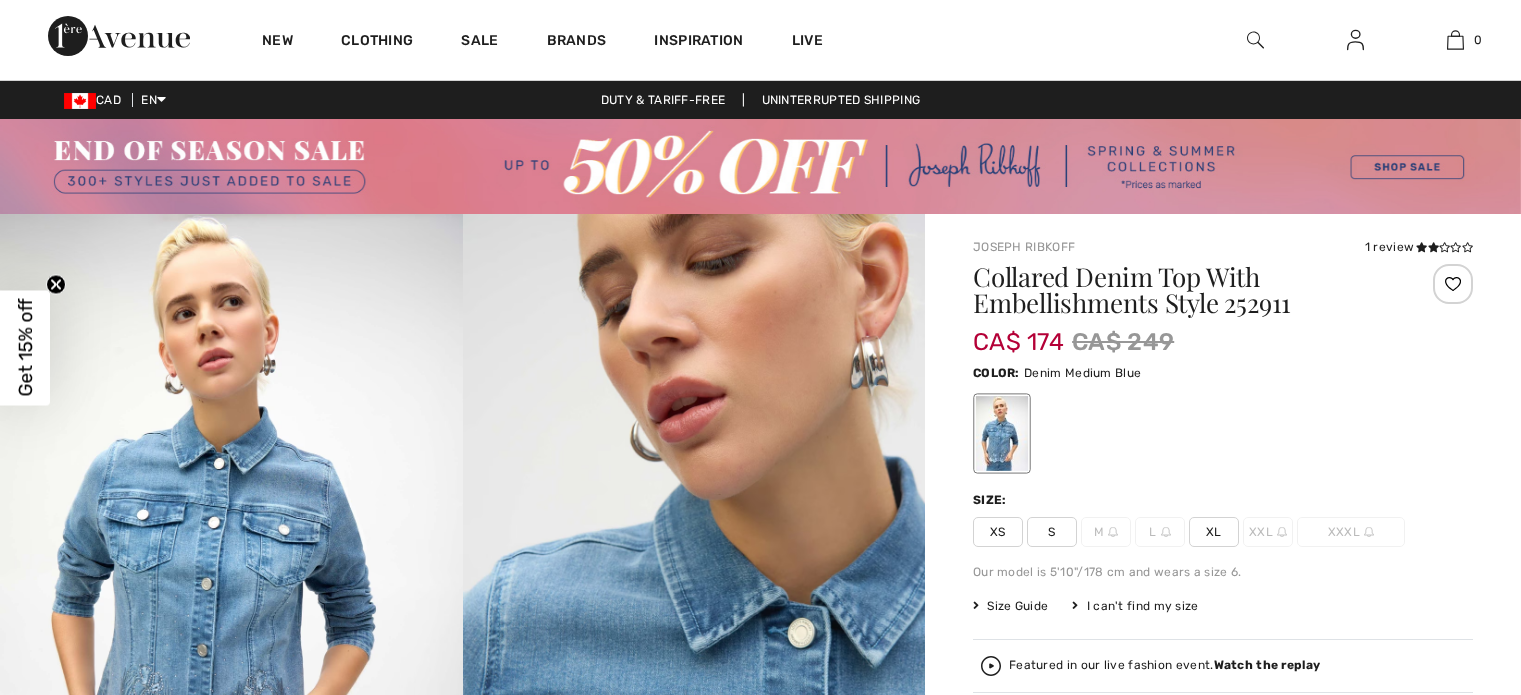 scroll, scrollTop: 0, scrollLeft: 0, axis: both 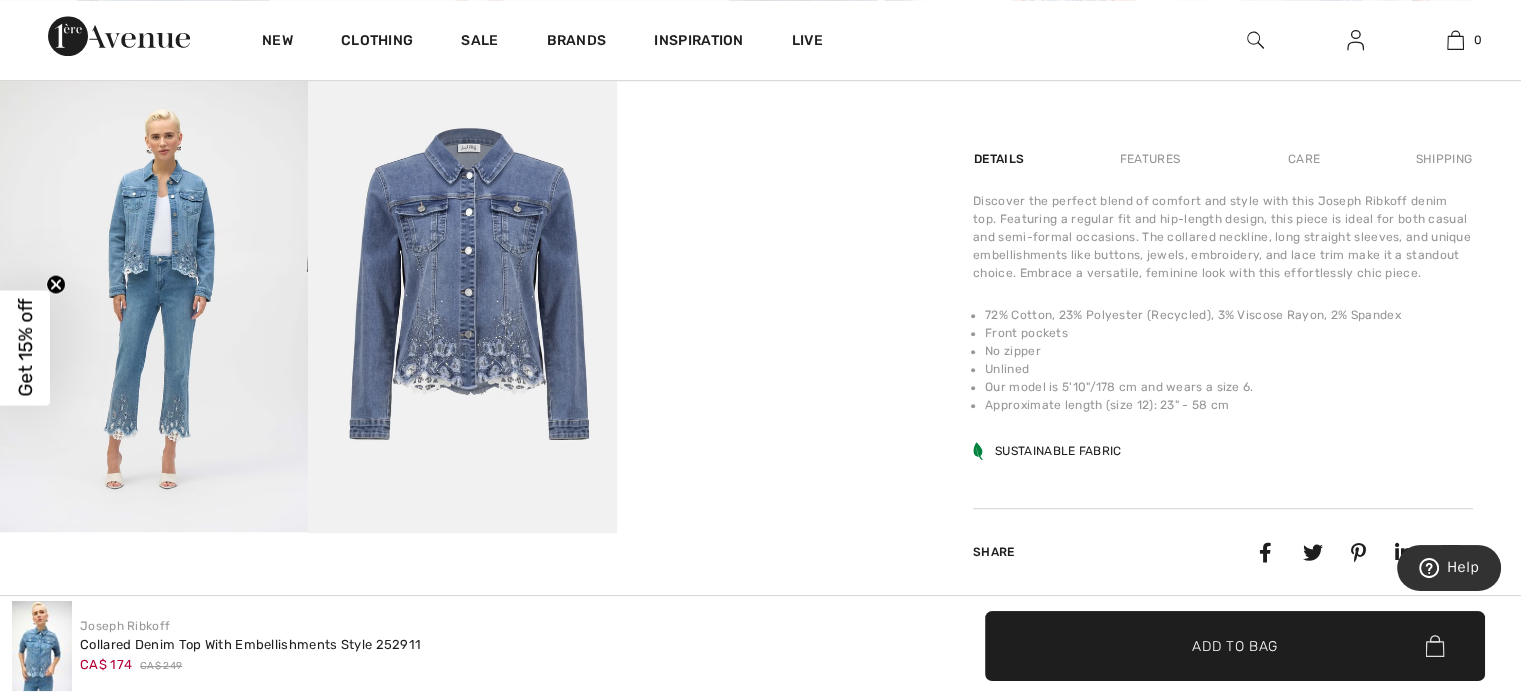 click at bounding box center [462, 301] 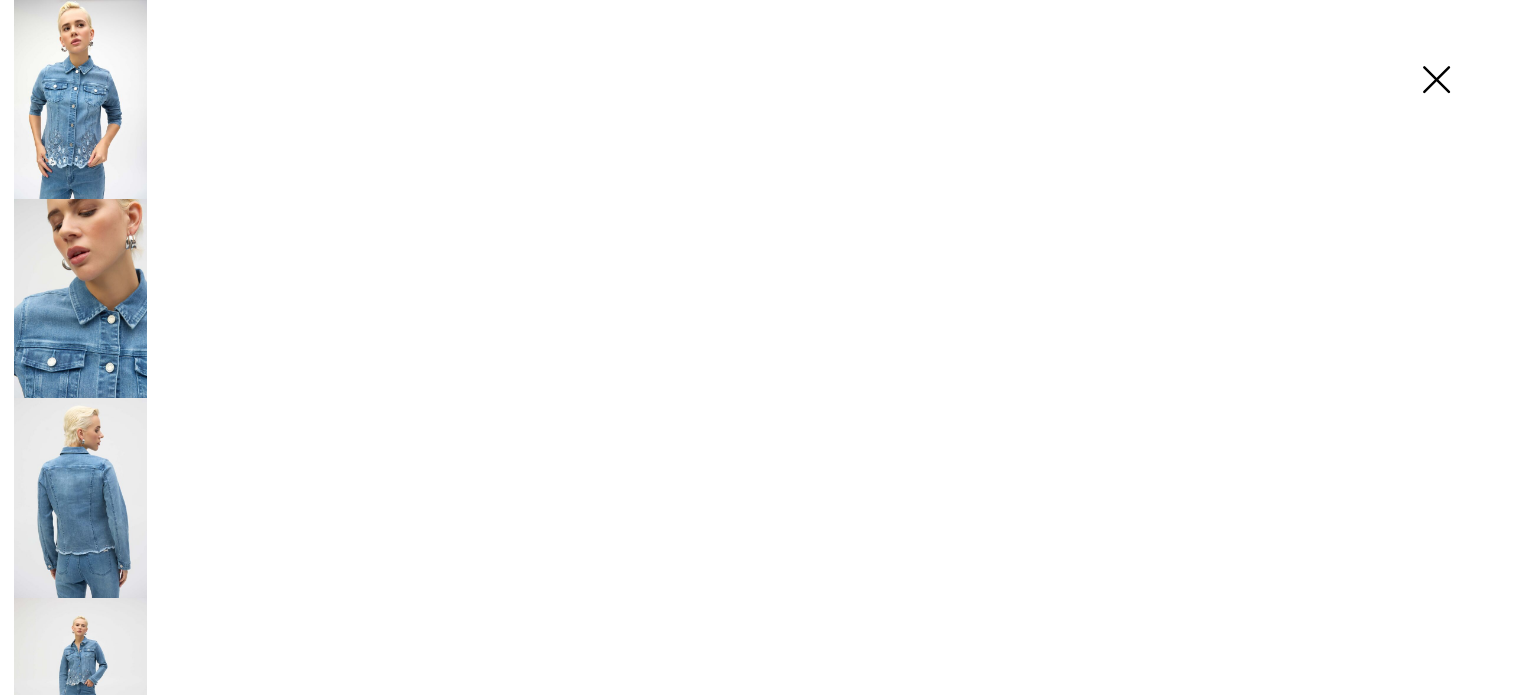 click at bounding box center [768, 1151] 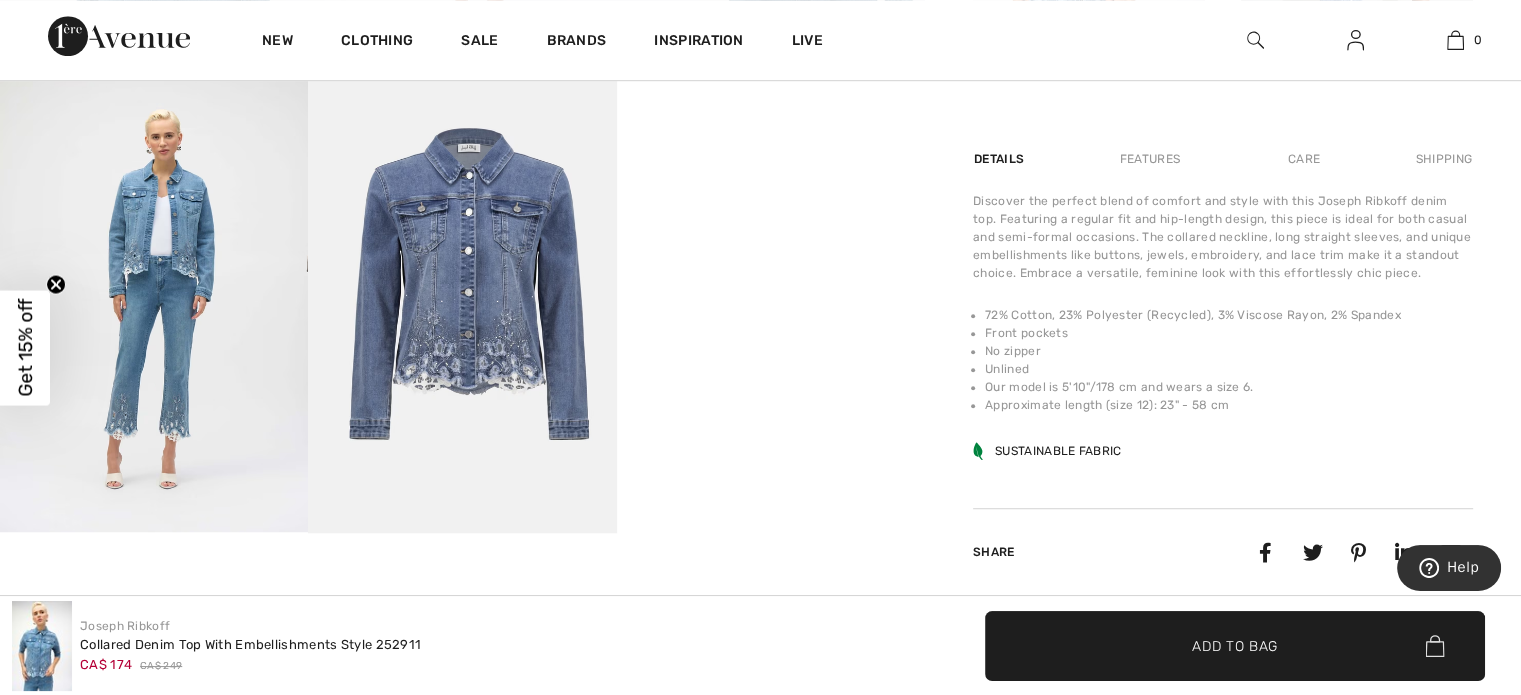 click at bounding box center (462, 301) 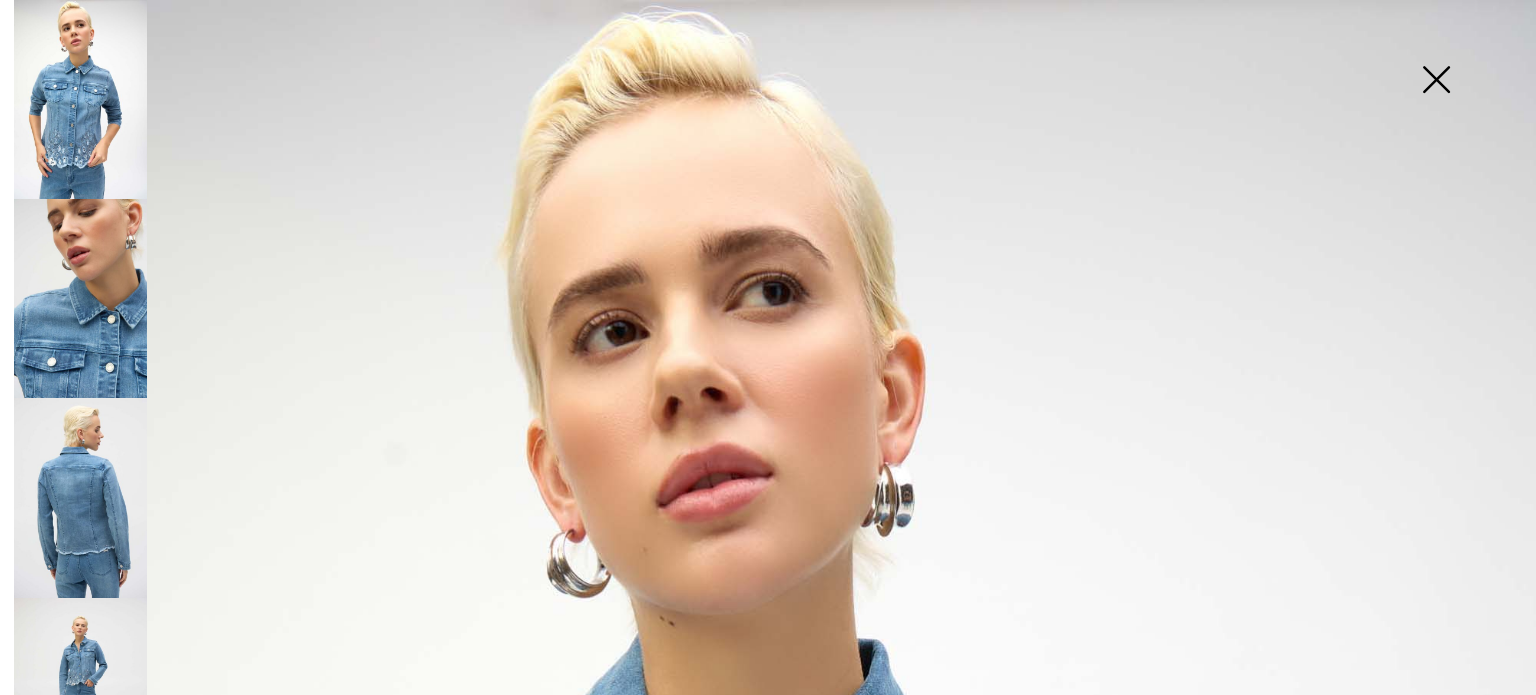 click at bounding box center [768, 1151] 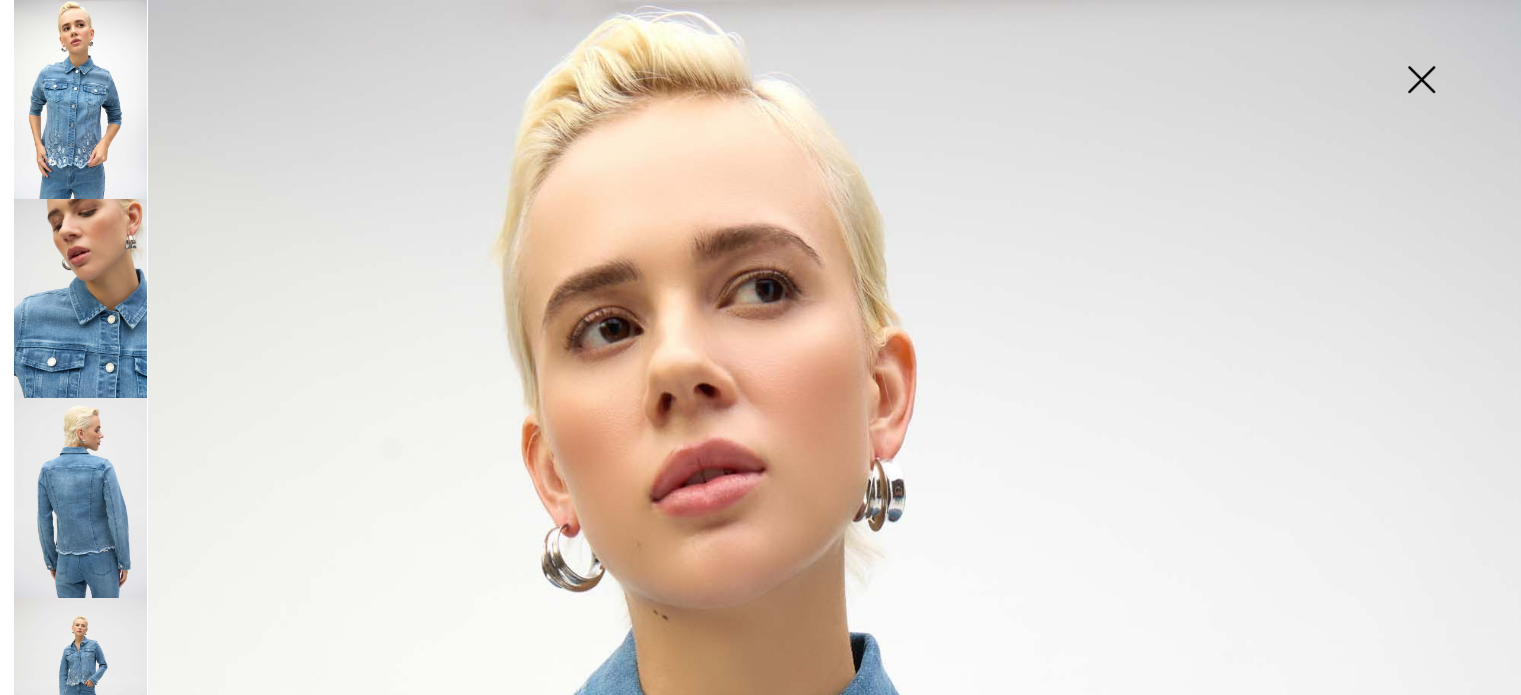 click at bounding box center (760, 1139) 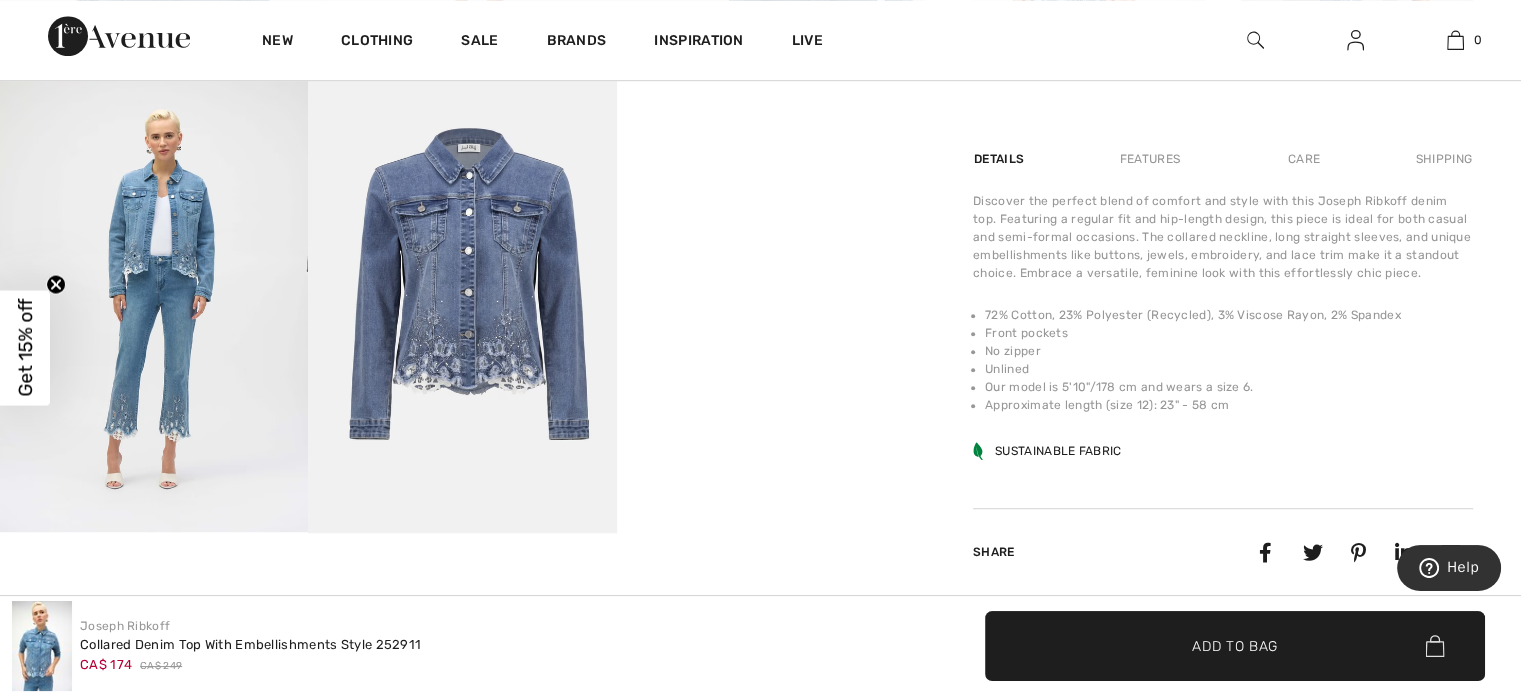 click at bounding box center [462, 301] 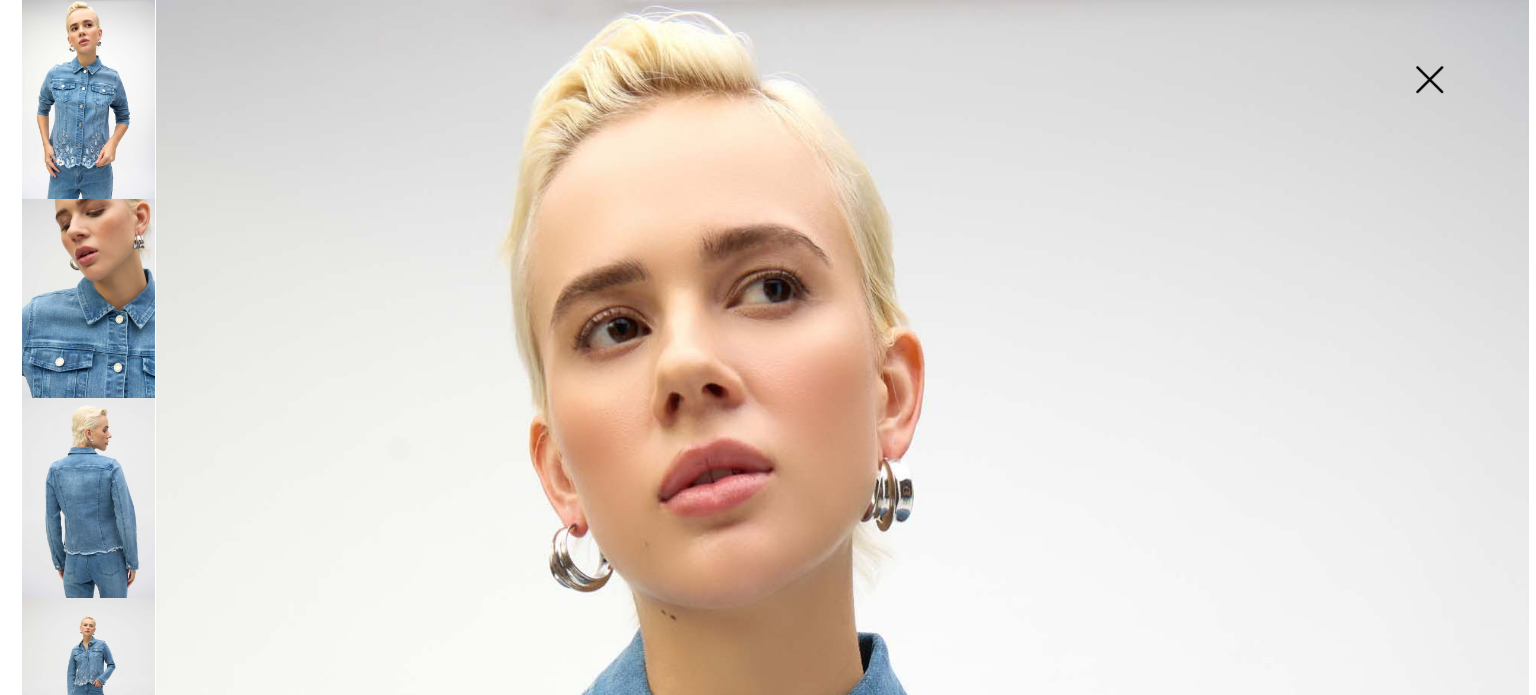 scroll, scrollTop: 1320, scrollLeft: 0, axis: vertical 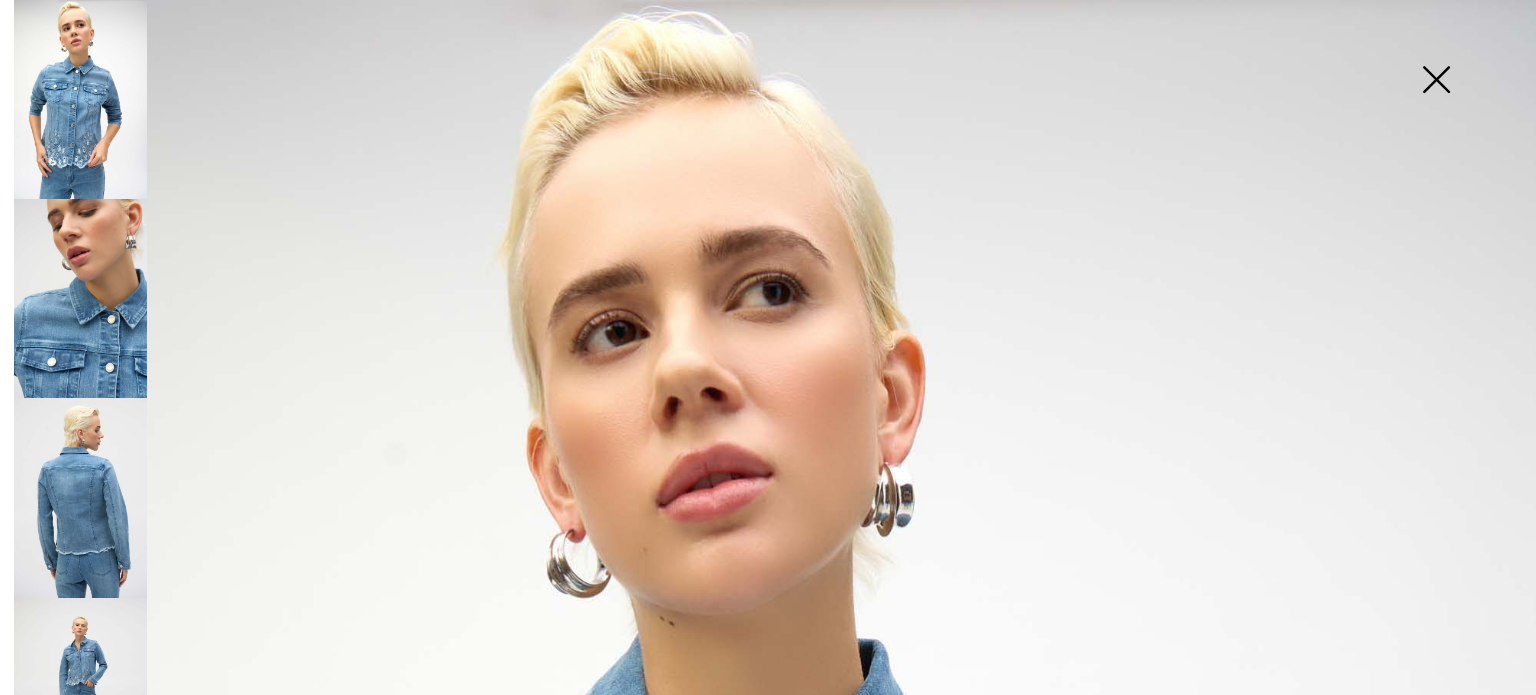 click at bounding box center (1436, 81) 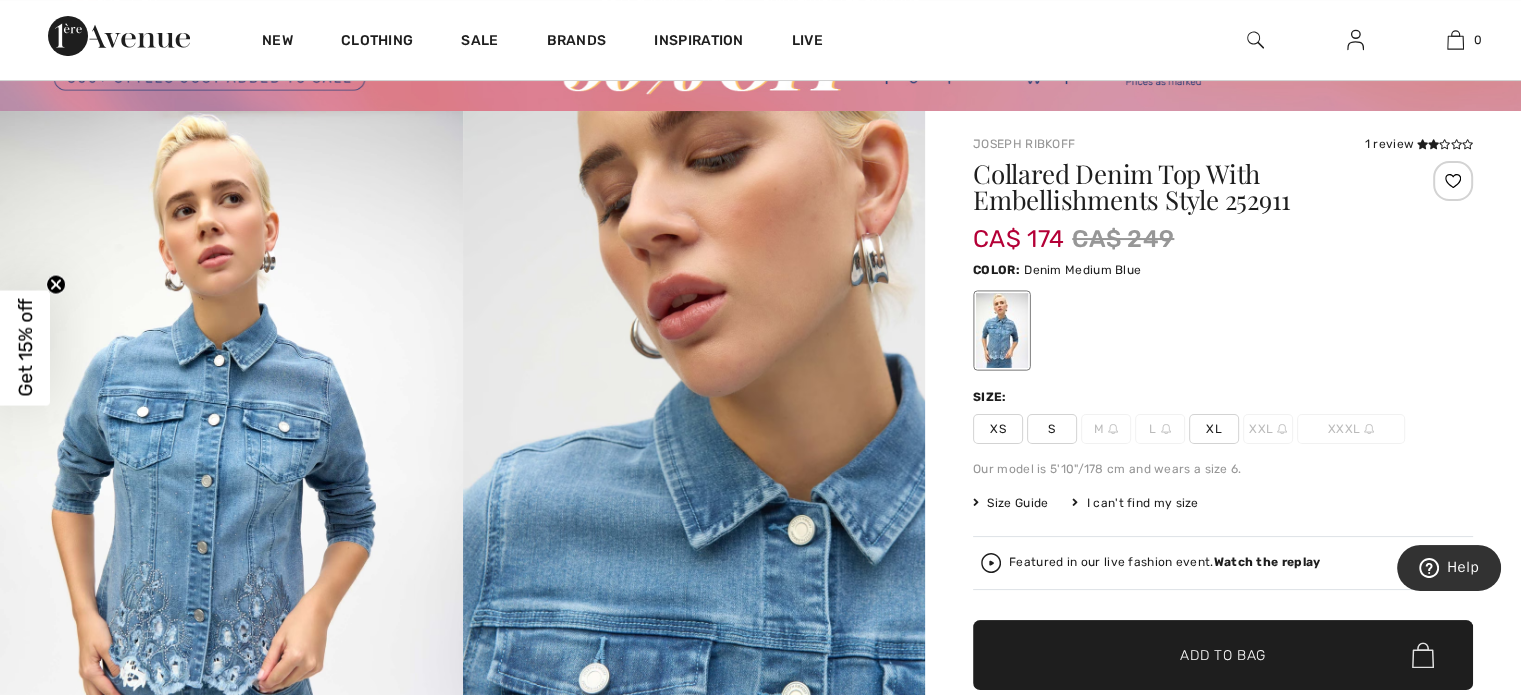 scroll, scrollTop: 100, scrollLeft: 0, axis: vertical 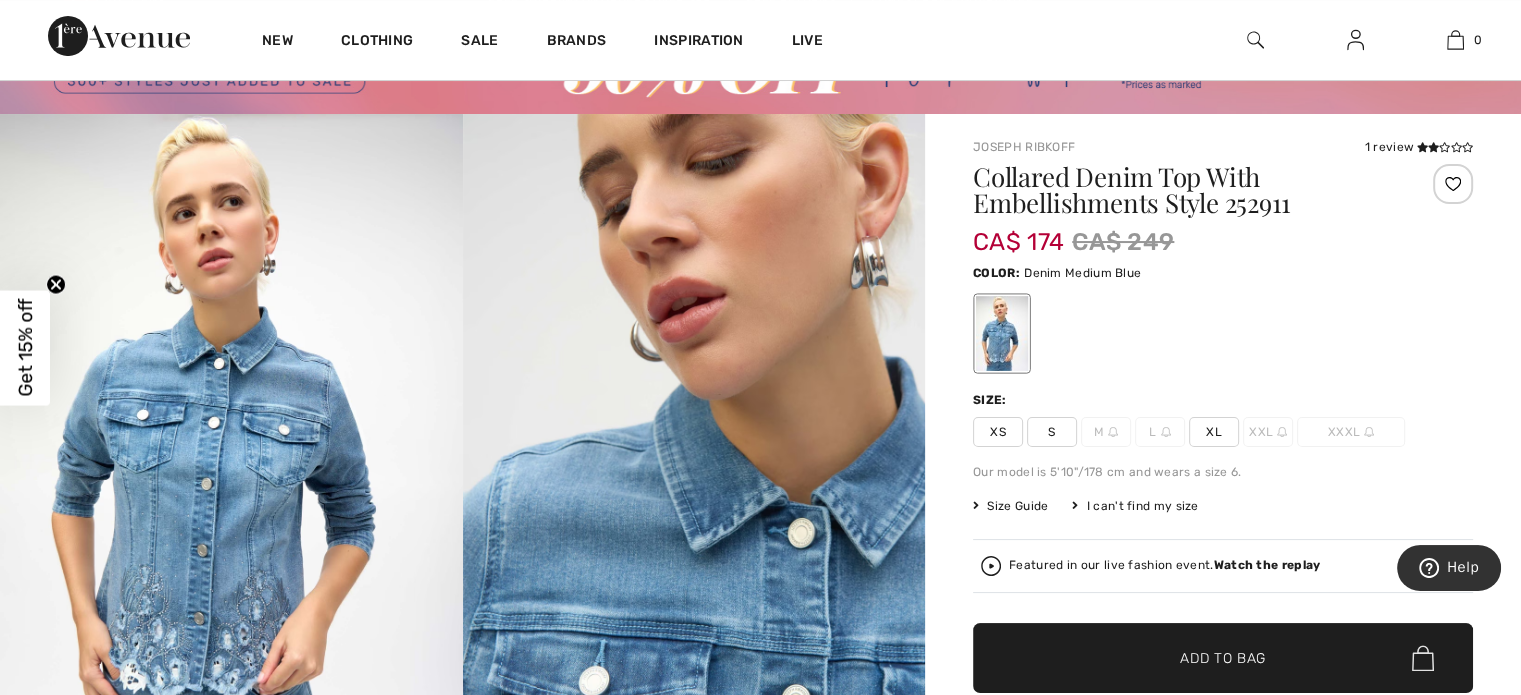click on "Size Guide" at bounding box center [1010, 506] 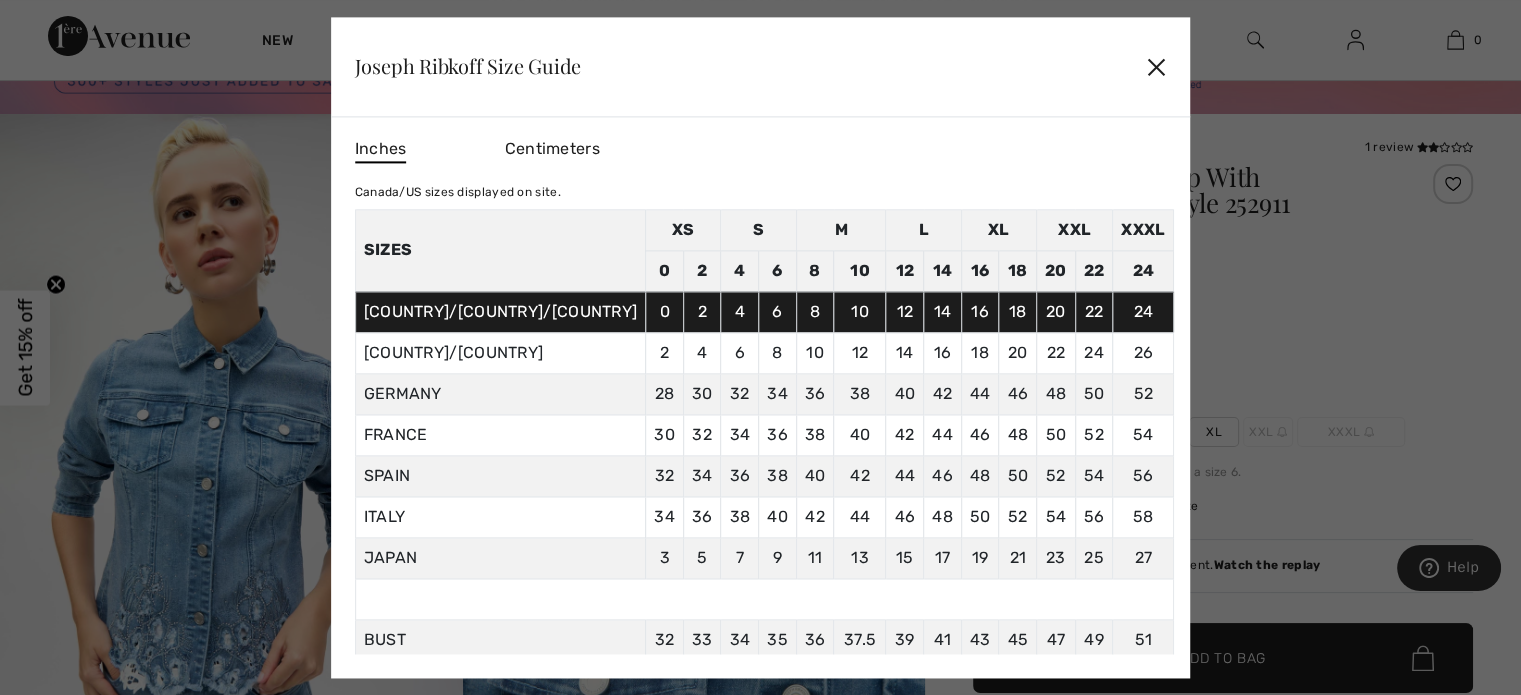 click on "✕" at bounding box center (1156, 67) 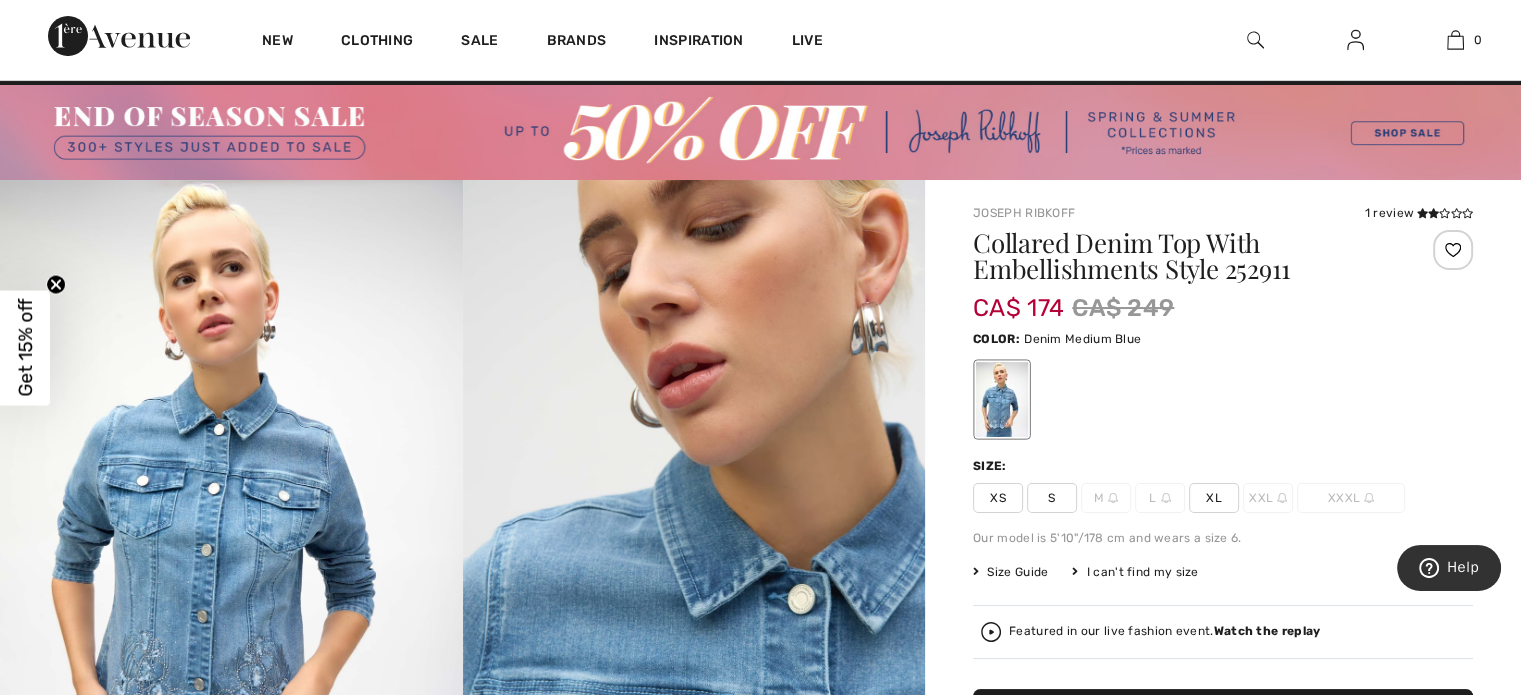 scroll, scrollTop: 0, scrollLeft: 0, axis: both 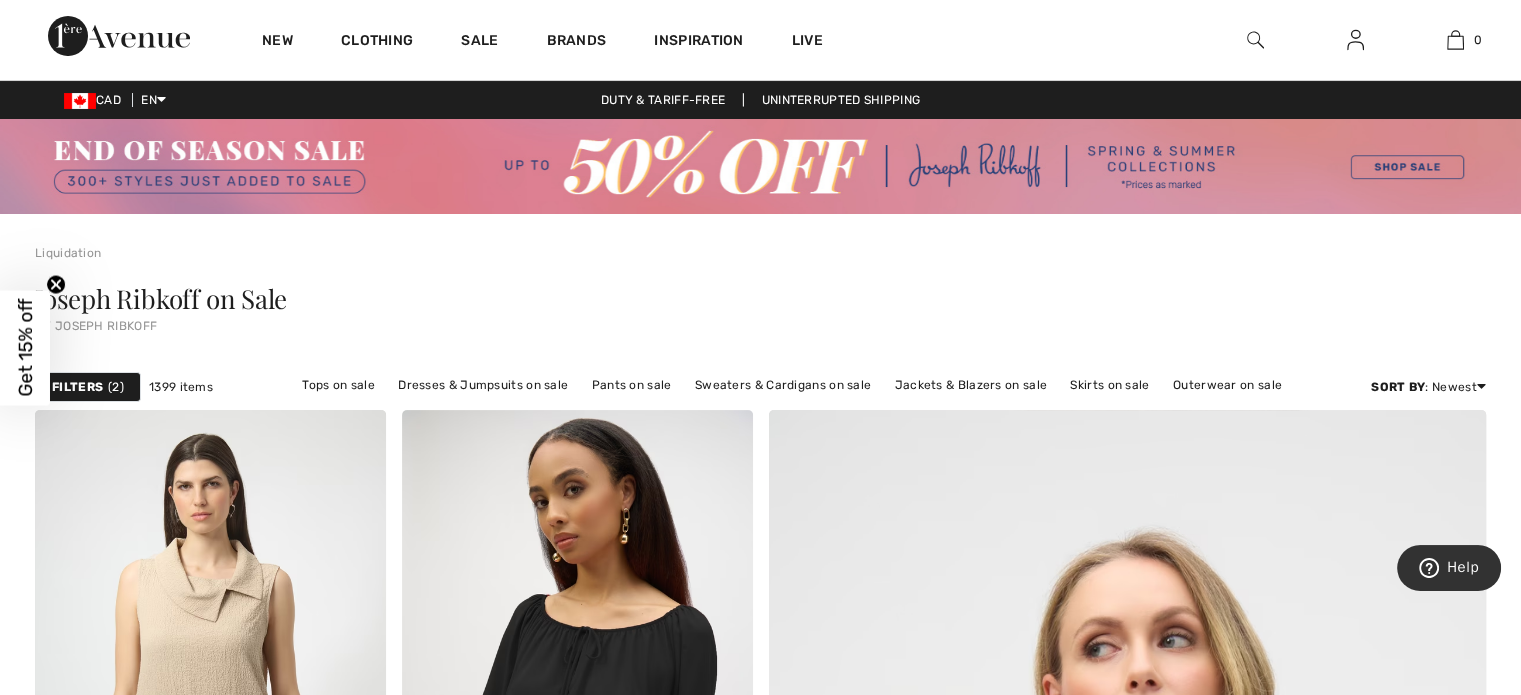 click at bounding box center [1255, 40] 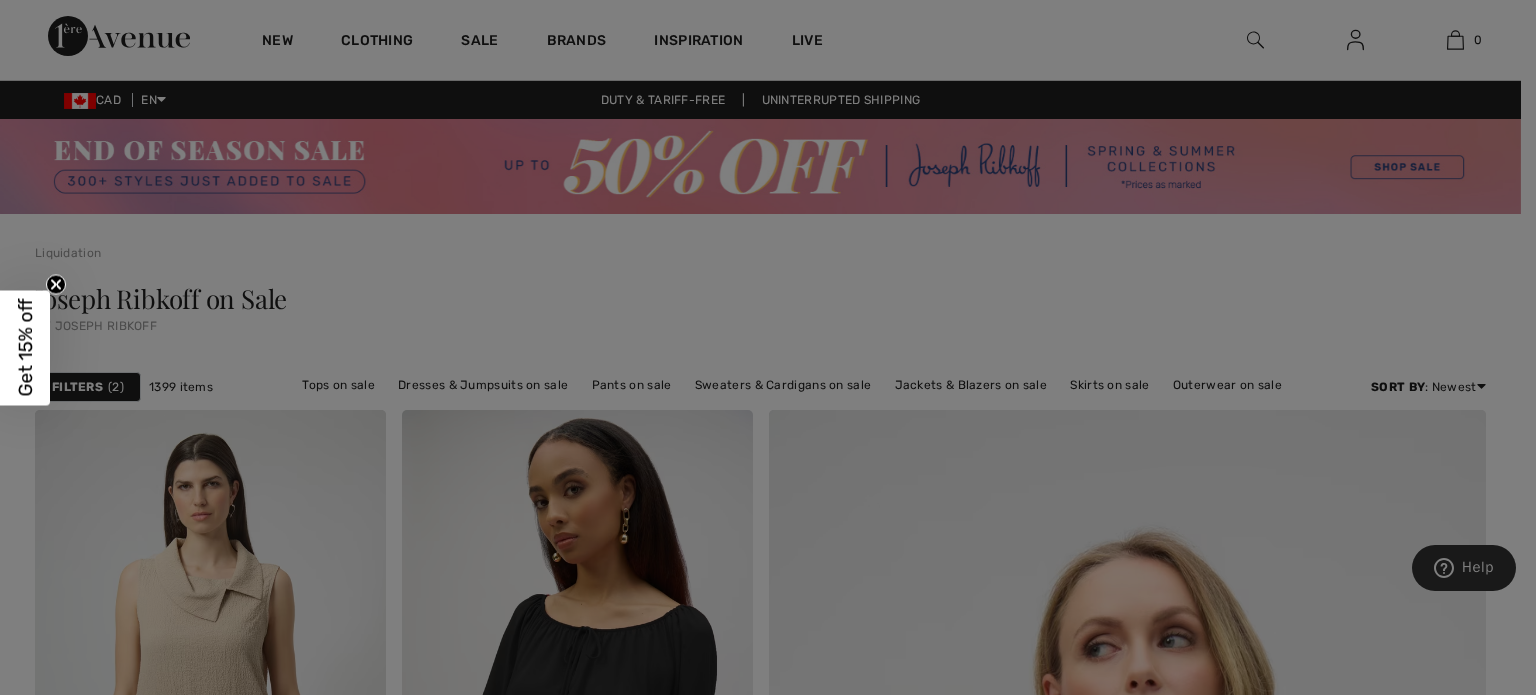 click on "Search
Clear" at bounding box center [0, 0] 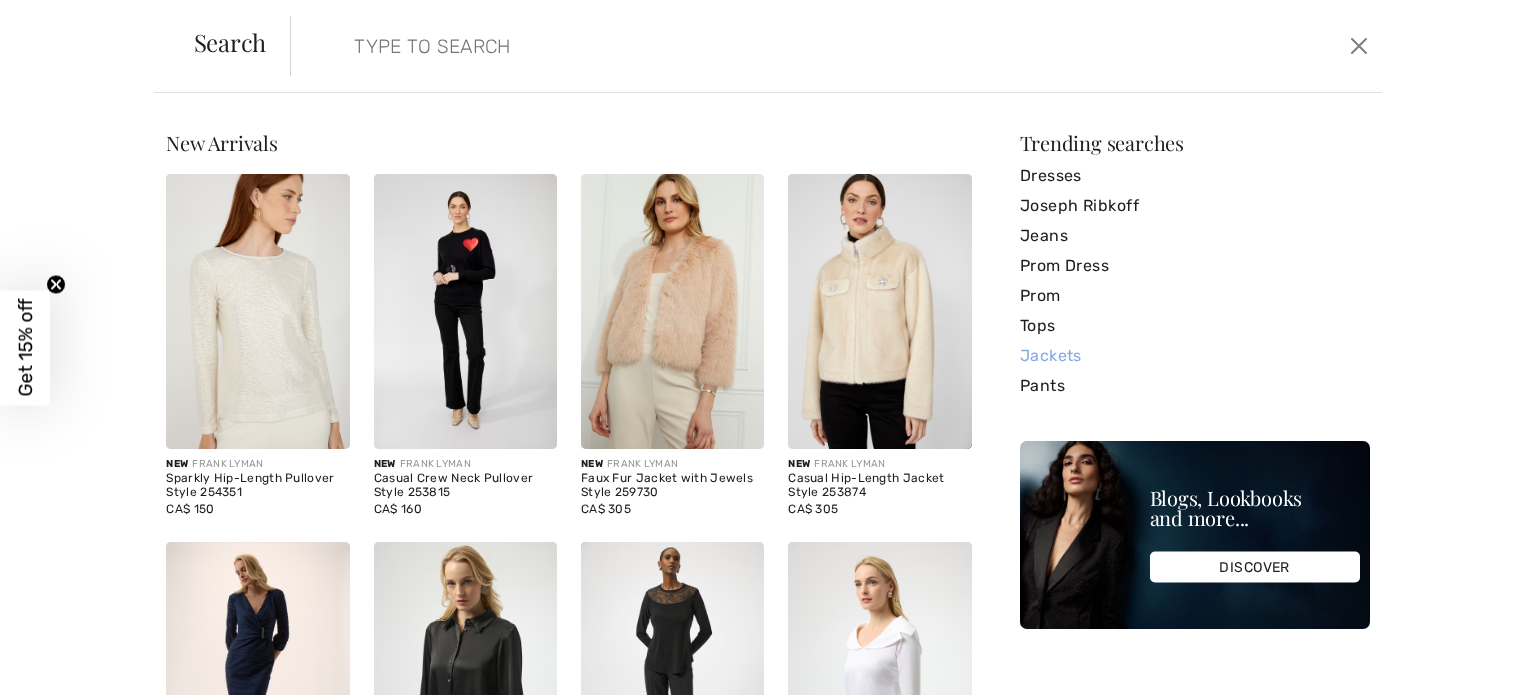 click on "Jackets" at bounding box center (1195, 356) 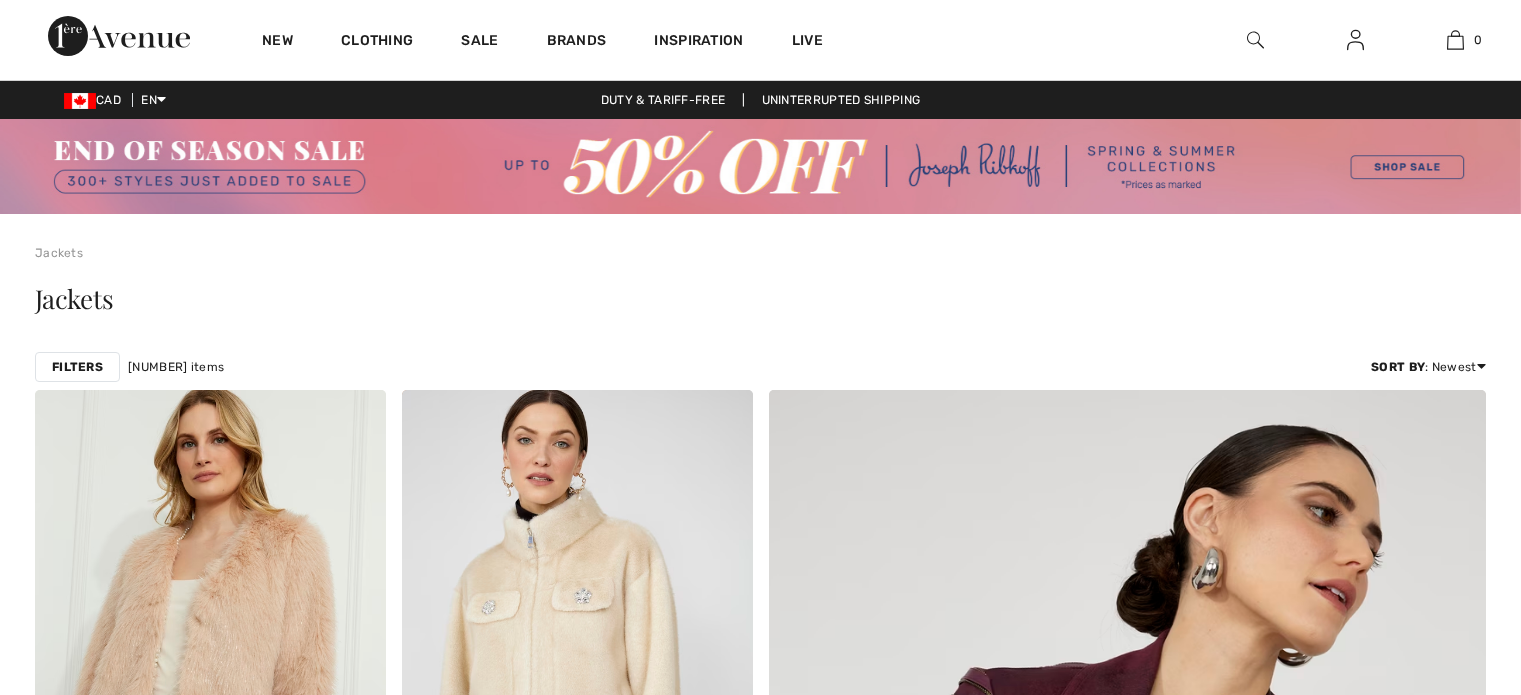 scroll, scrollTop: 0, scrollLeft: 0, axis: both 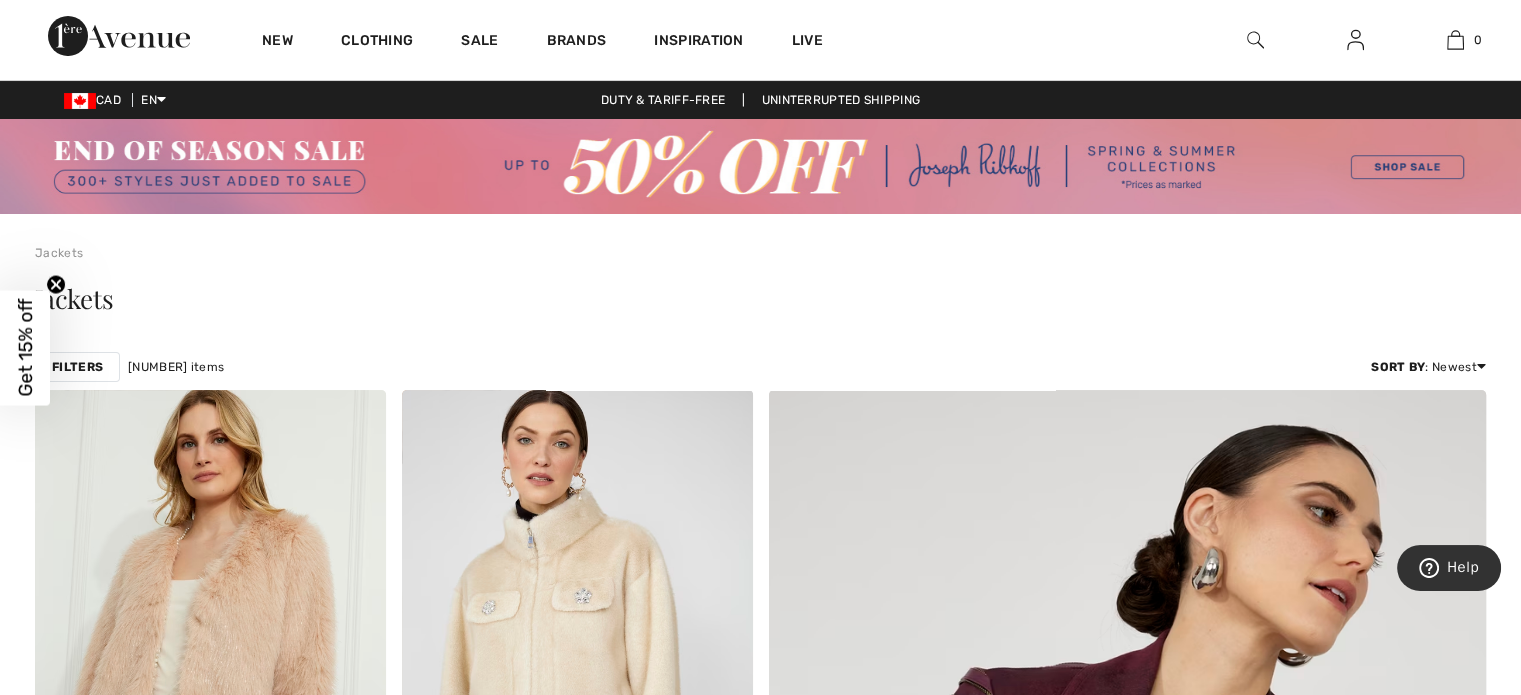 click at bounding box center (1255, 40) 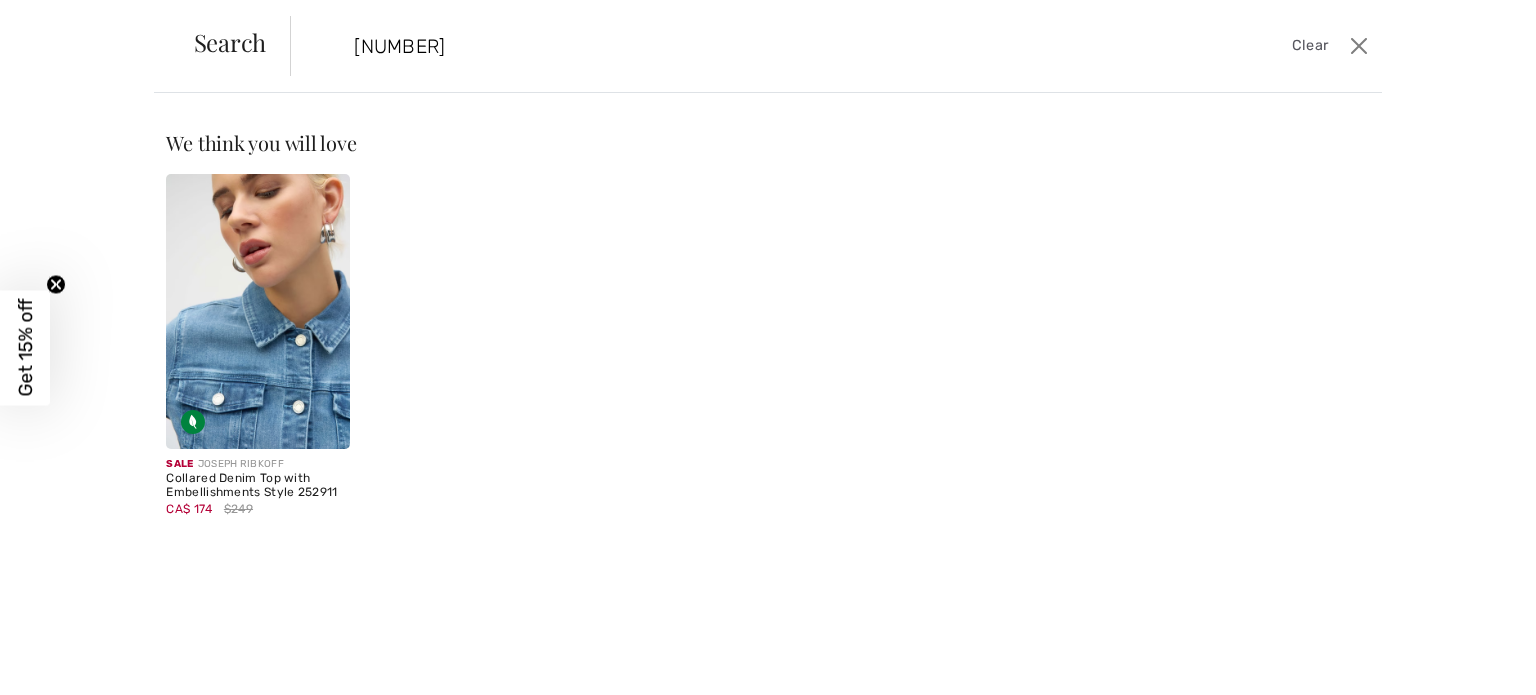 type on "252911" 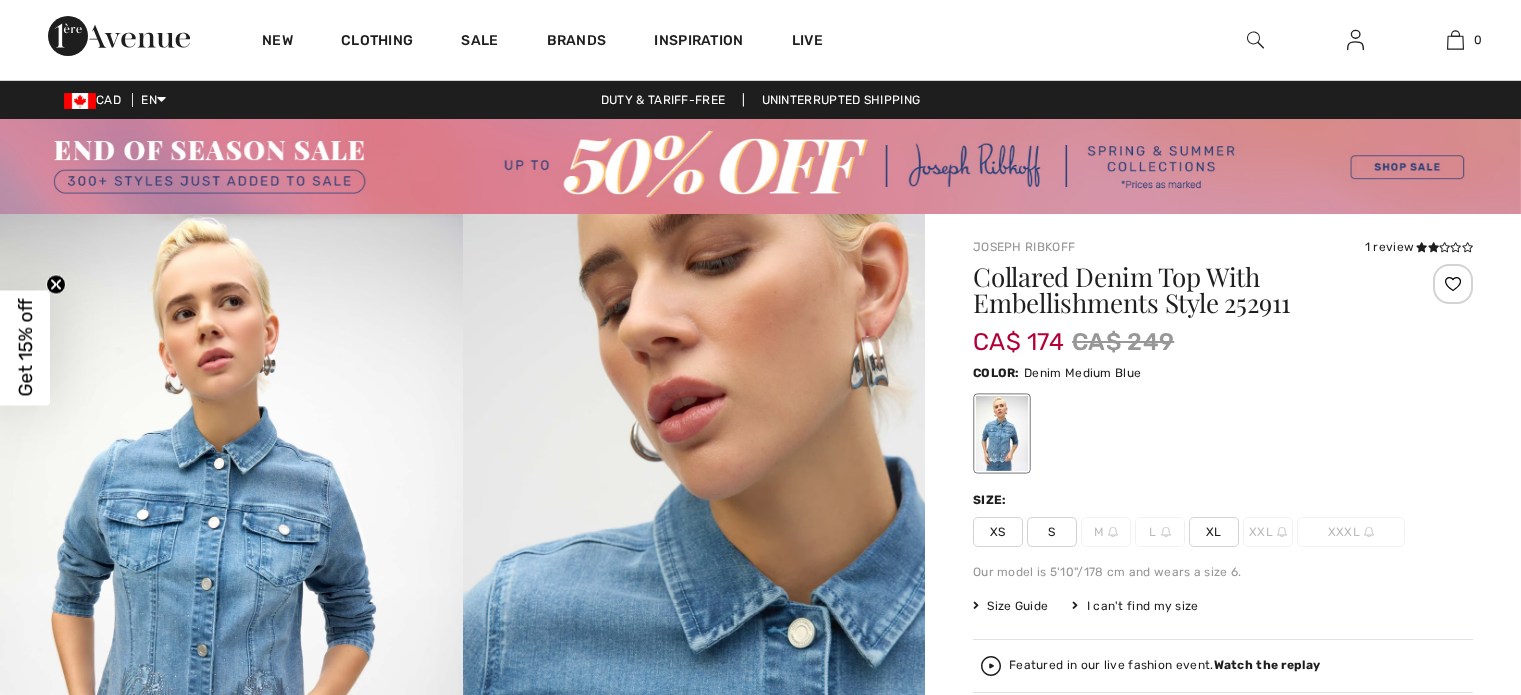 scroll, scrollTop: 0, scrollLeft: 0, axis: both 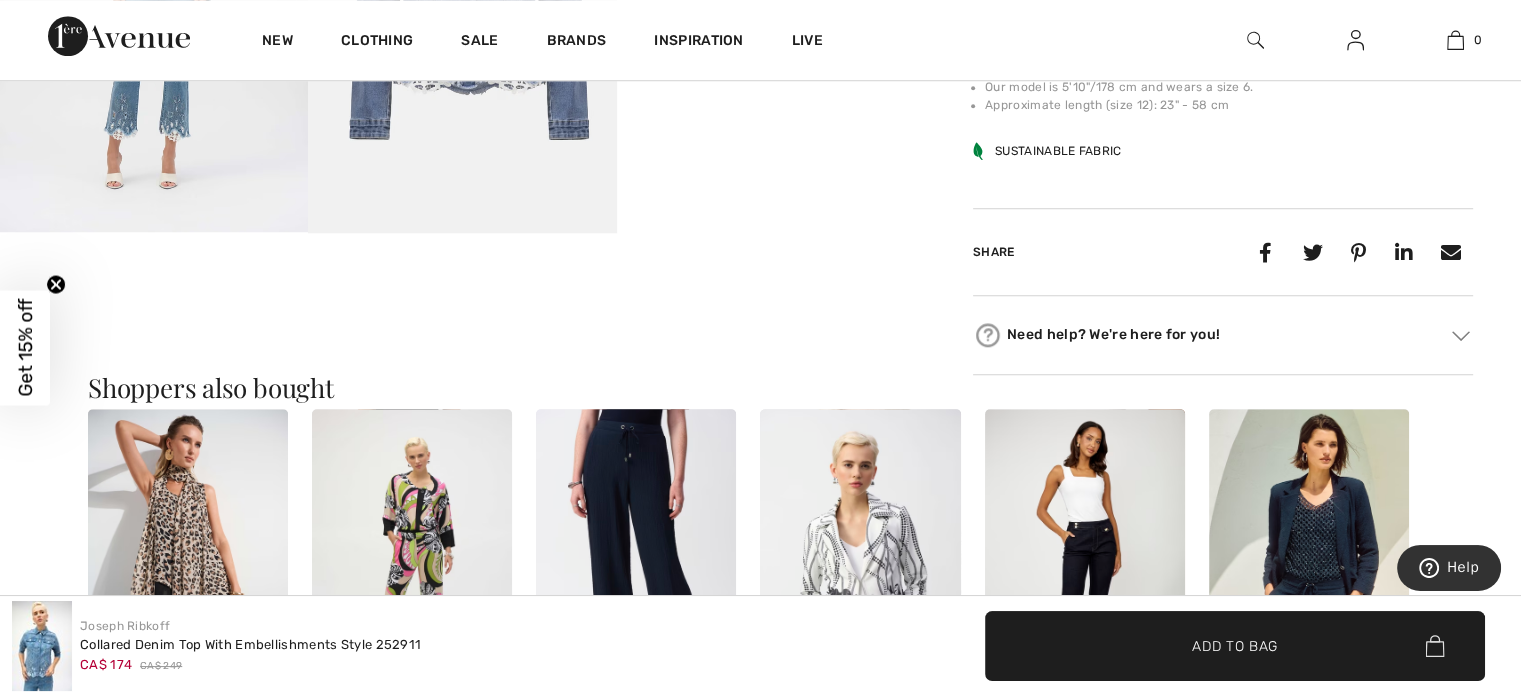 click on "Collared Denim Top With Embellishments  Style 252911" at bounding box center (250, 645) 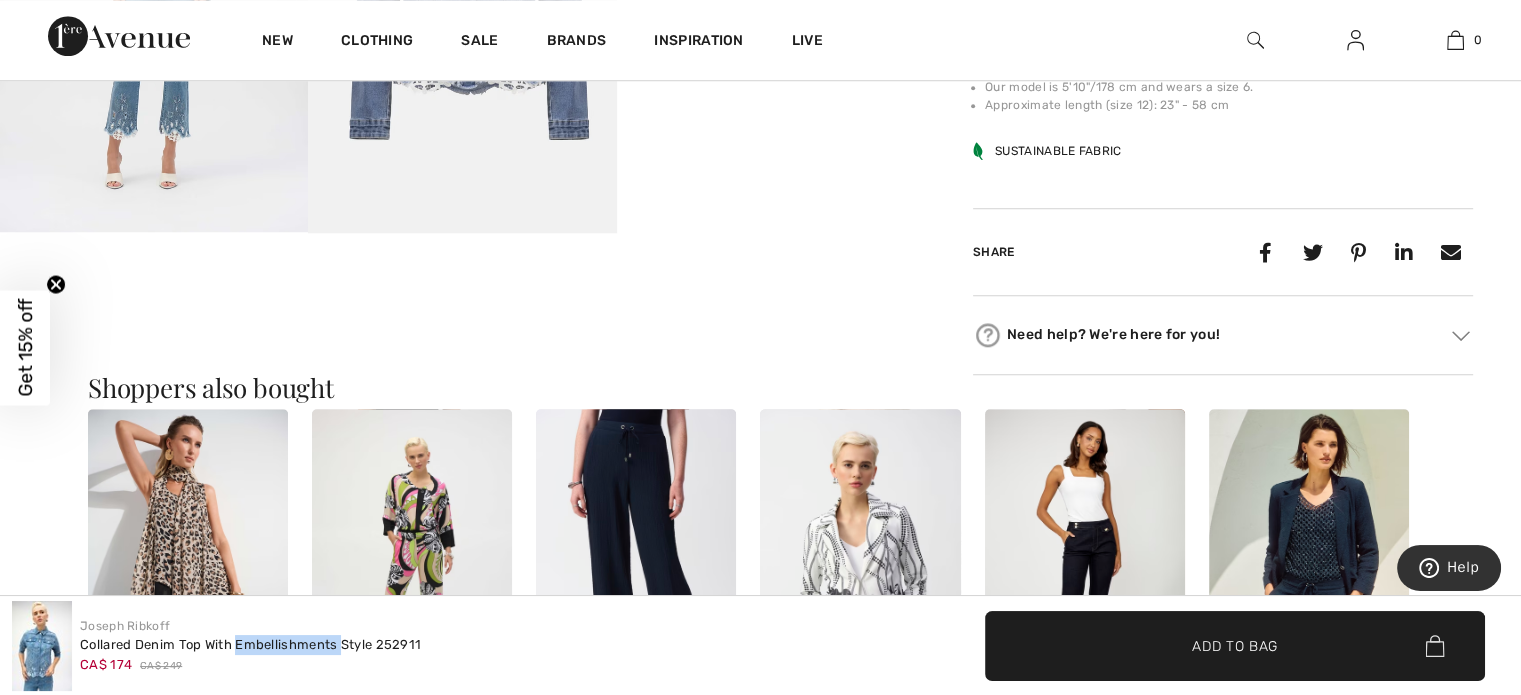 click on "Collared Denim Top With Embellishments  Style 252911" at bounding box center (250, 645) 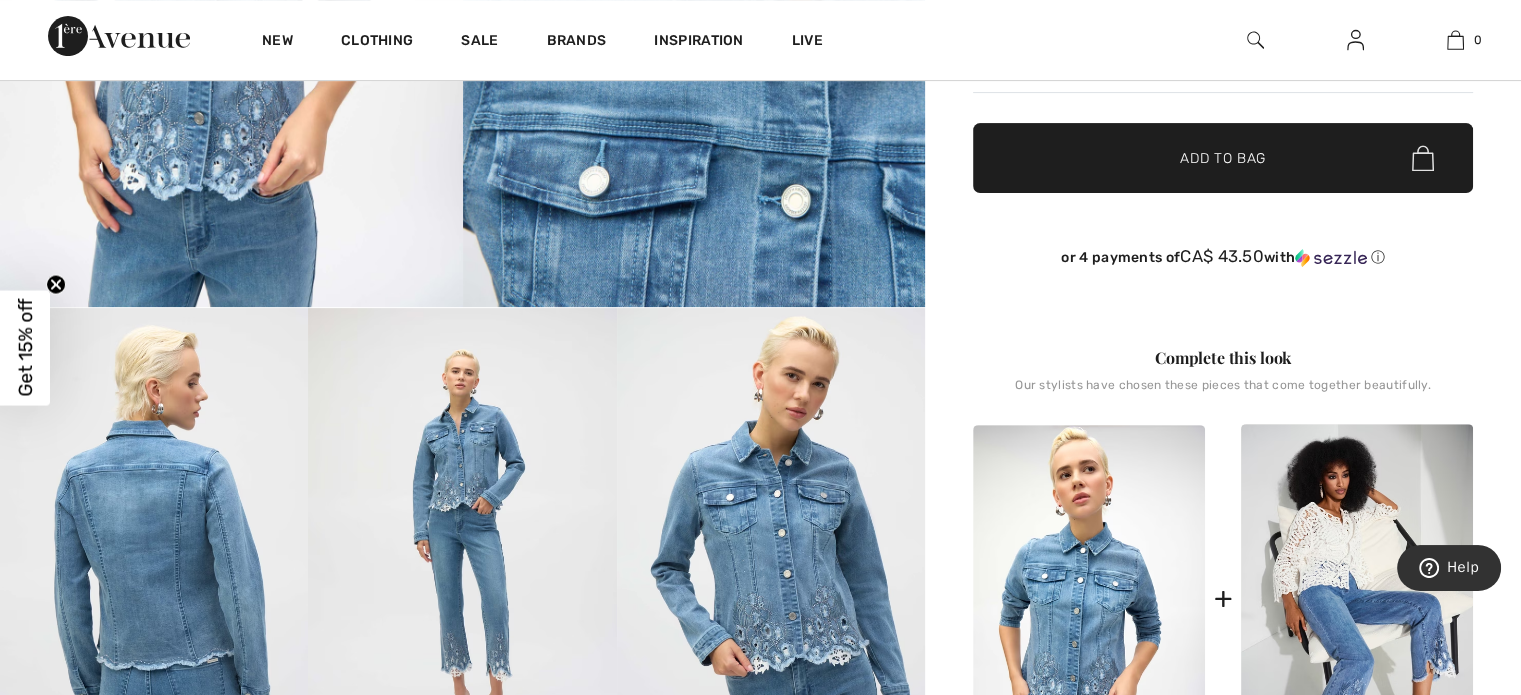 scroll, scrollTop: 0, scrollLeft: 0, axis: both 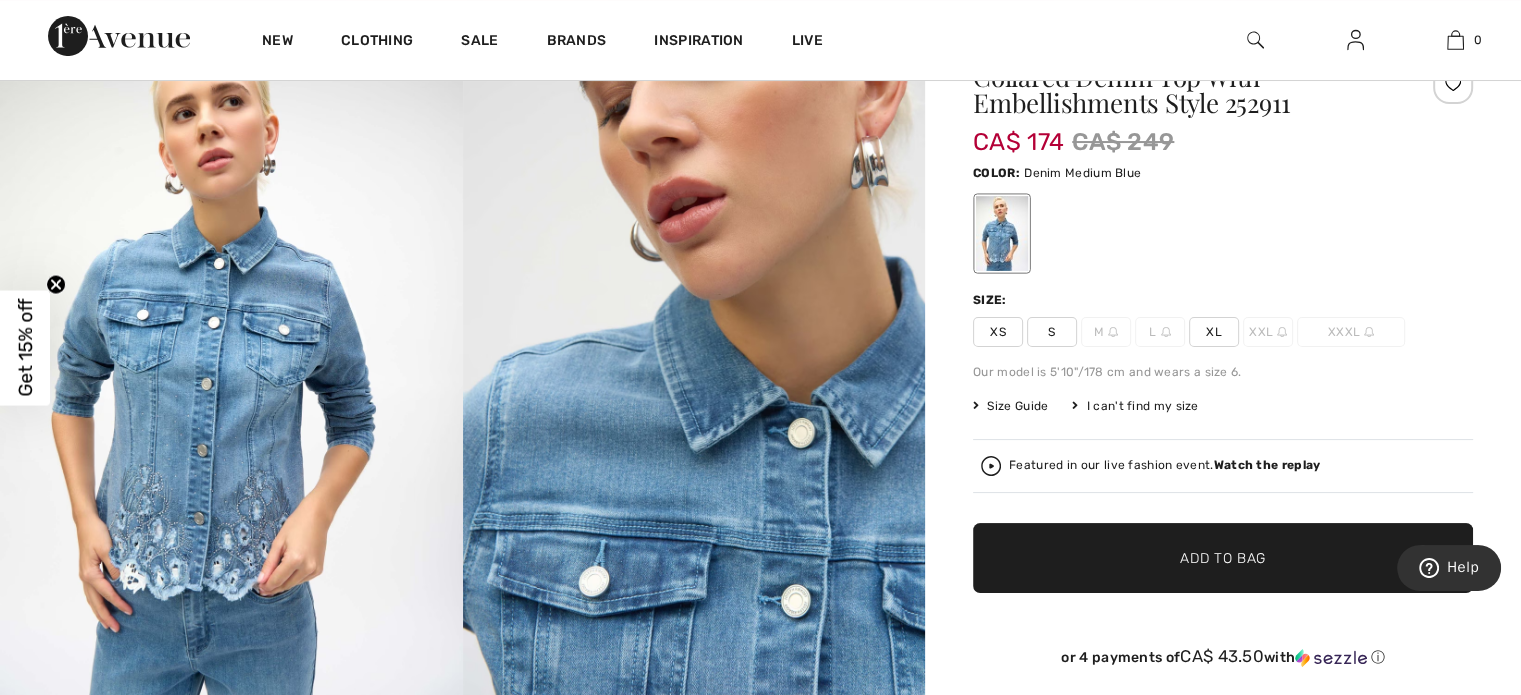 click on "I can't find my size" at bounding box center [1135, 406] 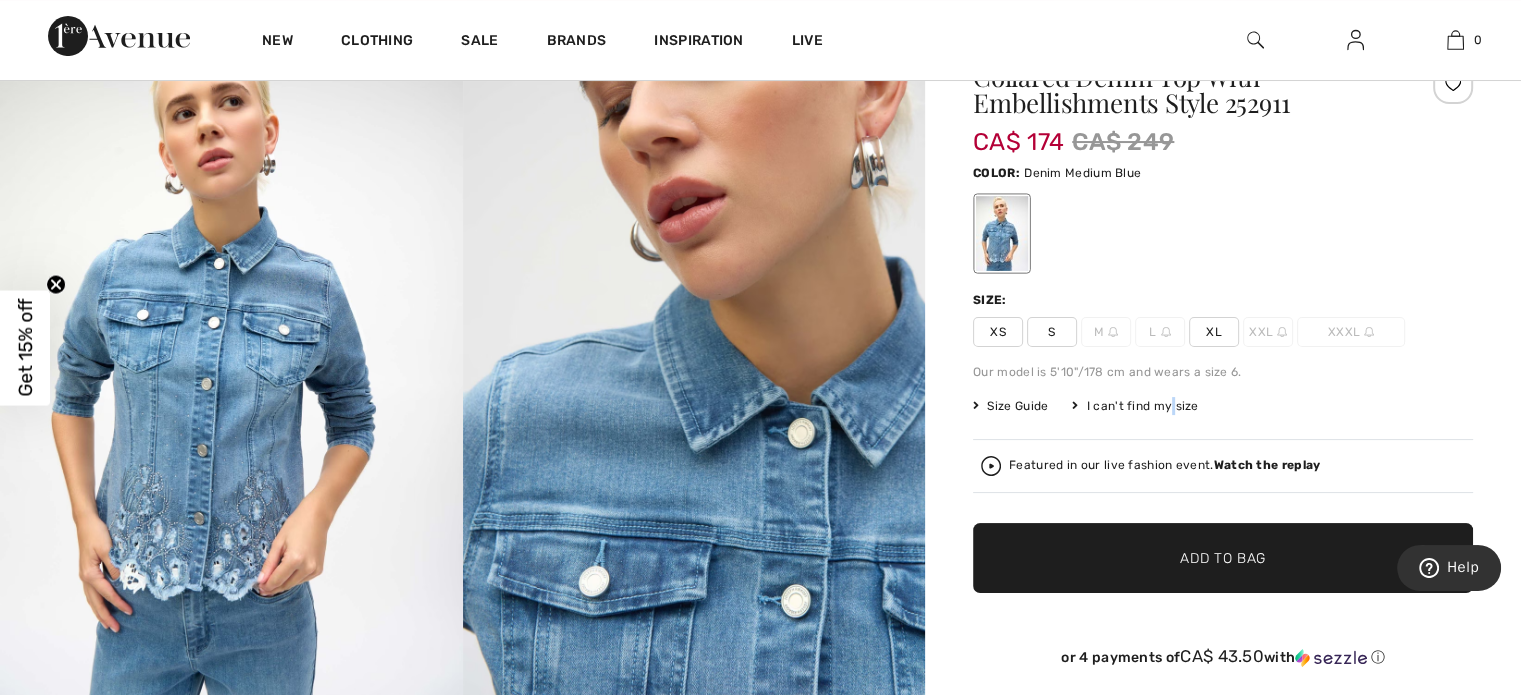 click on "We value your privacy We use cookies to enhance your browsing experience, serve personalized ads or content, and analyze our traffic. By clicking "Accept All", you consent to our use of cookies.   Privacy Policy Customize    Accept All   Customize Consent Preferences   We use cookies to help you navigate efficiently and perform certain functions. You will find detailed information about all cookies under each consent category below. The cookies that are categorized as "Necessary" are stored on your browser as they are essential for enabling the basic functionalities of the site. ...  Show more Necessary Always Active Necessary cookies are required to enable the basic features of this site, such as providing secure log-in or adjusting your consent preferences. These cookies do not store any personally identifiable data. Cookie _bamls_usid Duration 1 year Description Description is currently not available. Cookie PHPSESSID Duration session Description Cookie __cfruid Duration session Description Cookie 7 days" at bounding box center (760, 2247) 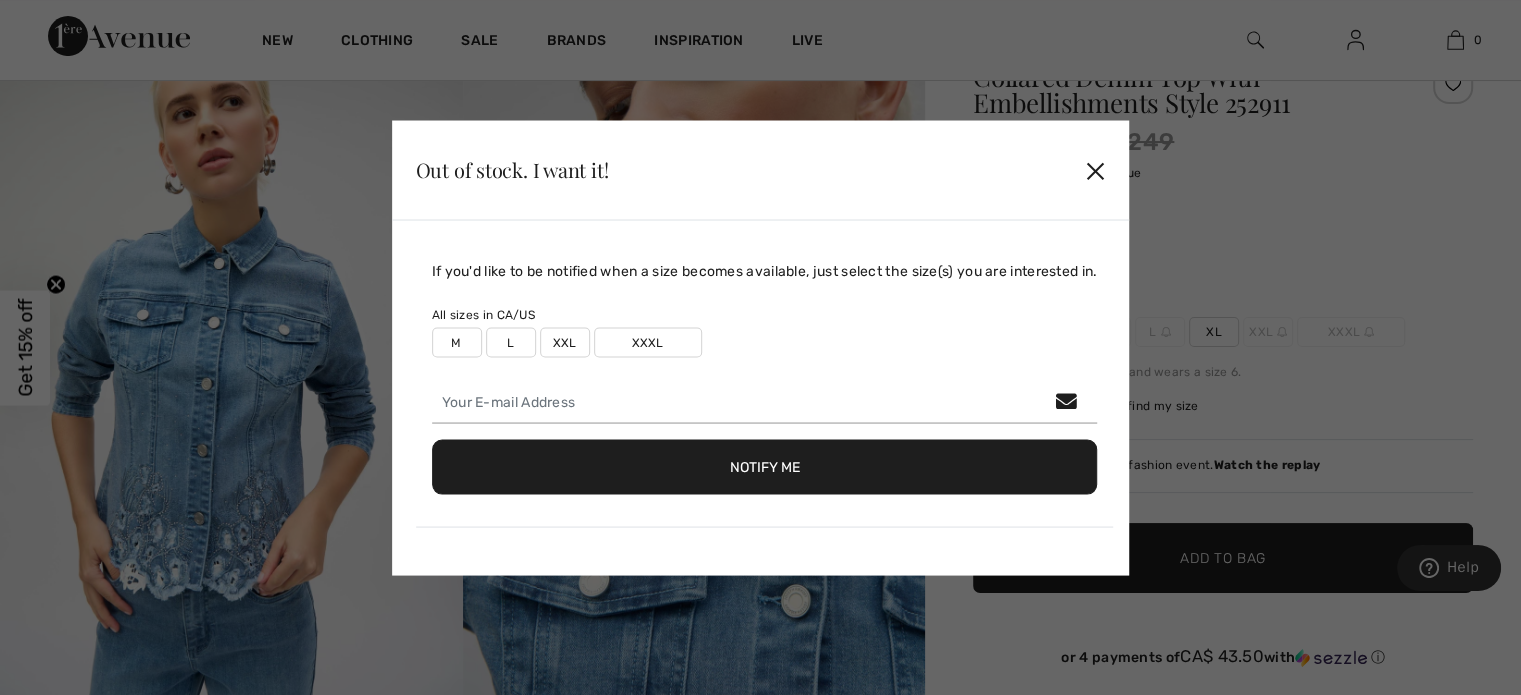 click on "Out of stock. I want it! ✕" at bounding box center [761, 170] 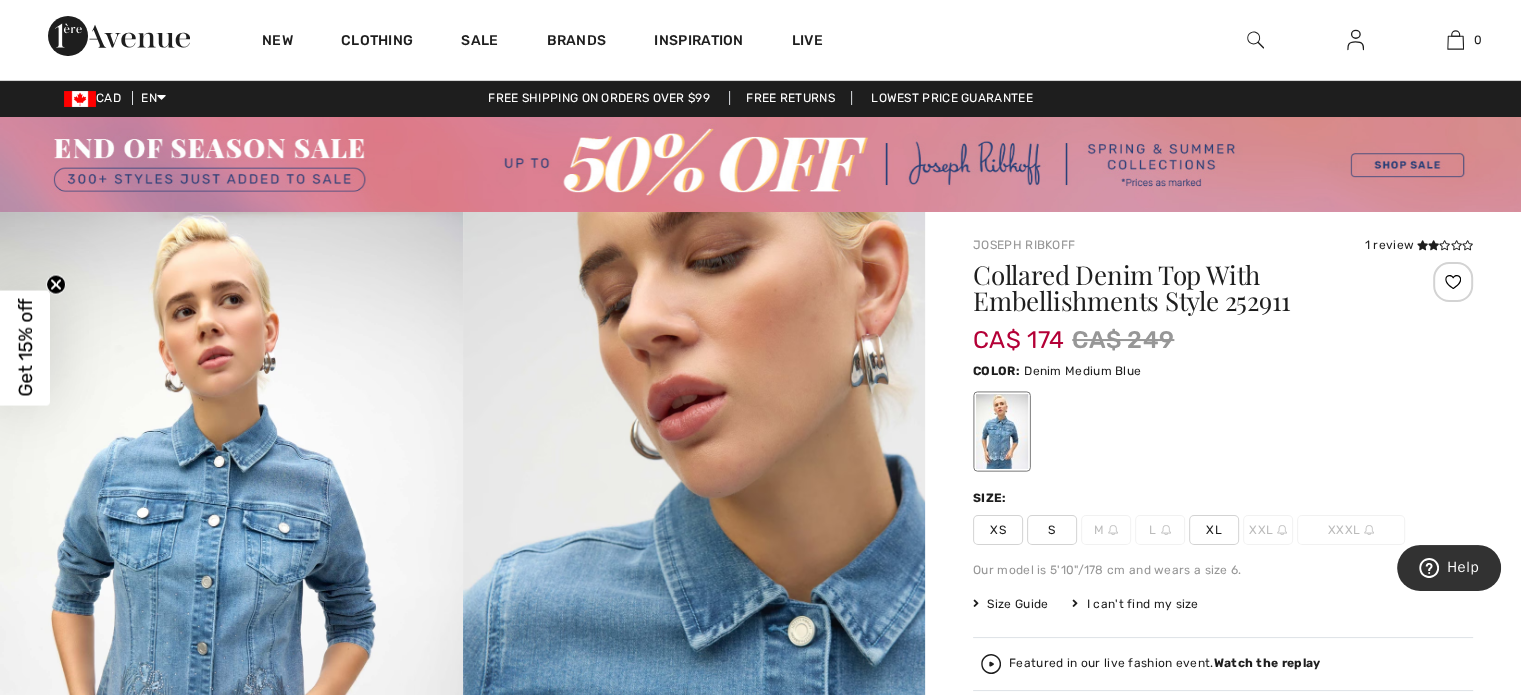 scroll, scrollTop: 0, scrollLeft: 0, axis: both 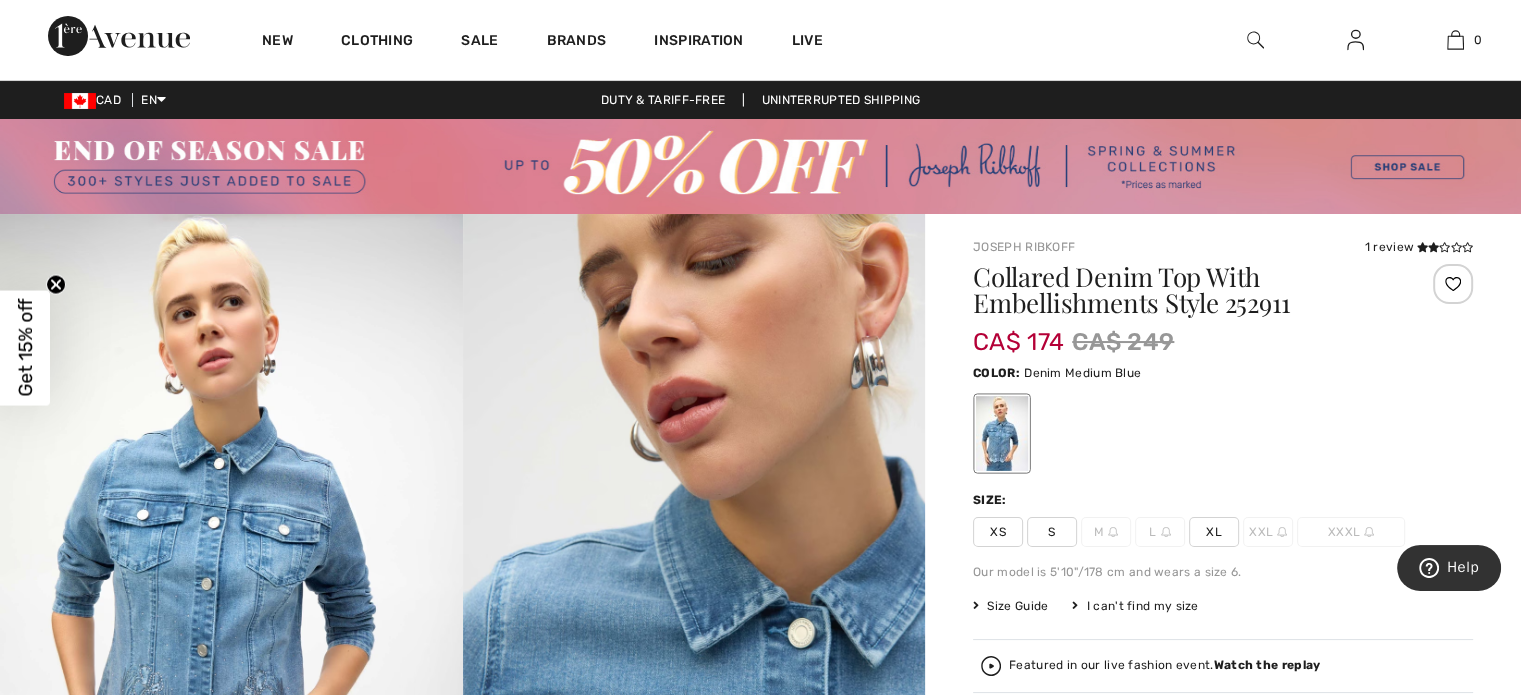 click on "Size Guide" at bounding box center (1010, 606) 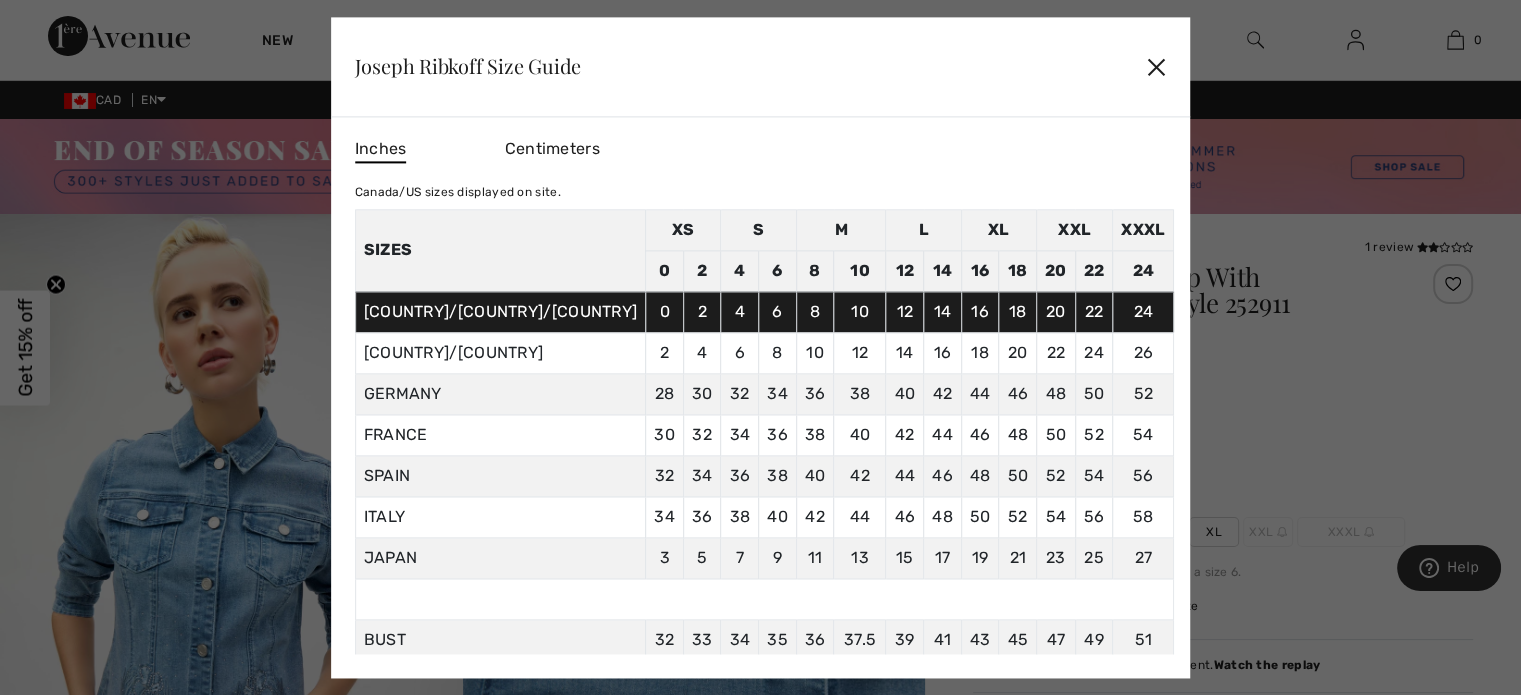 click on "✕" at bounding box center (1156, 67) 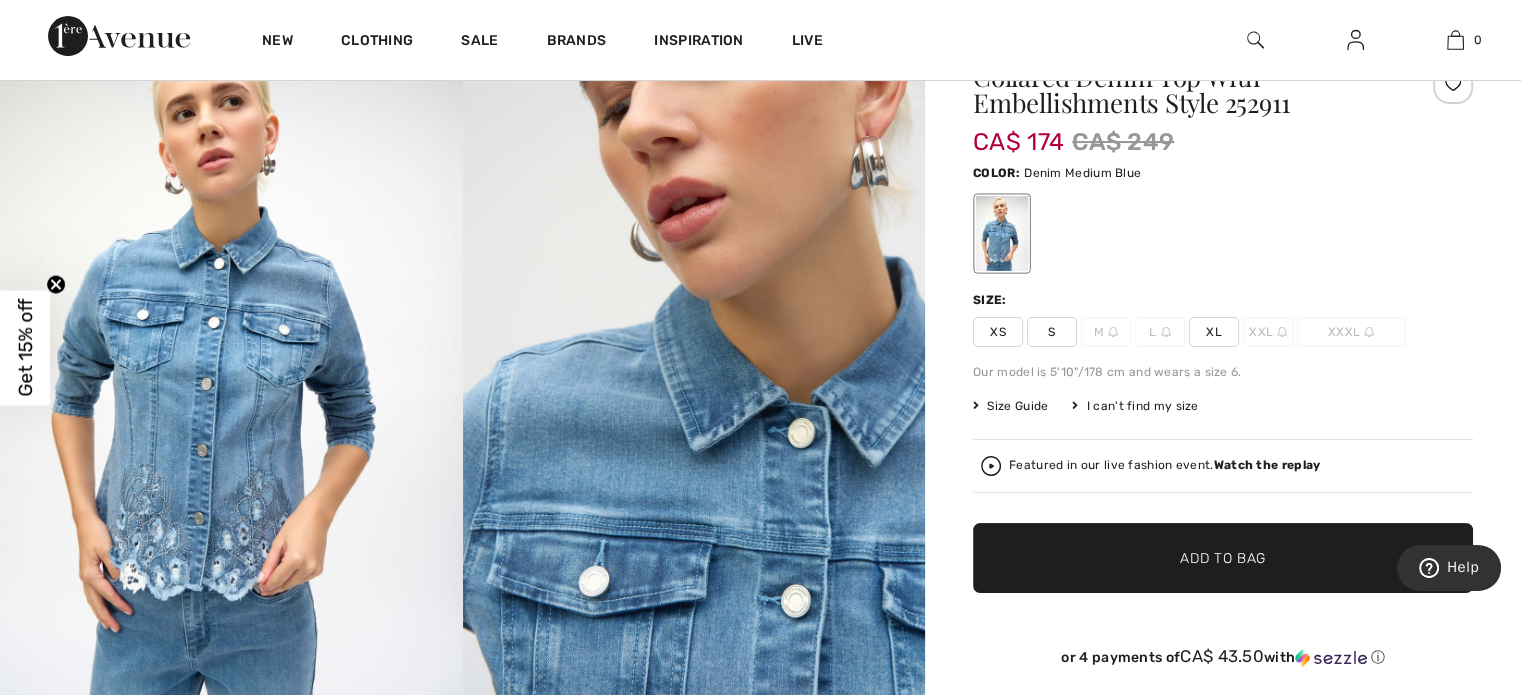 scroll, scrollTop: 0, scrollLeft: 0, axis: both 